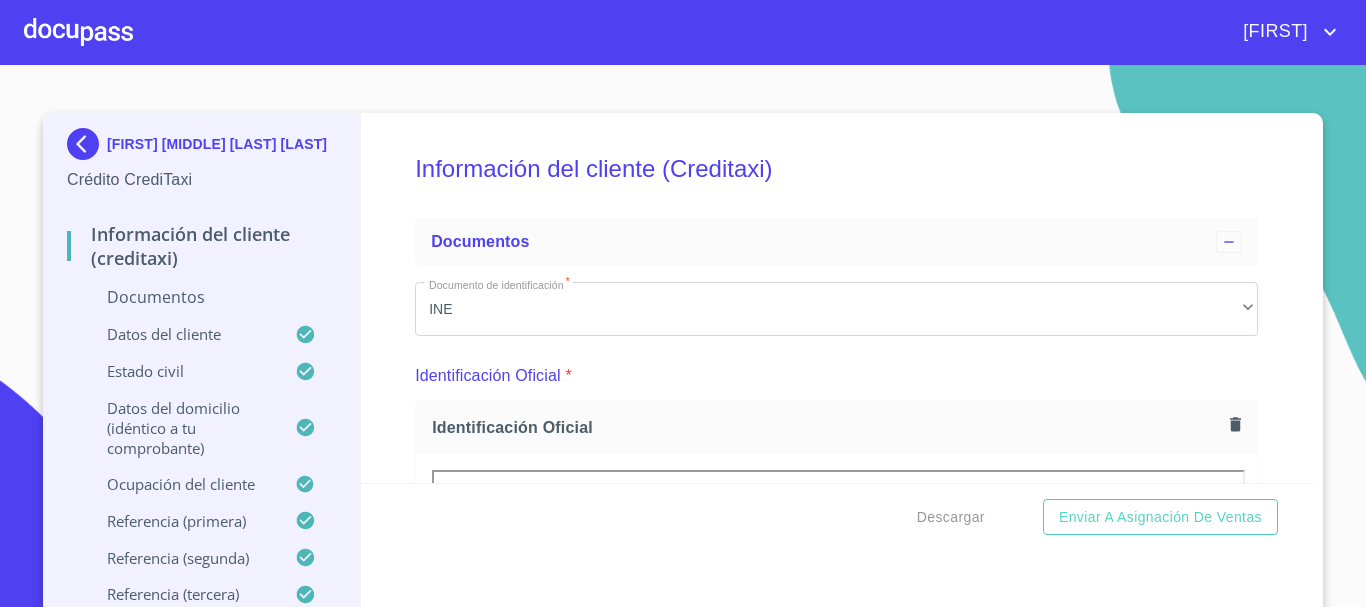 scroll, scrollTop: 0, scrollLeft: 0, axis: both 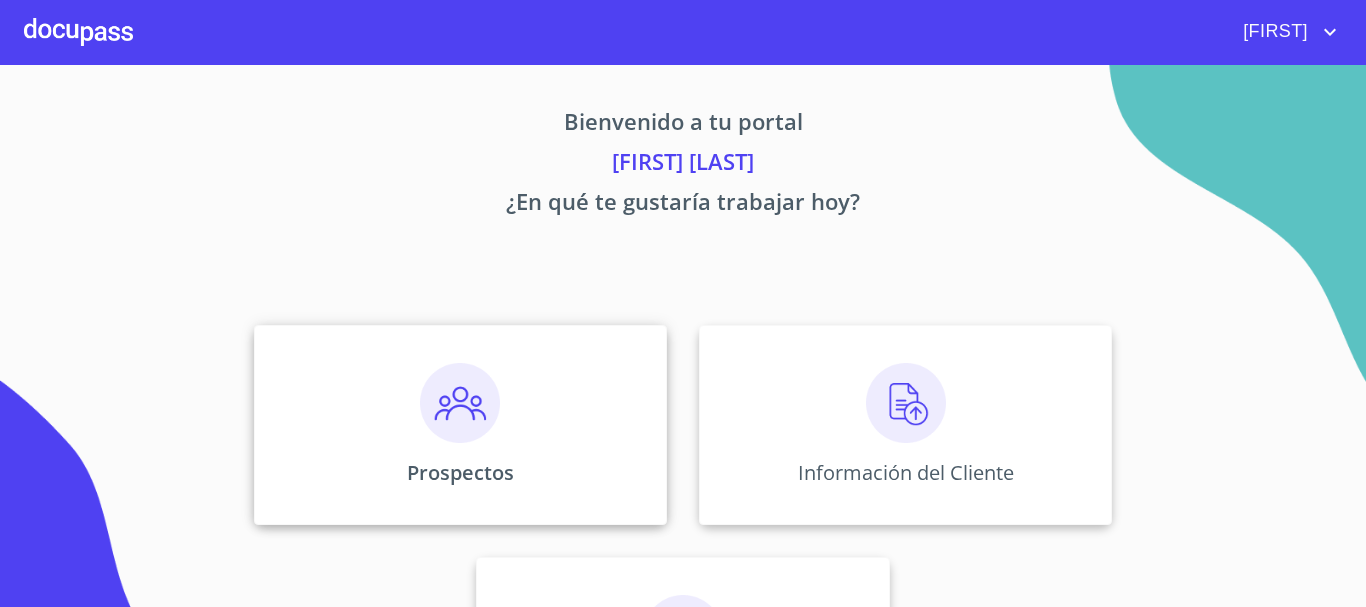 click at bounding box center (460, 403) 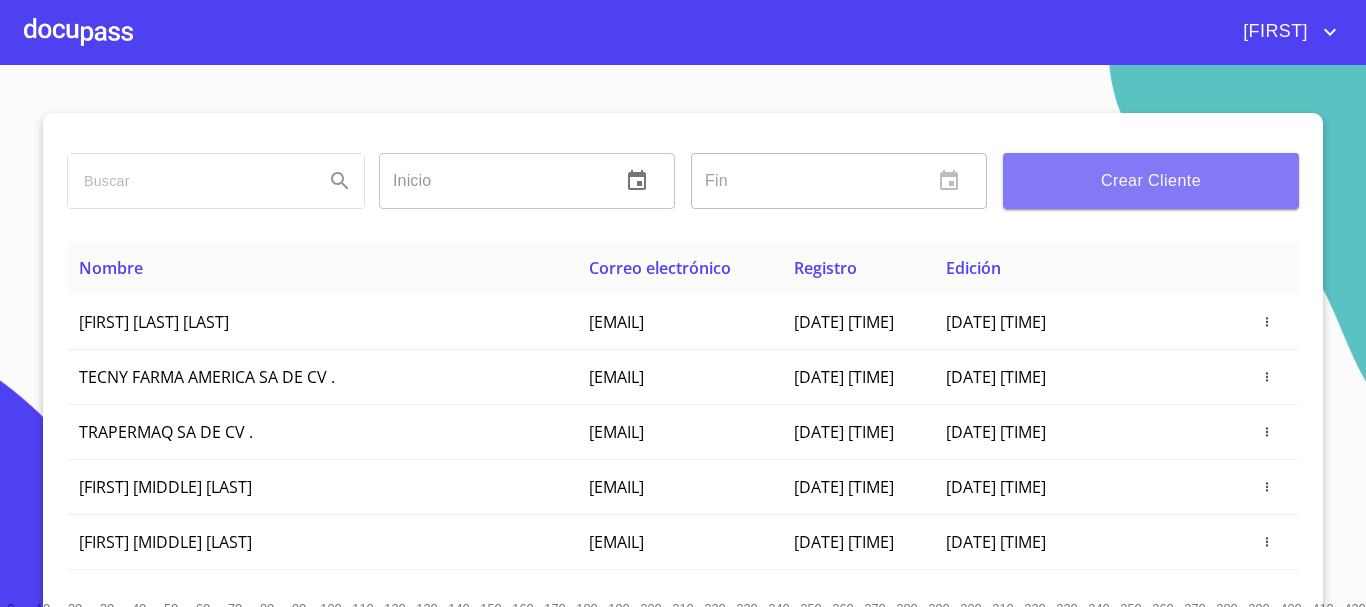 click on "Crear Cliente" at bounding box center [1151, 181] 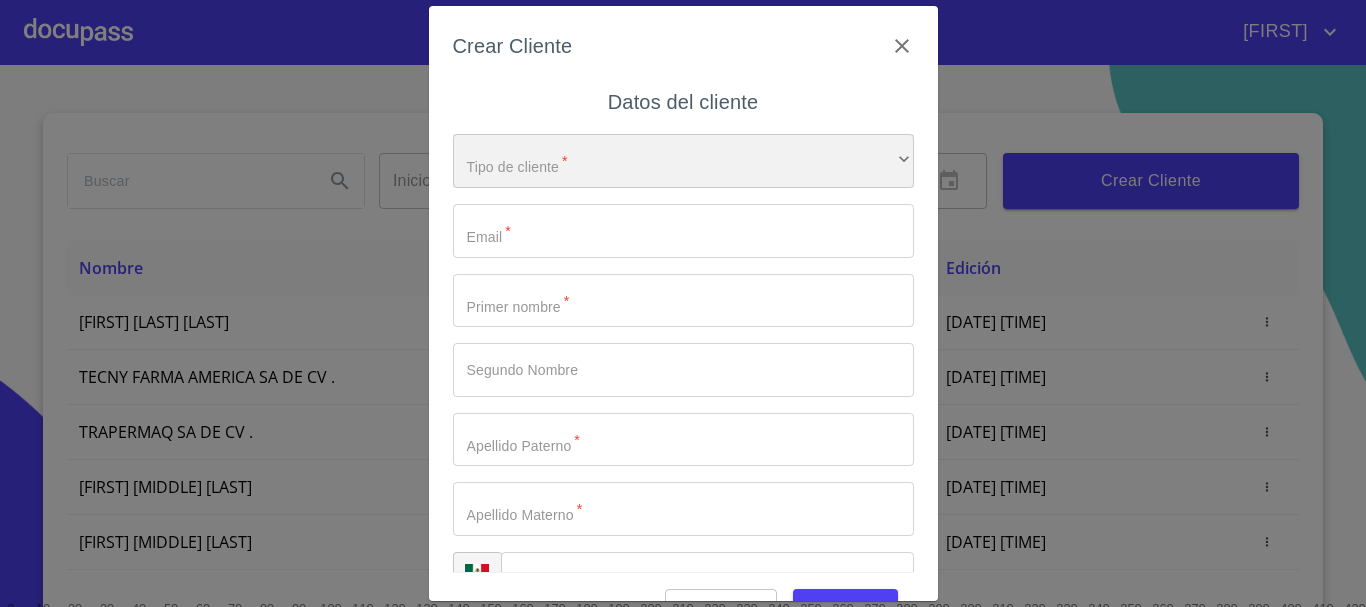 click on "​" at bounding box center (683, 161) 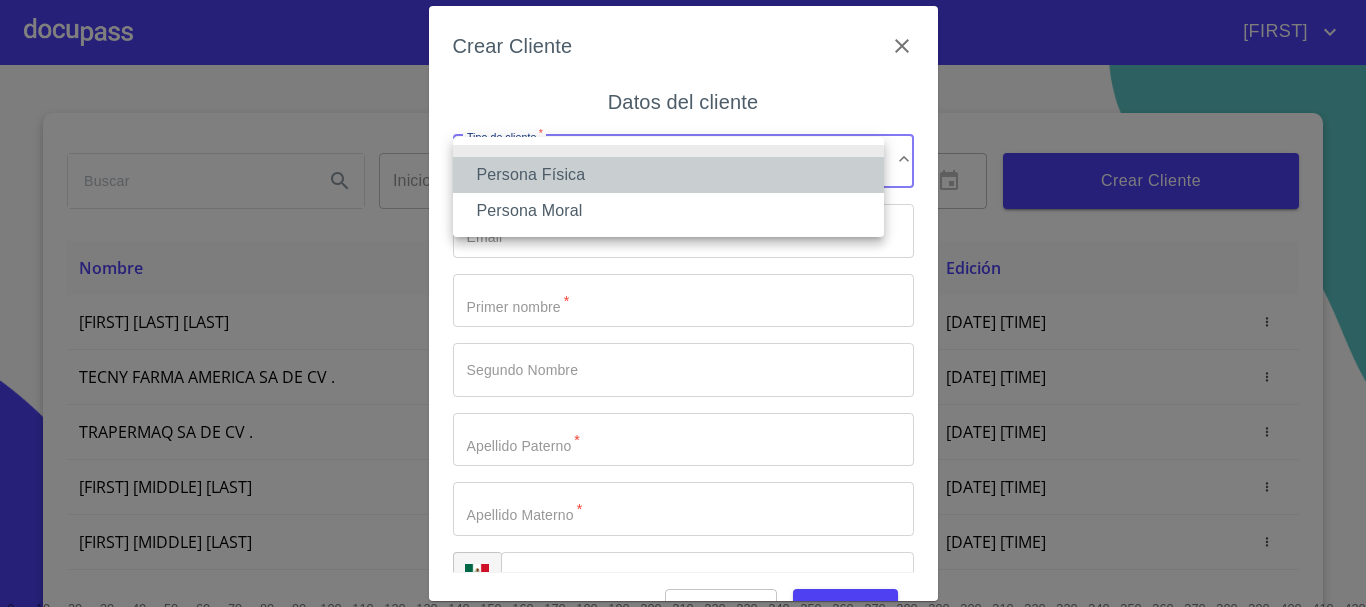click on "Persona Física" at bounding box center (668, 175) 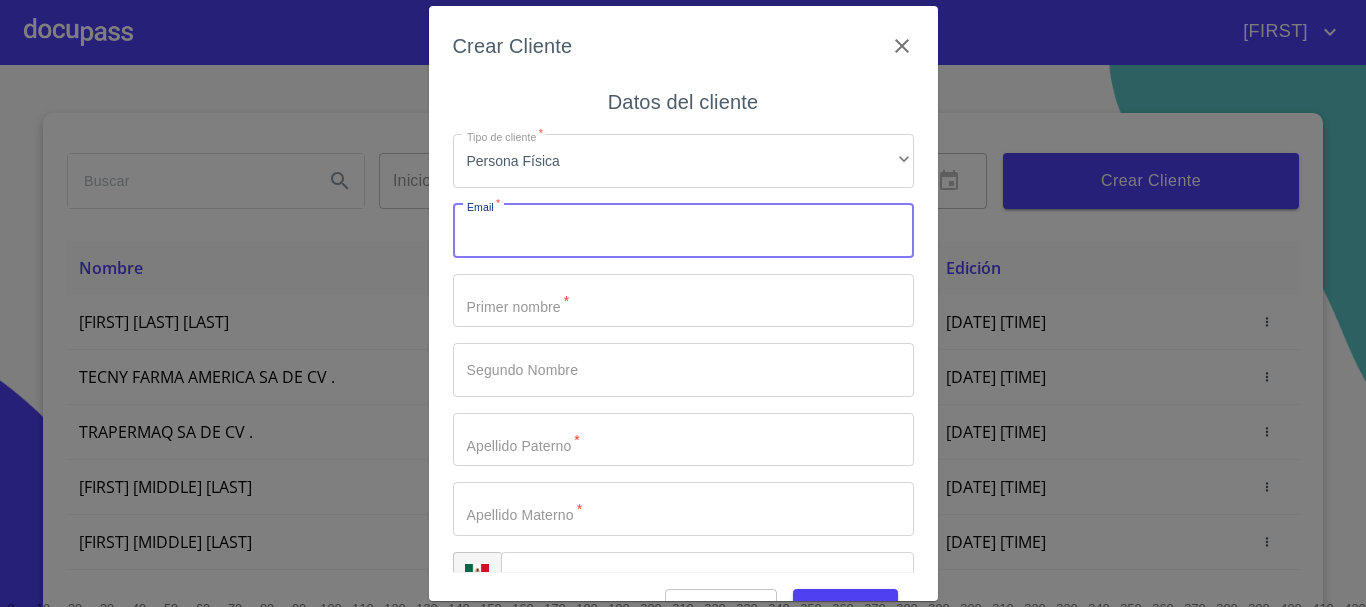 click on "Tipo de cliente   *" at bounding box center (683, 231) 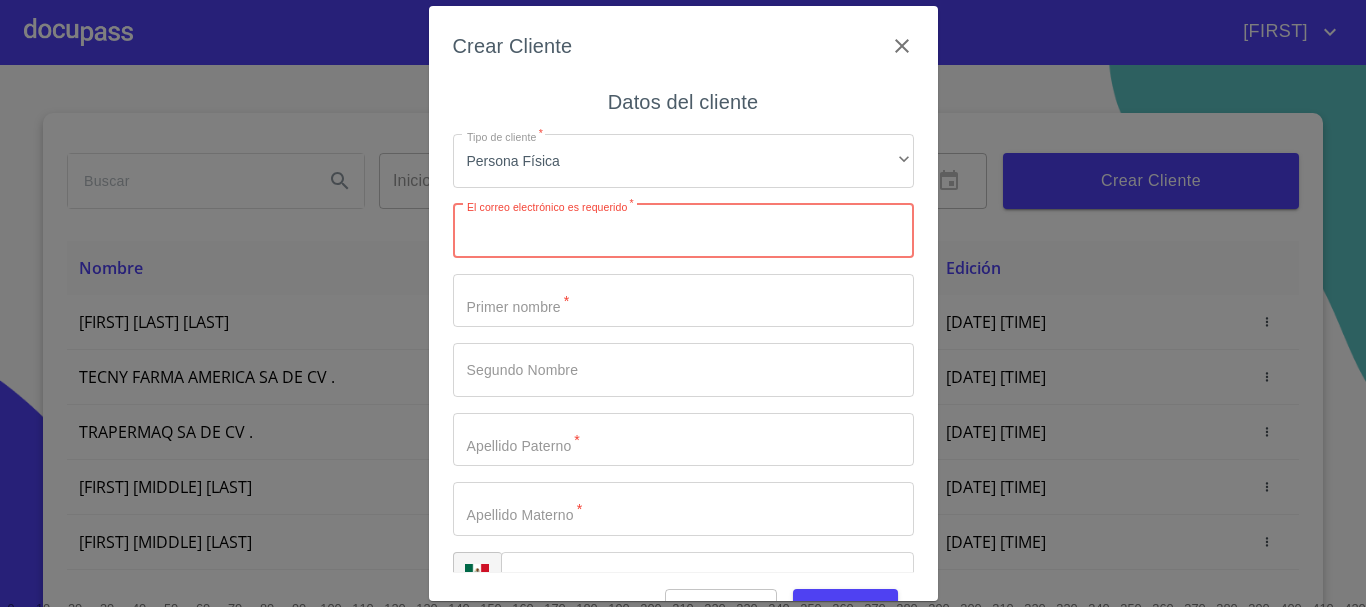 click on "Tipo de cliente   *" at bounding box center [683, 231] 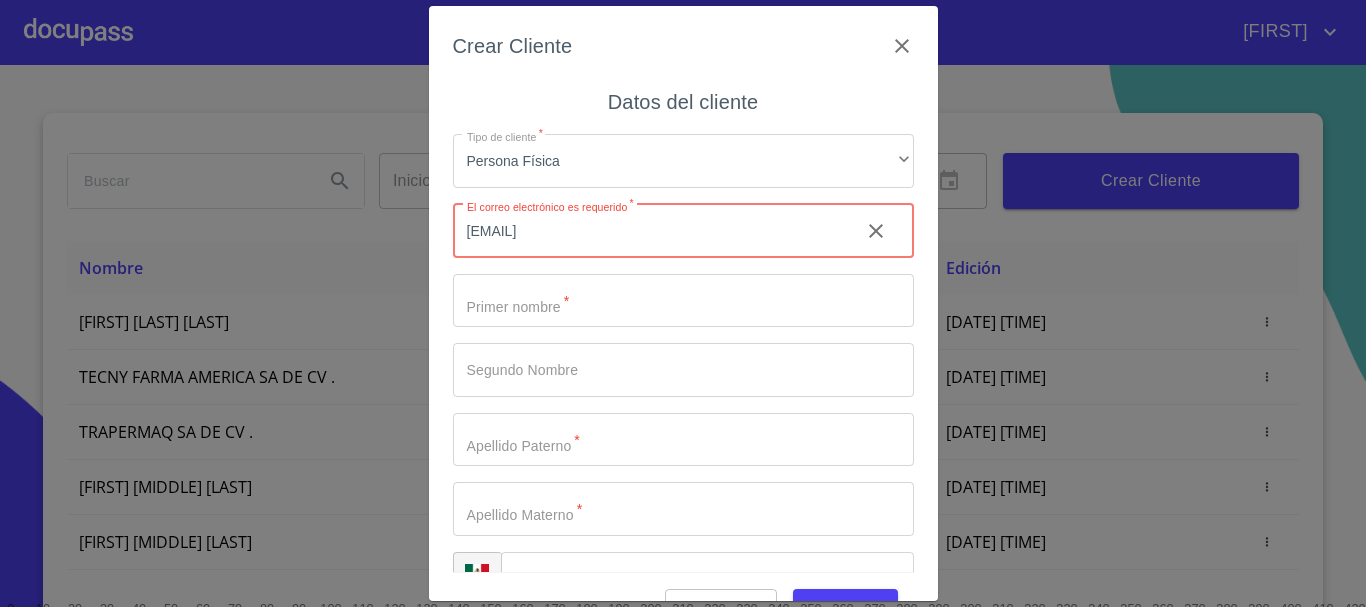 type on "[EMAIL]" 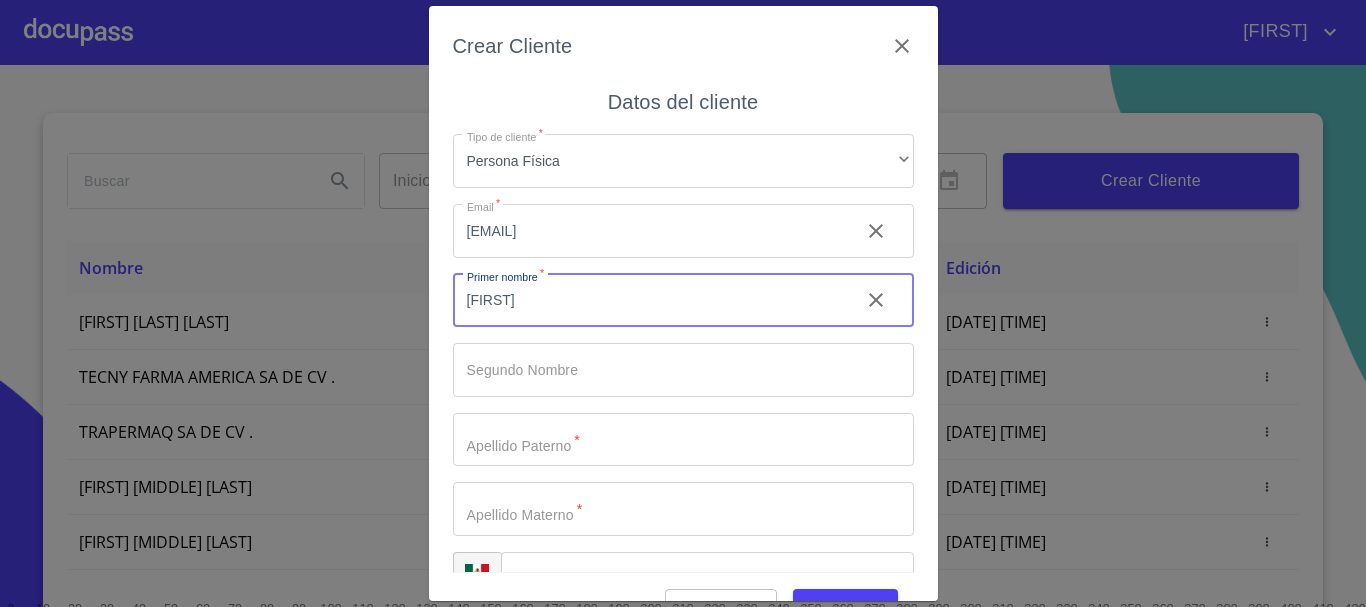 type on "[FIRST]" 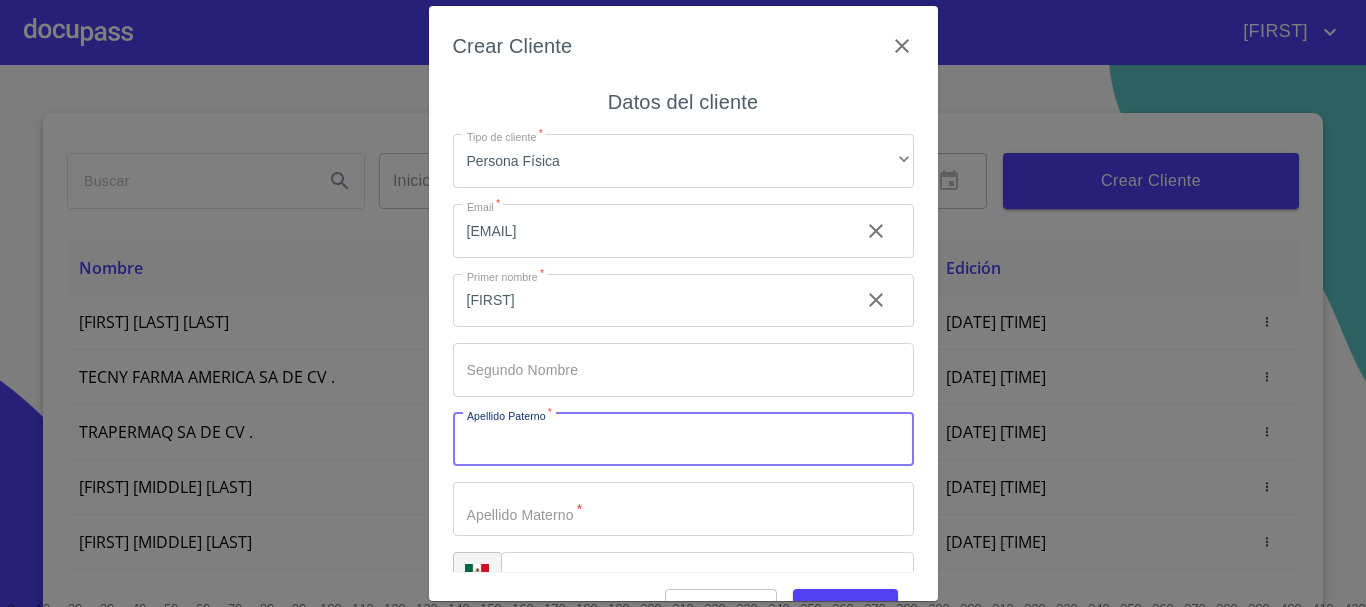 click on "Tipo de cliente   *" at bounding box center [683, 440] 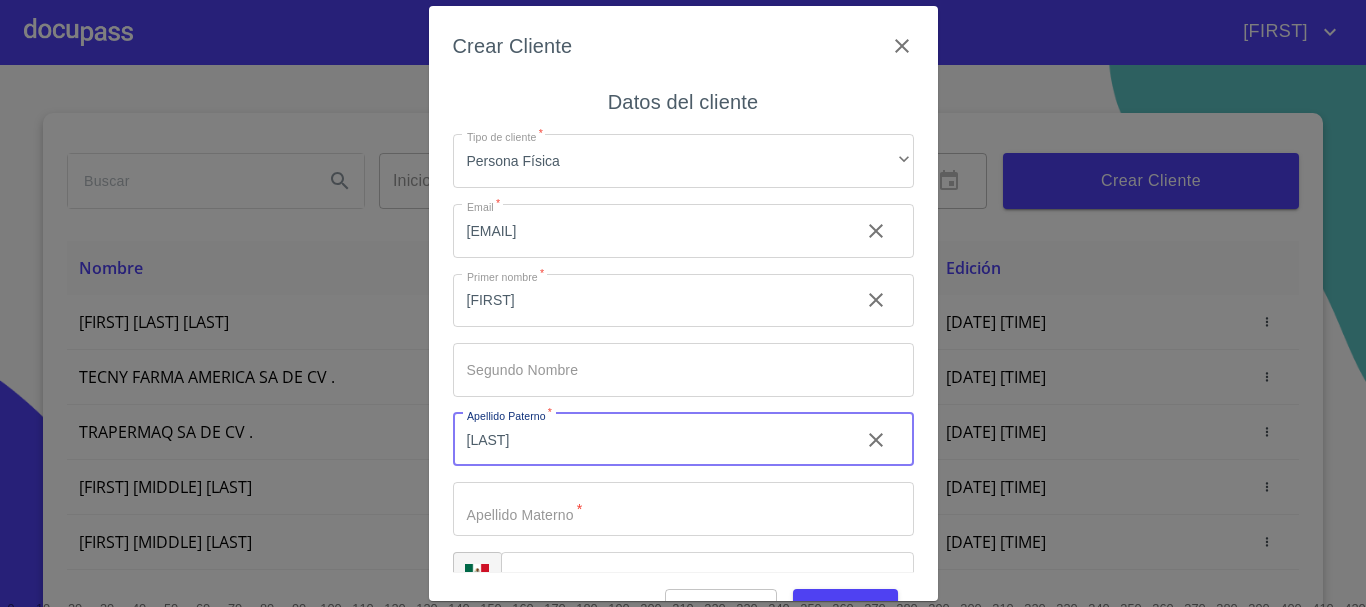 type on "[LAST]" 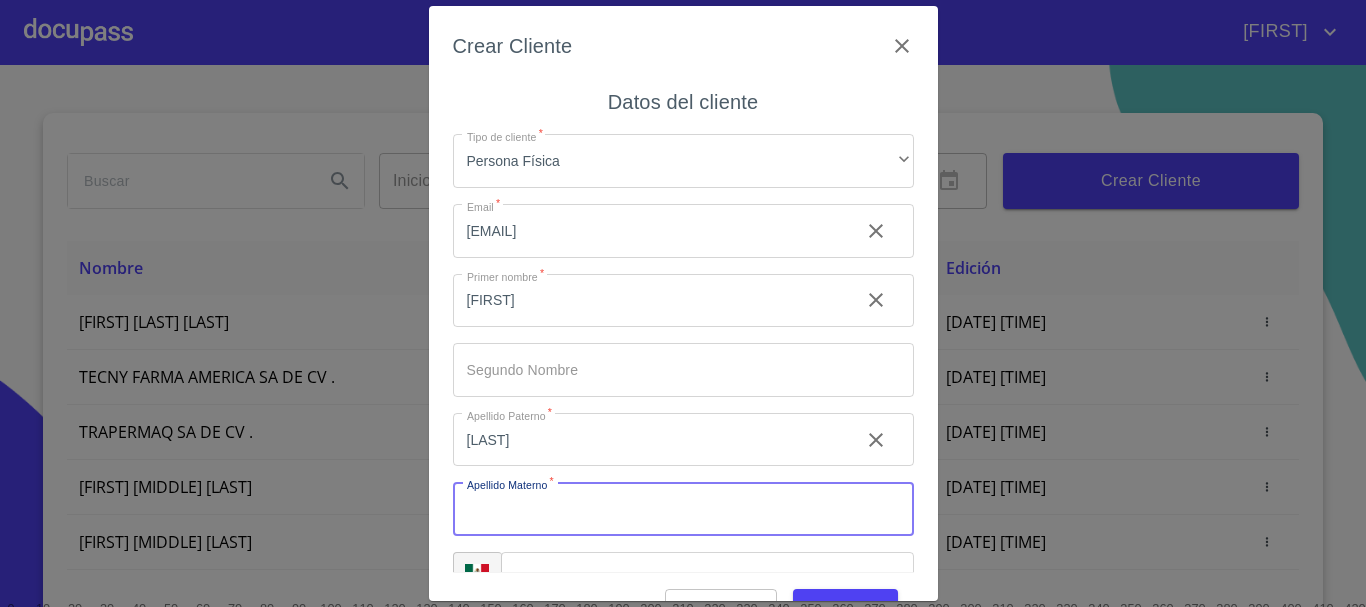 click on "Tipo de cliente   *" at bounding box center [683, 509] 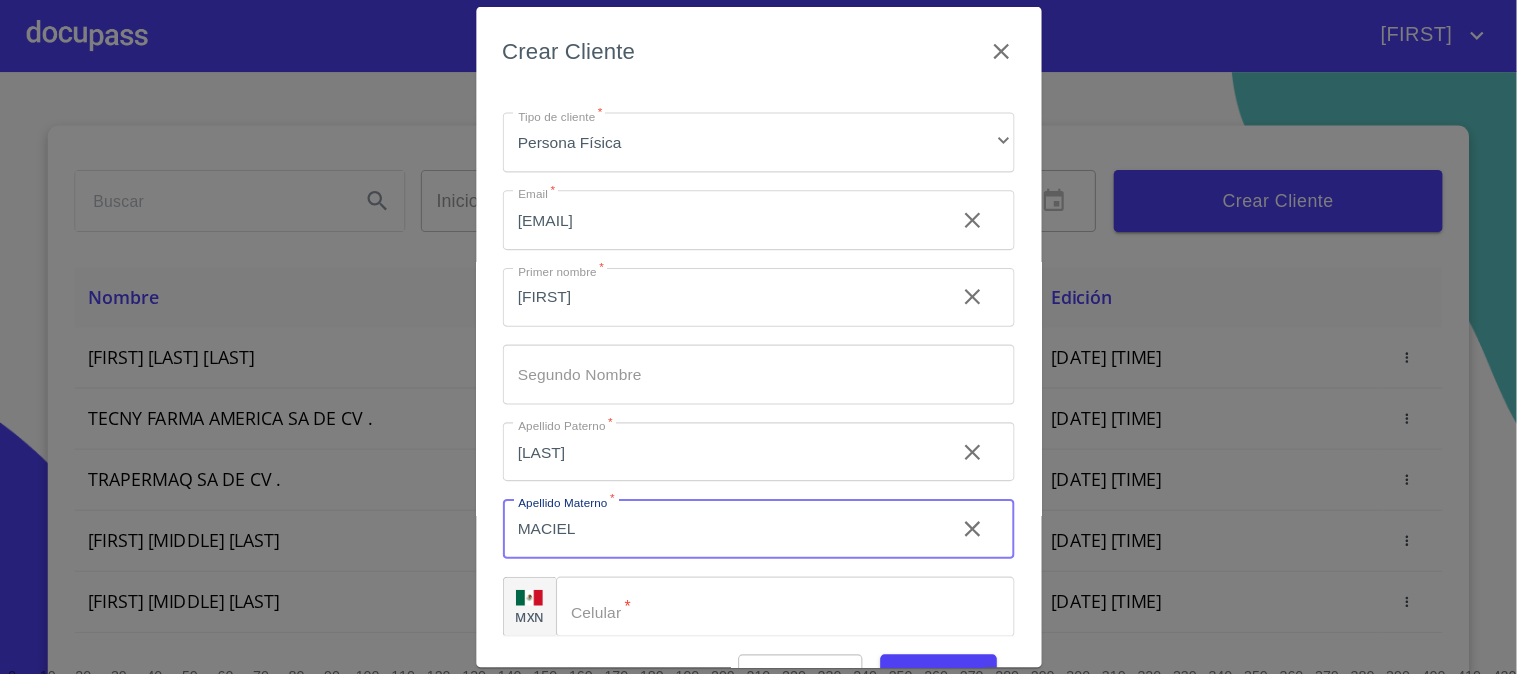 scroll, scrollTop: 50, scrollLeft: 0, axis: vertical 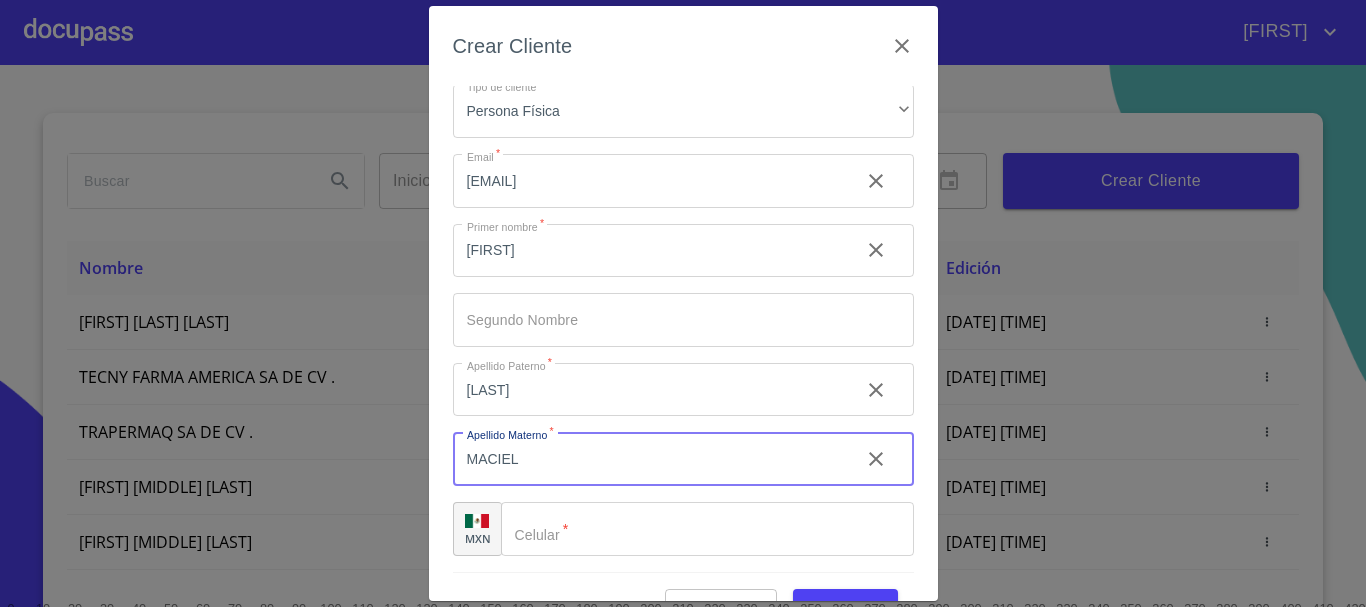 type on "MACIEL" 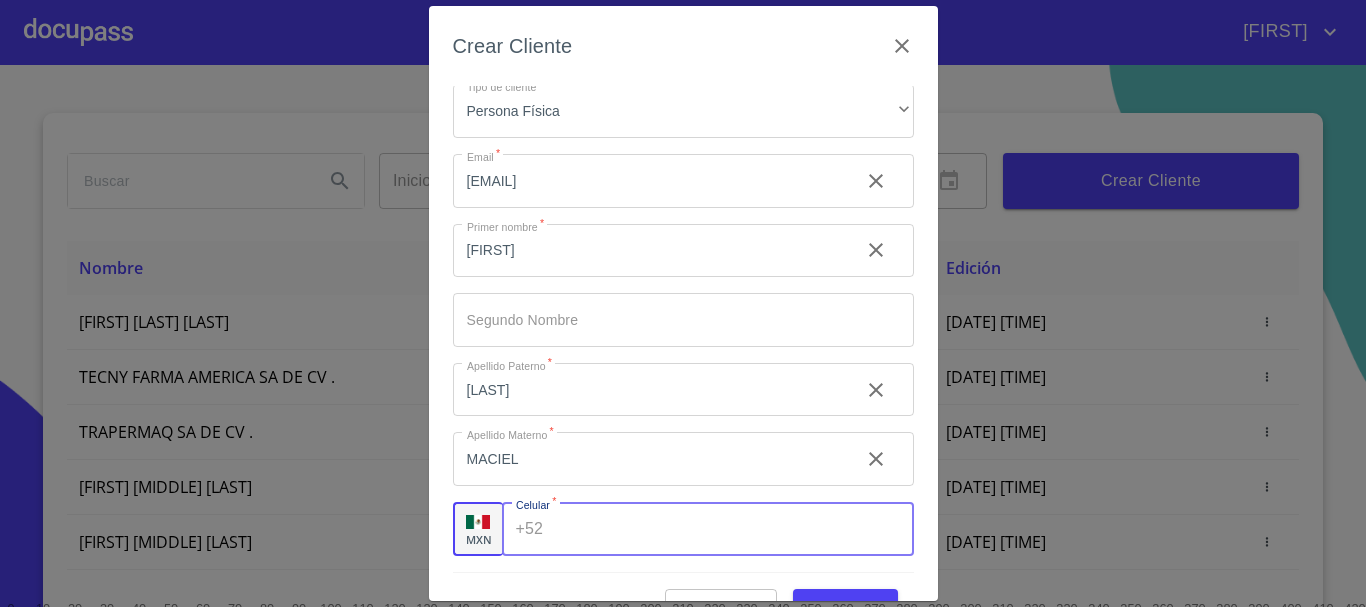 click on "[COUNTRY_CODE]" at bounding box center (708, 529) 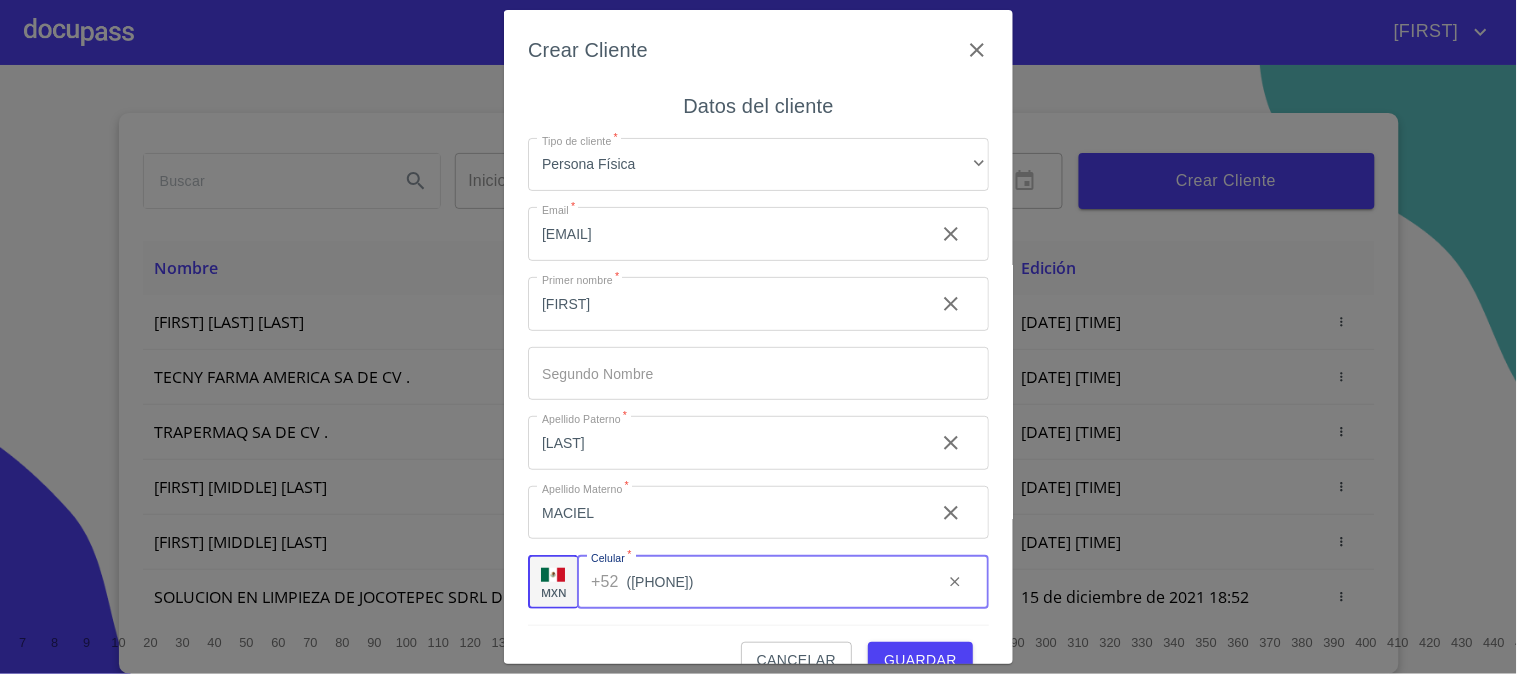 scroll, scrollTop: 0, scrollLeft: 0, axis: both 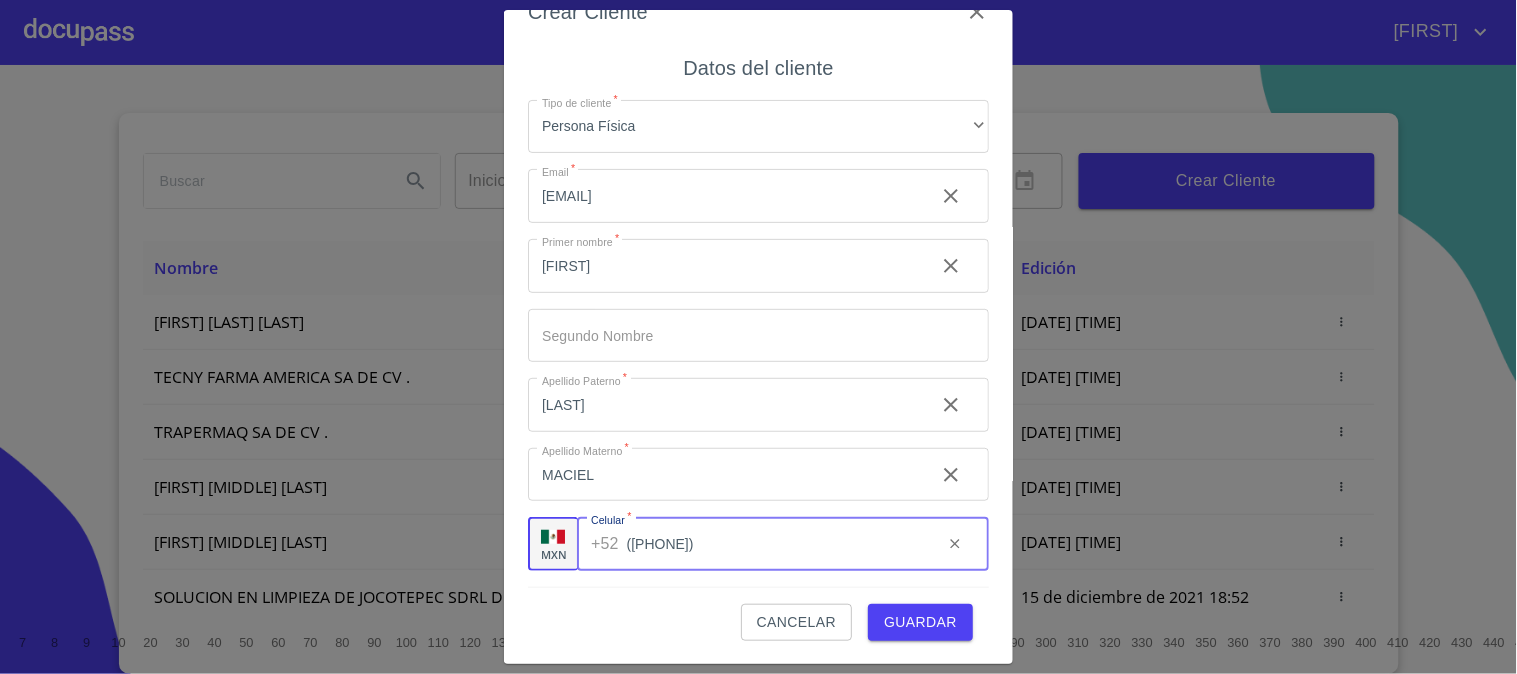 type on "([PHONE])" 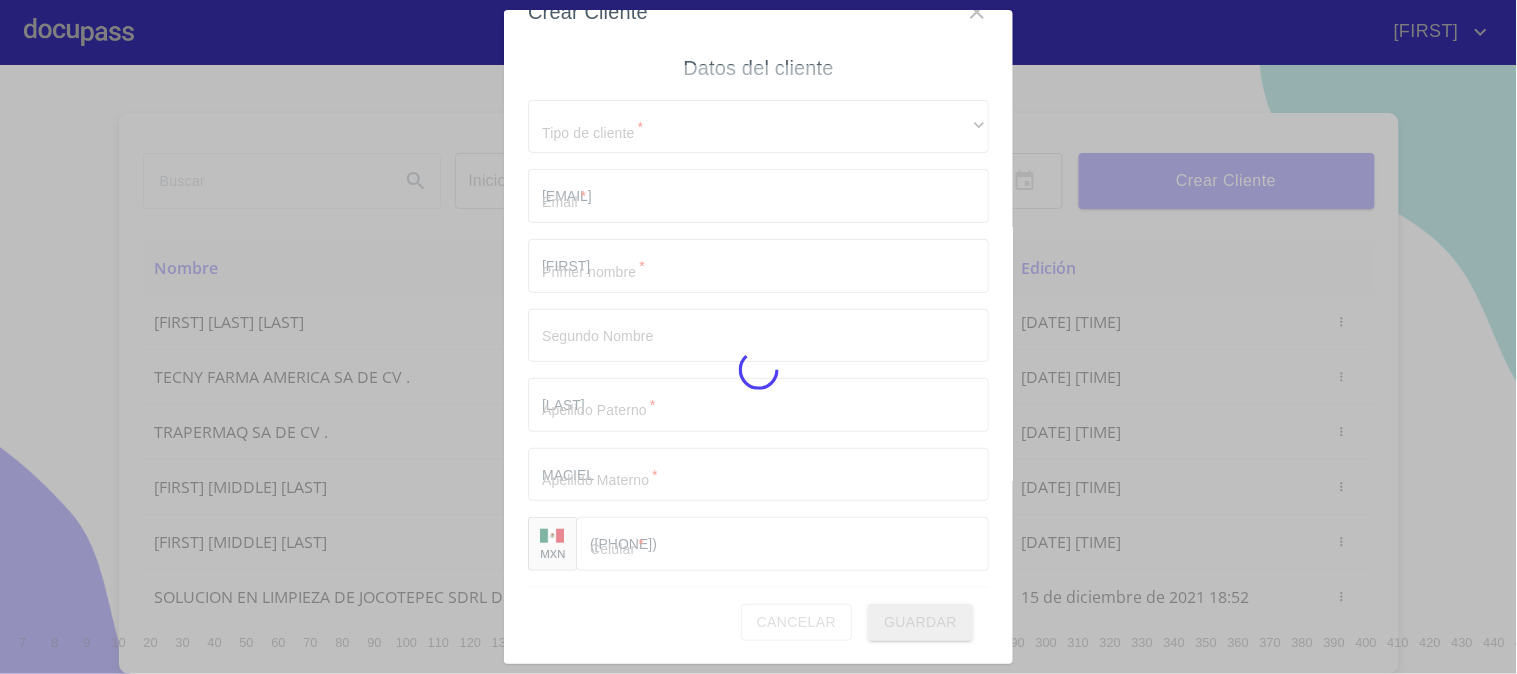 type 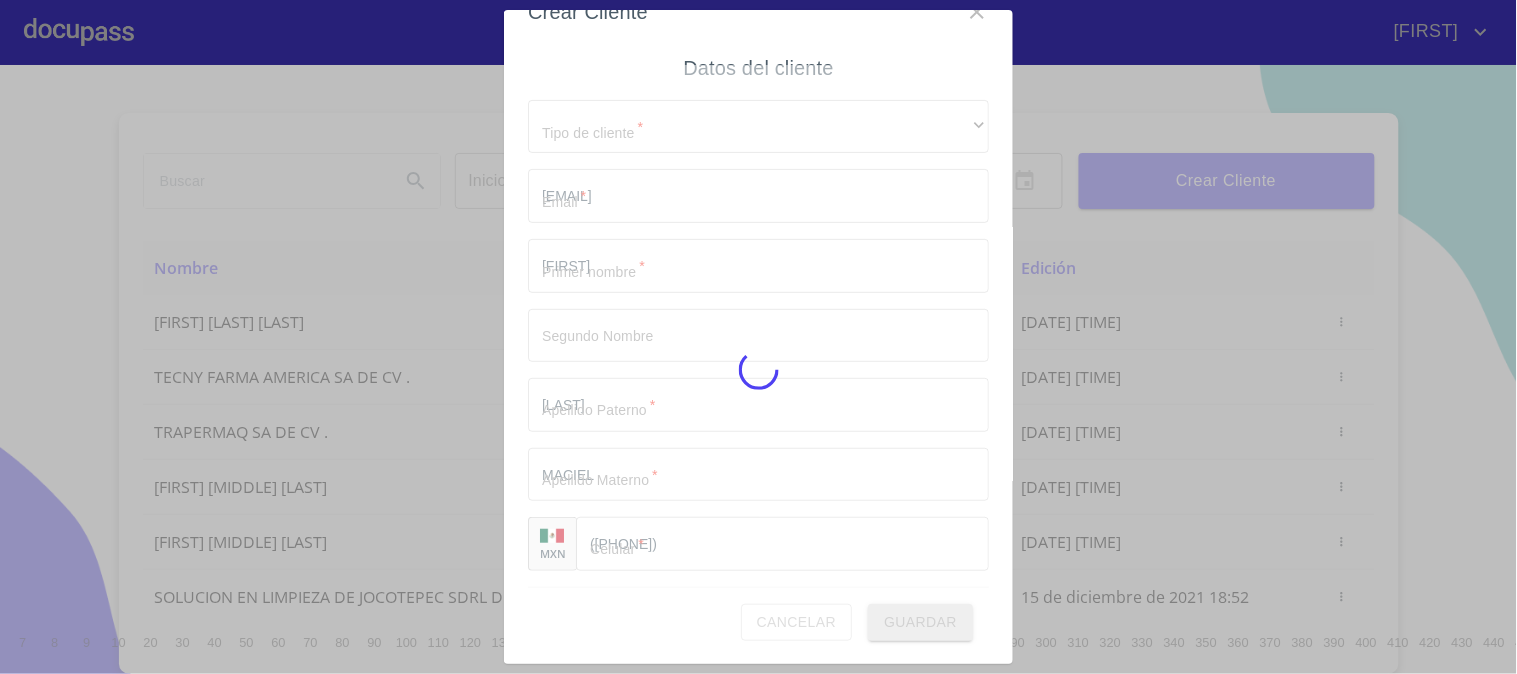 type 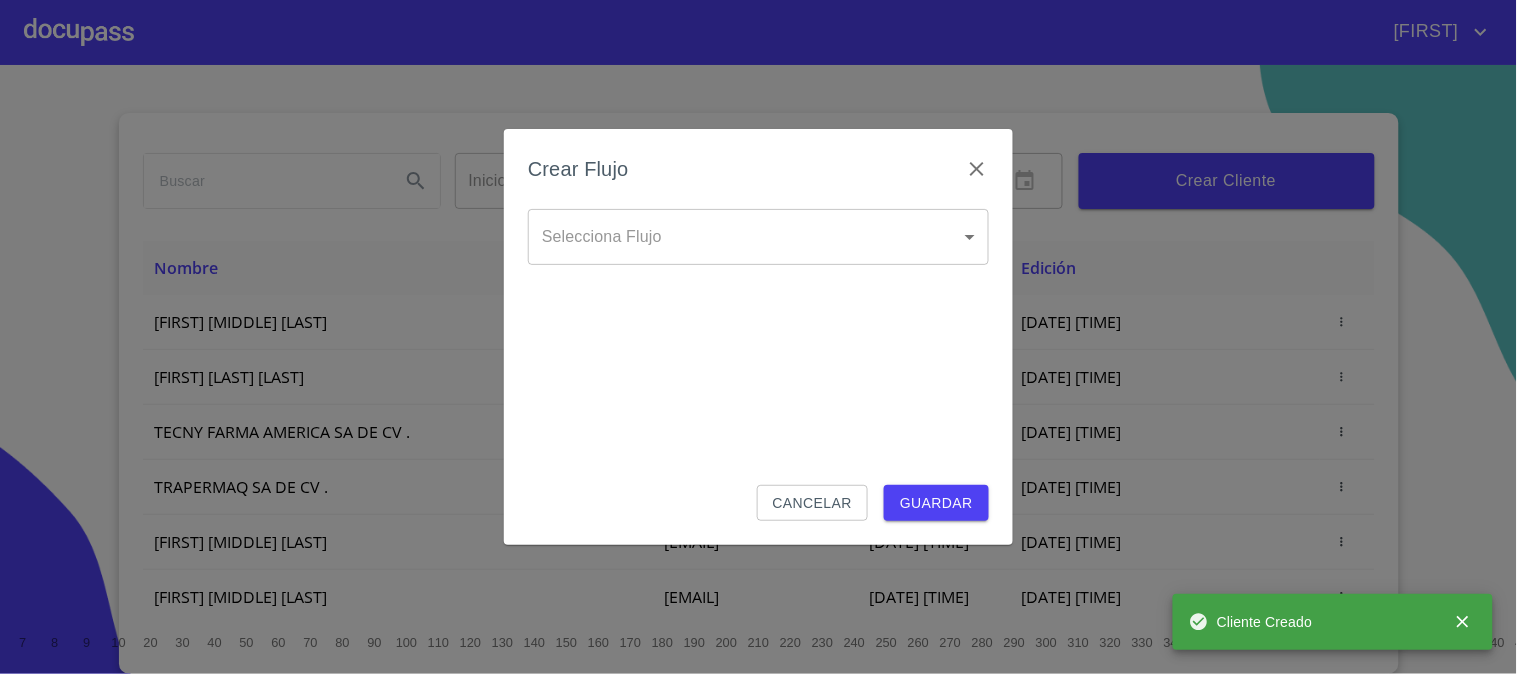 click on "Inicio ​ Fin ​ Crear Cliente Nombre   Correo electrónico   Registro   Edición     GUSTAVO MORA MACIEL [EMAIL] [DATE] [TIME] [DATE] [TIME] ROMEO . HERNANDEZ MARTINEZ [EMAIL] [DATE] [TIME] [DATE] [TIME] TECNY FARMA AMERICA  SA DE CV  . [EMAIL] [DATE] [TIME] [DATE] [TIME] TRAPERMAQ SA DE CV  . [EMAIL] [DATE] [TIME] [DATE] [TIME] MARIA DEL CARMEN TIRADO LOPEZ [EMAIL] [DATE] [TIME] [DATE] [TIME] ENRIQUE  ANTONIO  RICAÑO  ALCAZAR  [EMAIL] [DATE] [TIME] [DATE] [TIME] SOLUCION EN LIMPIEZA DE JOCOTEPEC SDRL DE CV . [EMAIL] [DATE] [TIME] [DATE] [TIME] ISRAEL LOPEZ LOPEZ [EMAIL] [DATE] [TIME] [DATE] [TIME] RAICES NATIVAS  SA DE CV . [NUMBER] [NUMBER] [NUMBER] [NUMBER] [NUMBER]" at bounding box center [758, 337] 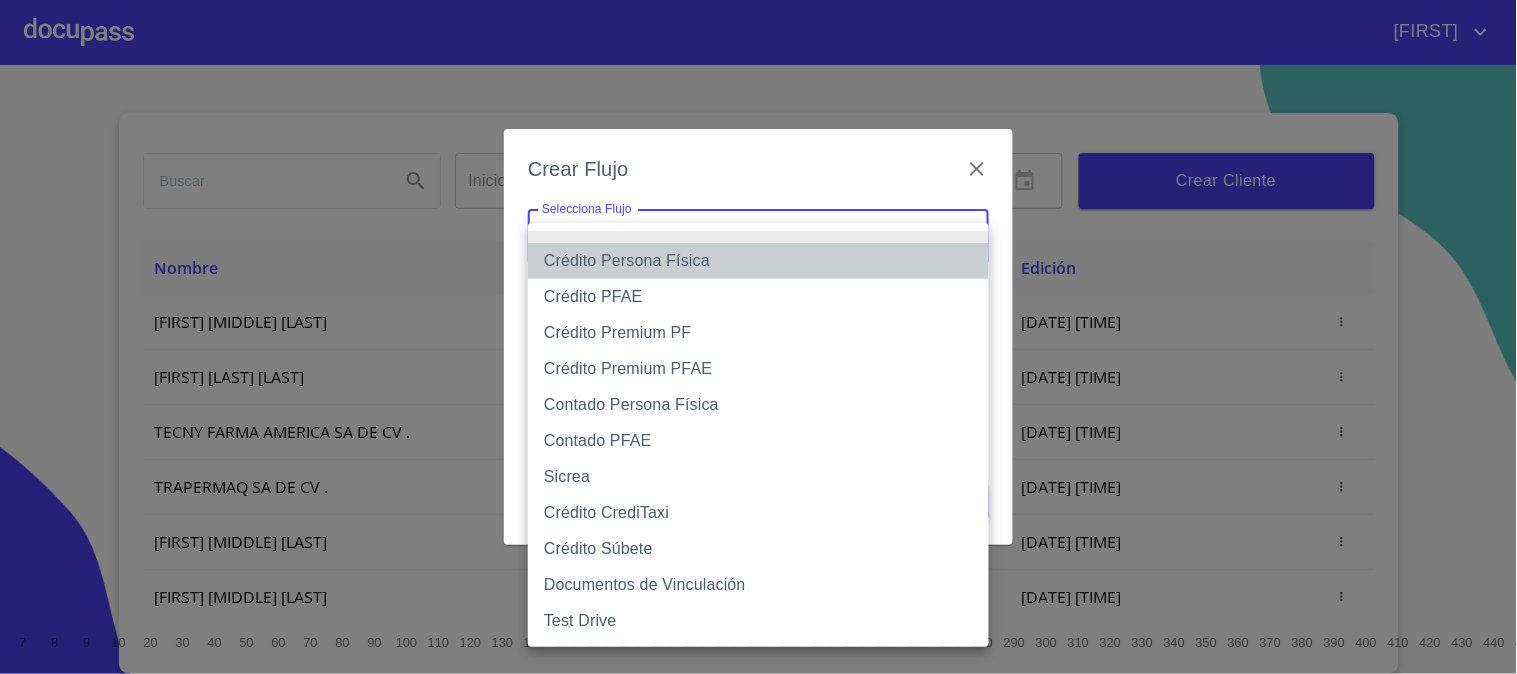 click on "Crédito Persona Física" at bounding box center [758, 261] 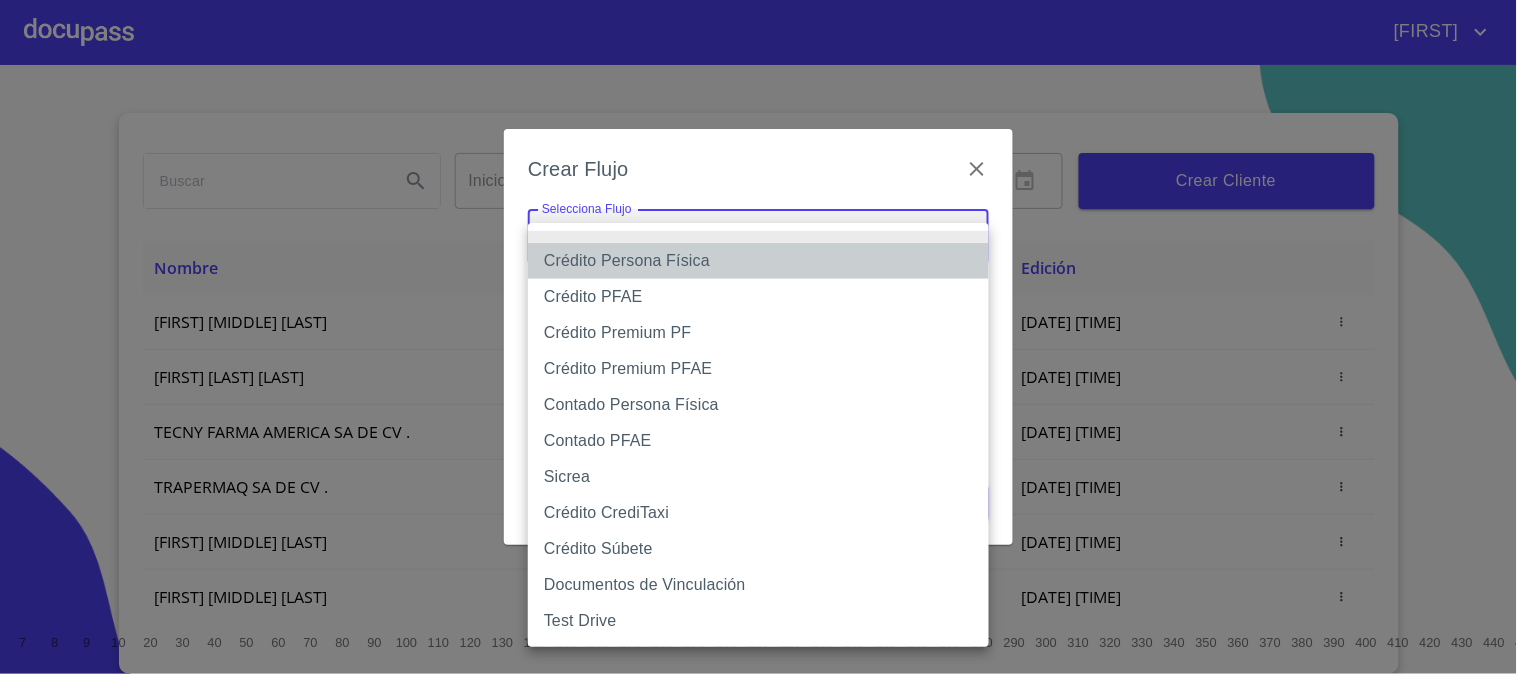 type on "61b033e49b8c202ad5bb7912" 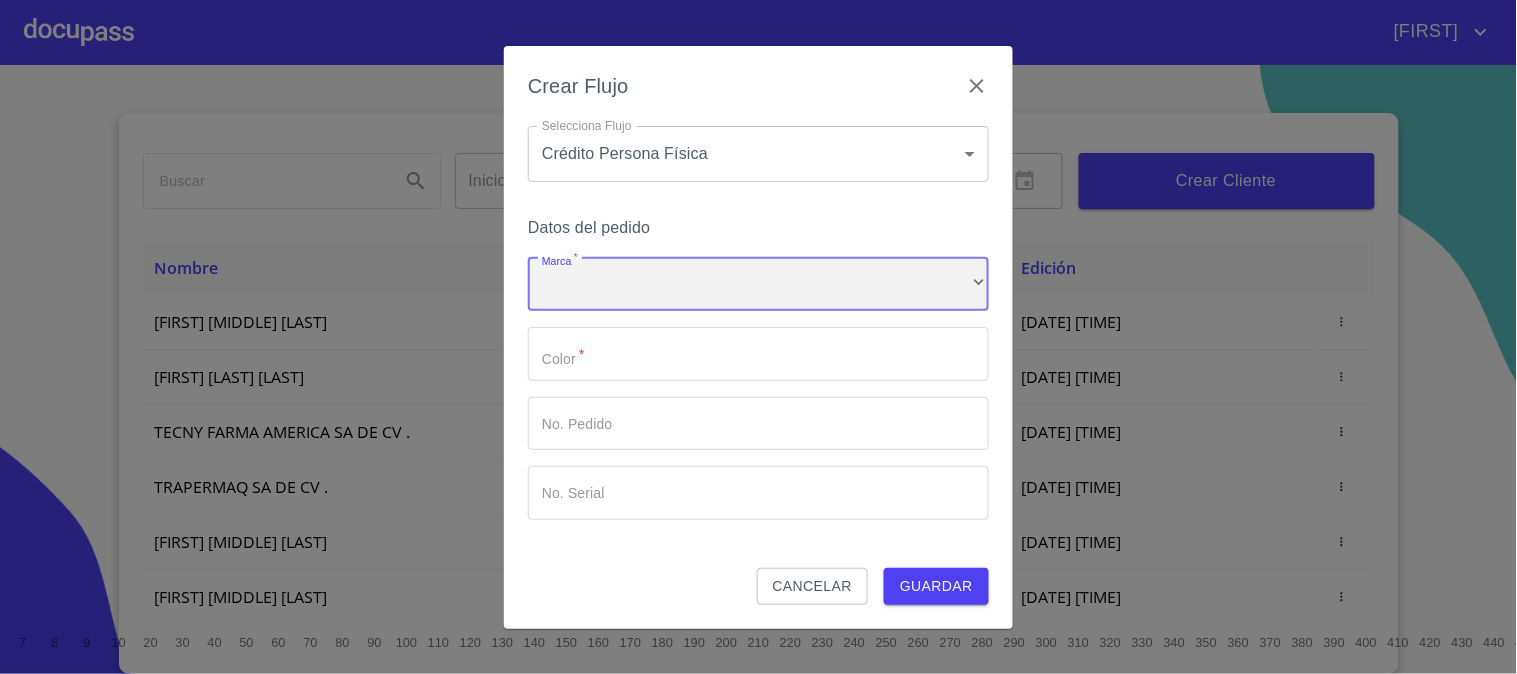 click on "​" at bounding box center (758, 285) 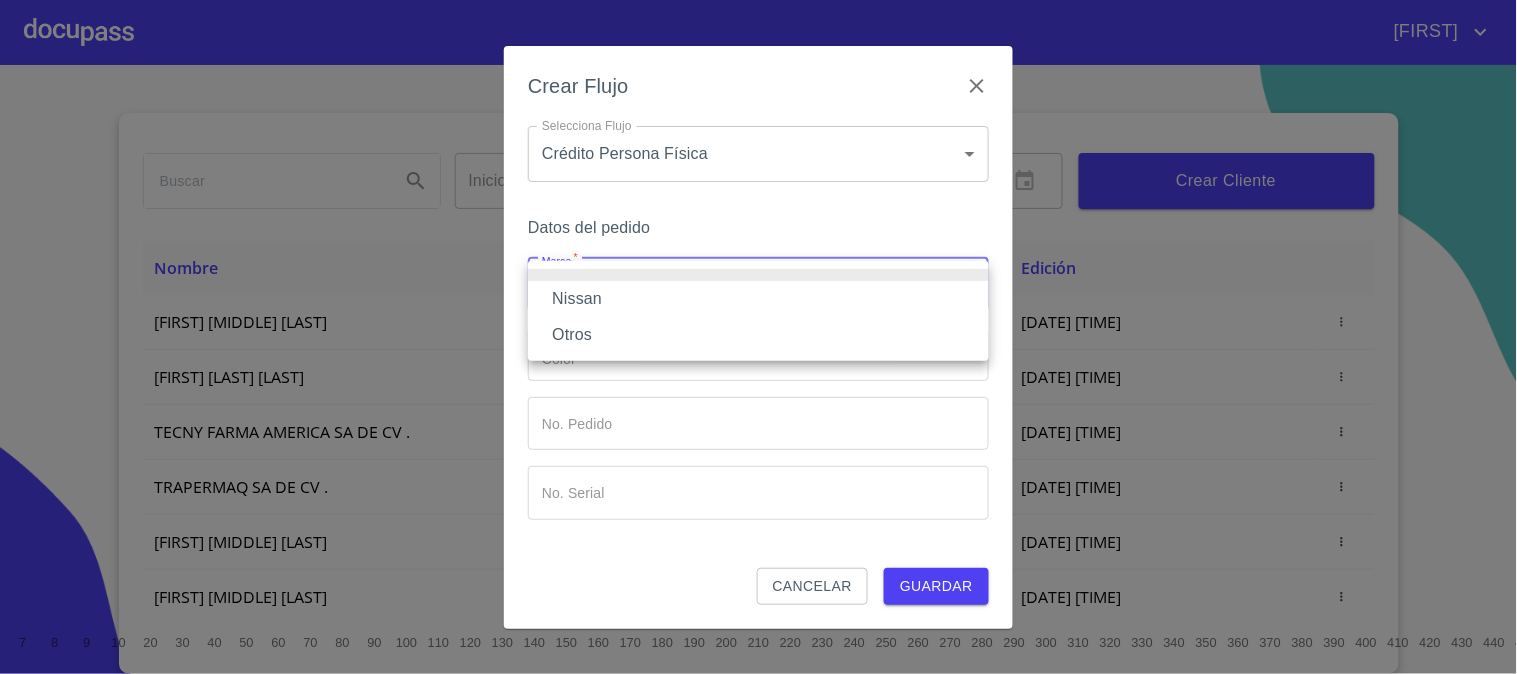 click on "Nissan" at bounding box center (758, 299) 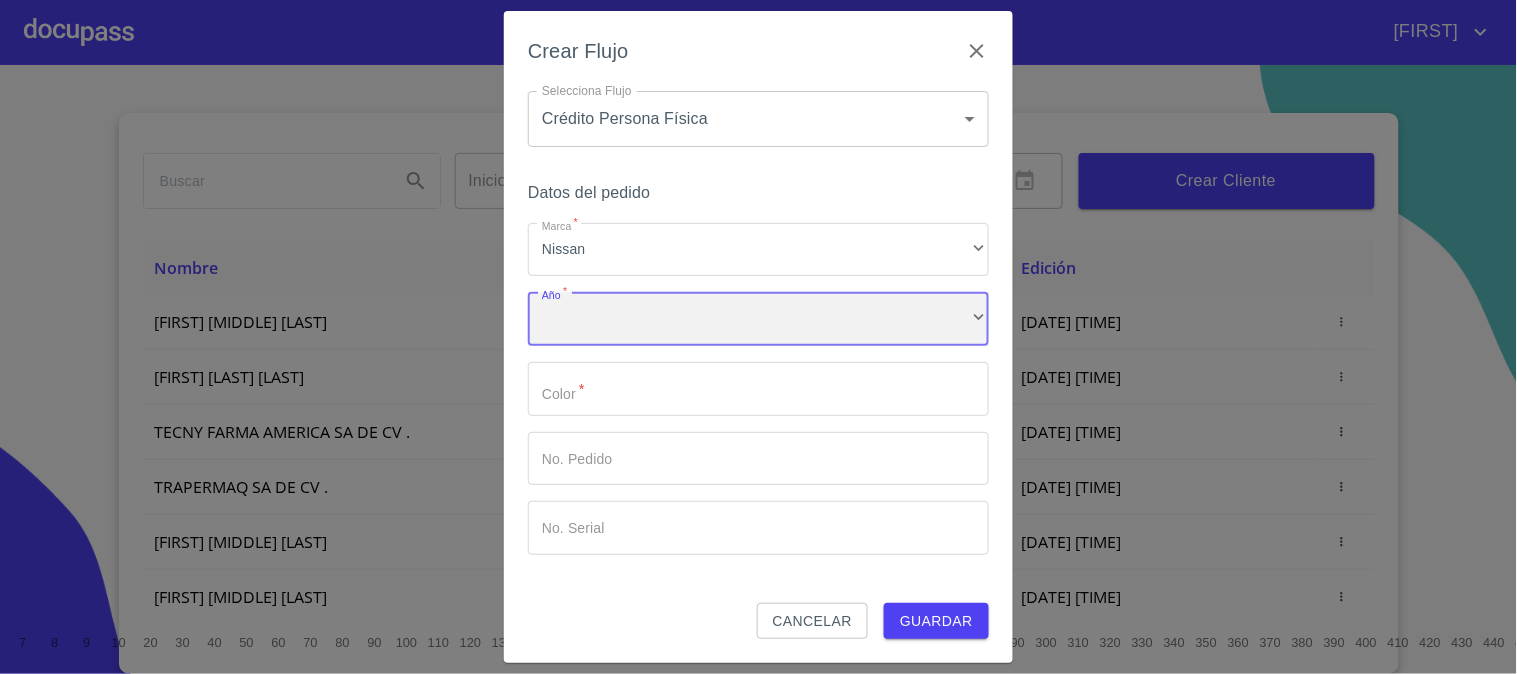 click on "​" at bounding box center [758, 319] 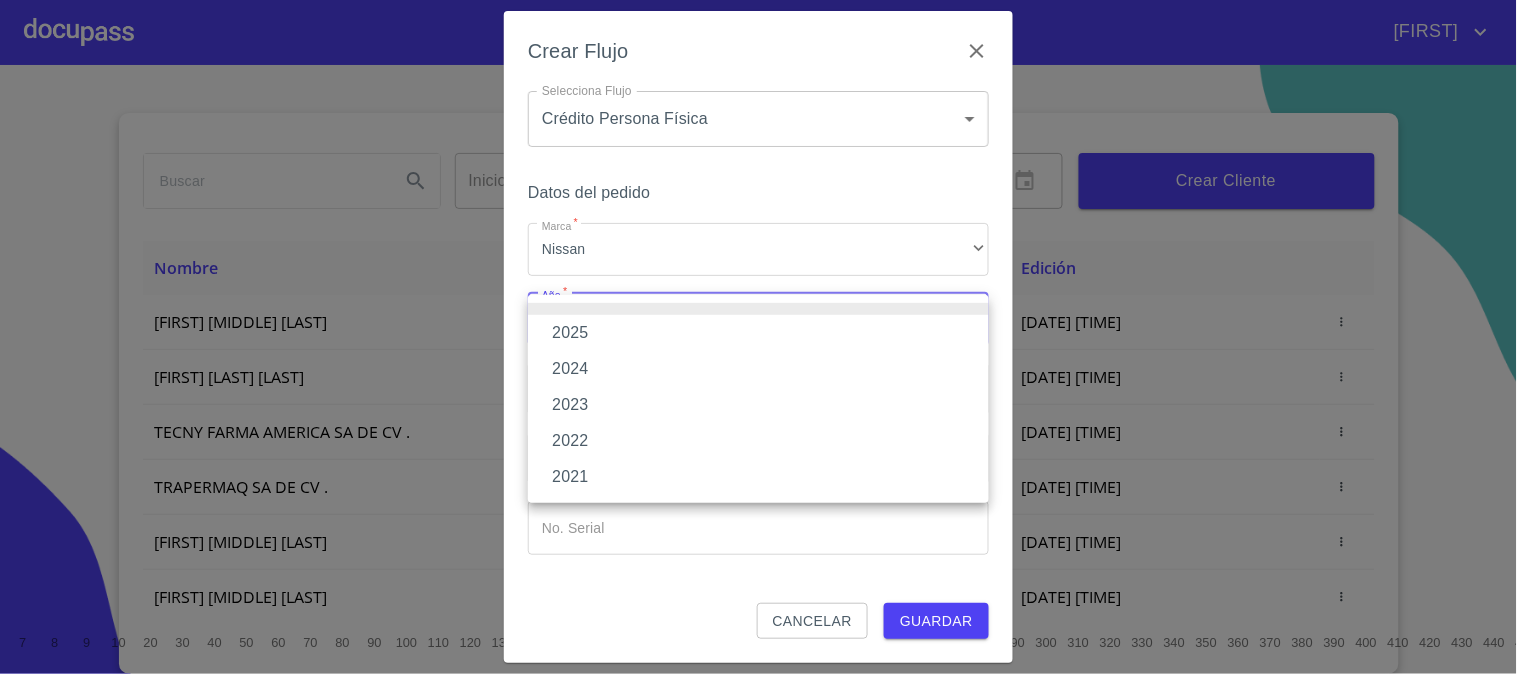 click on "2025" at bounding box center [758, 333] 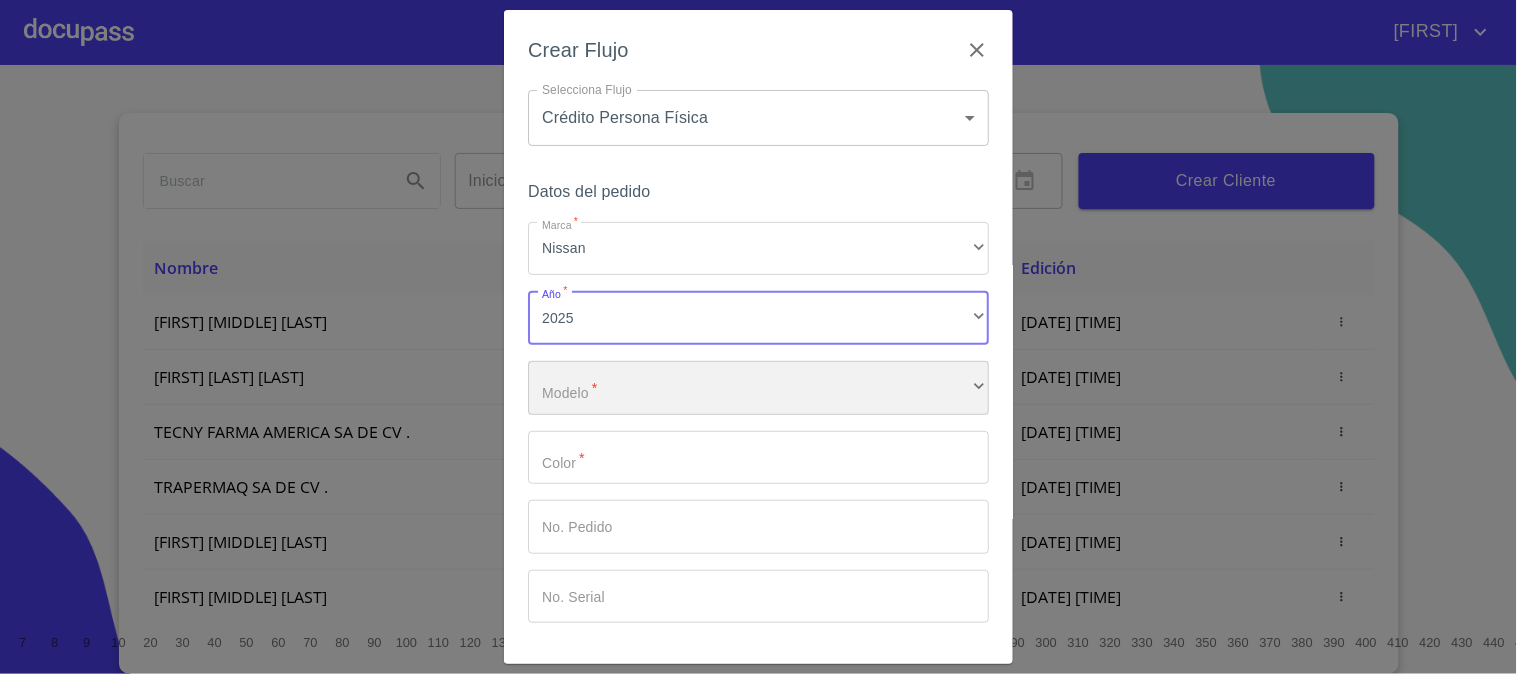 click on "​" at bounding box center [758, 388] 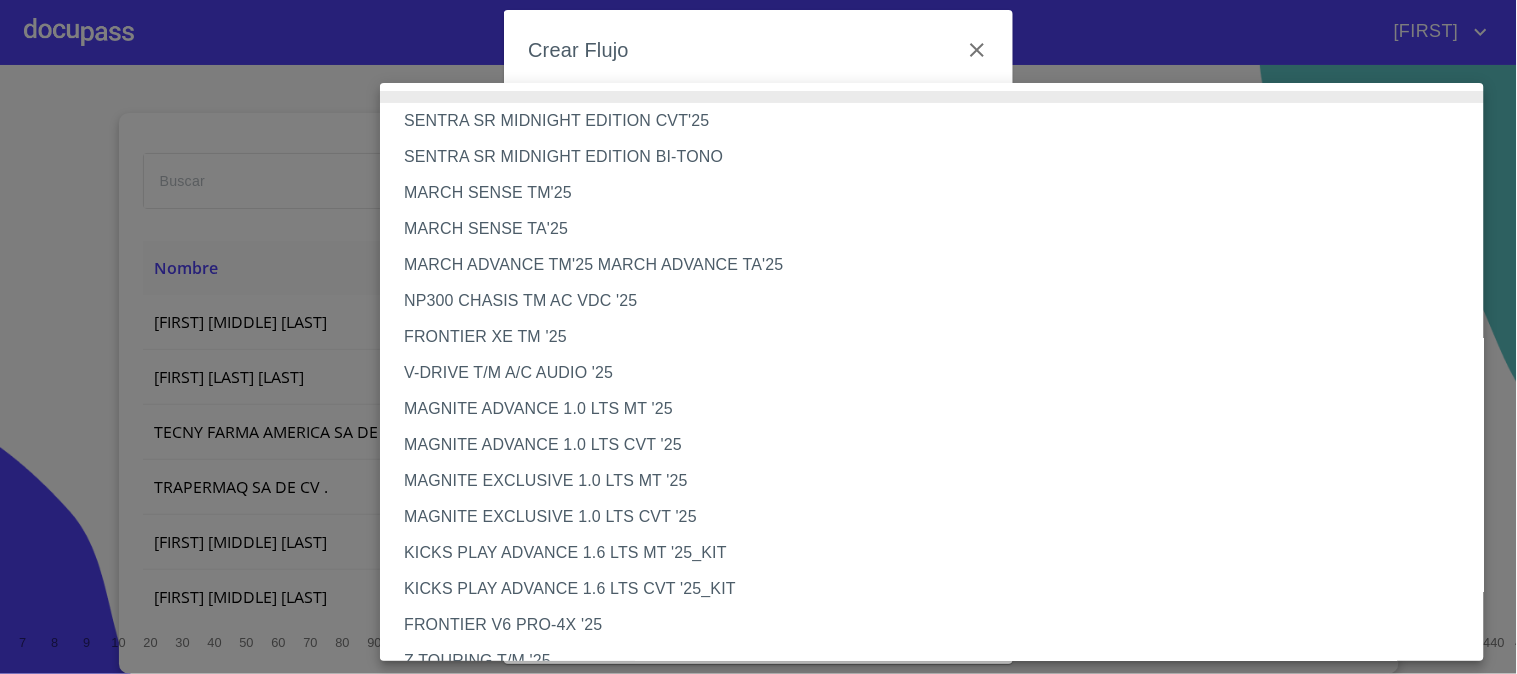 type 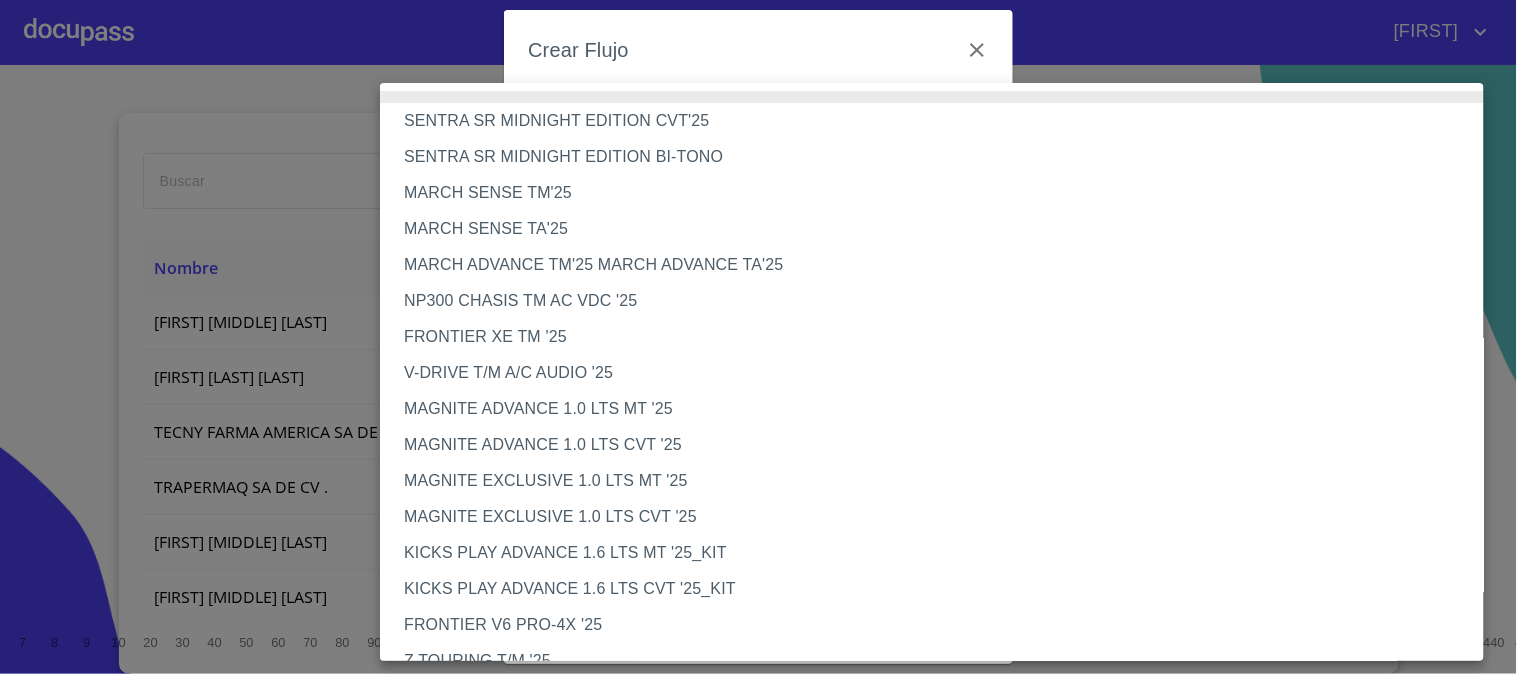 type 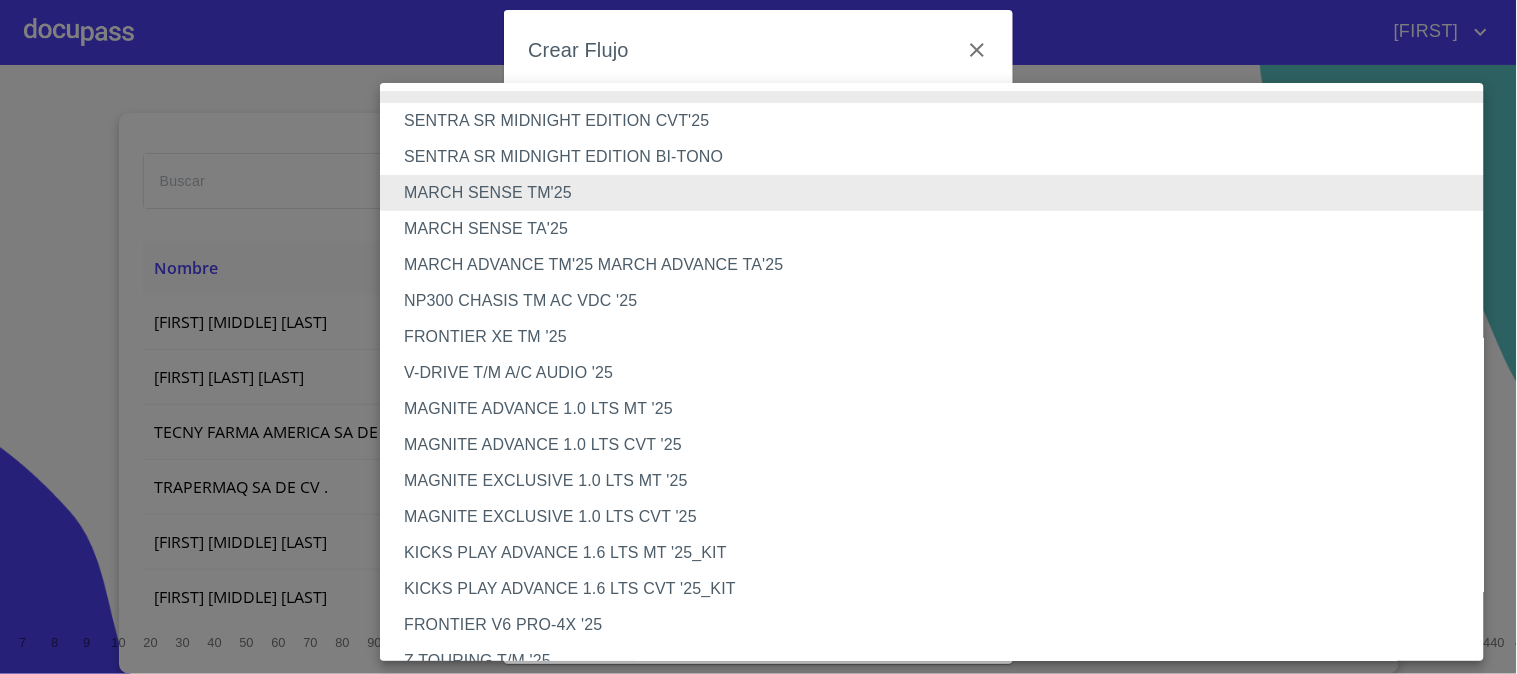 type 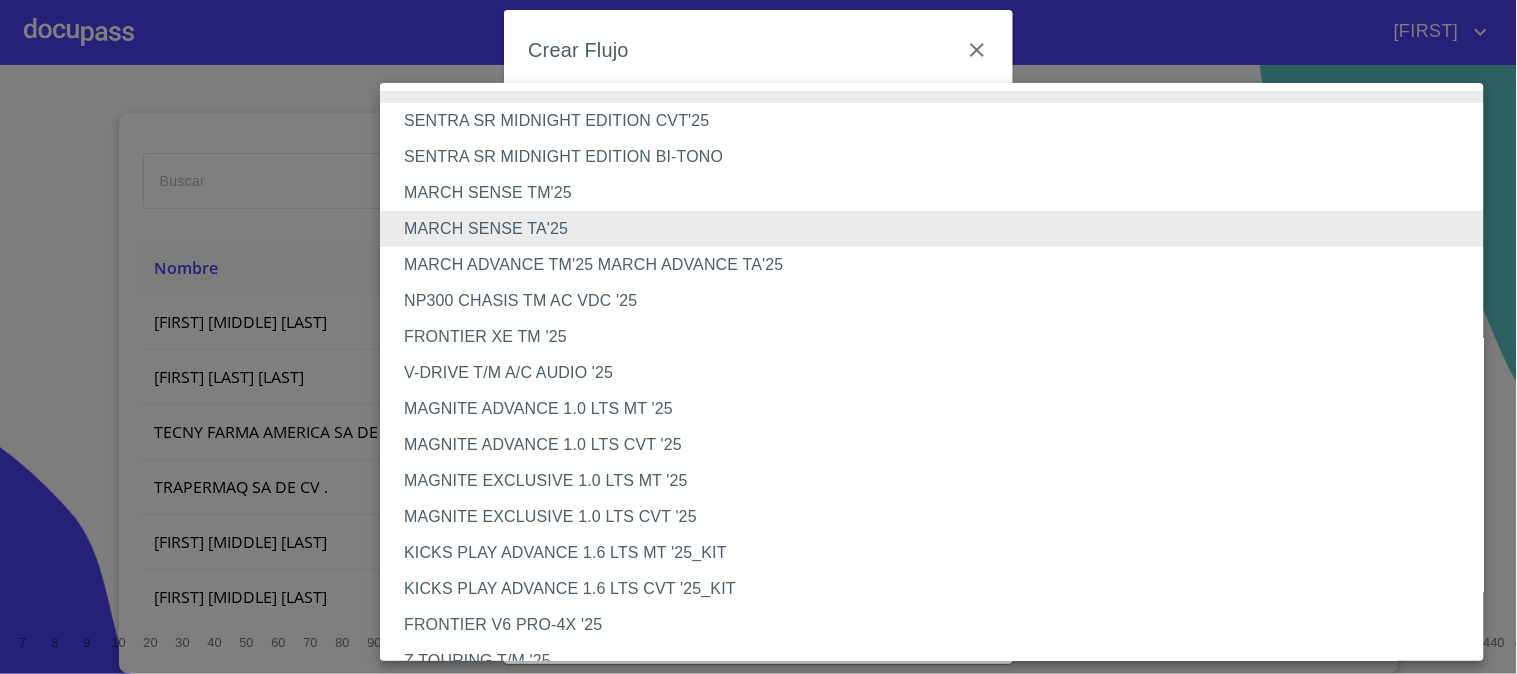 type 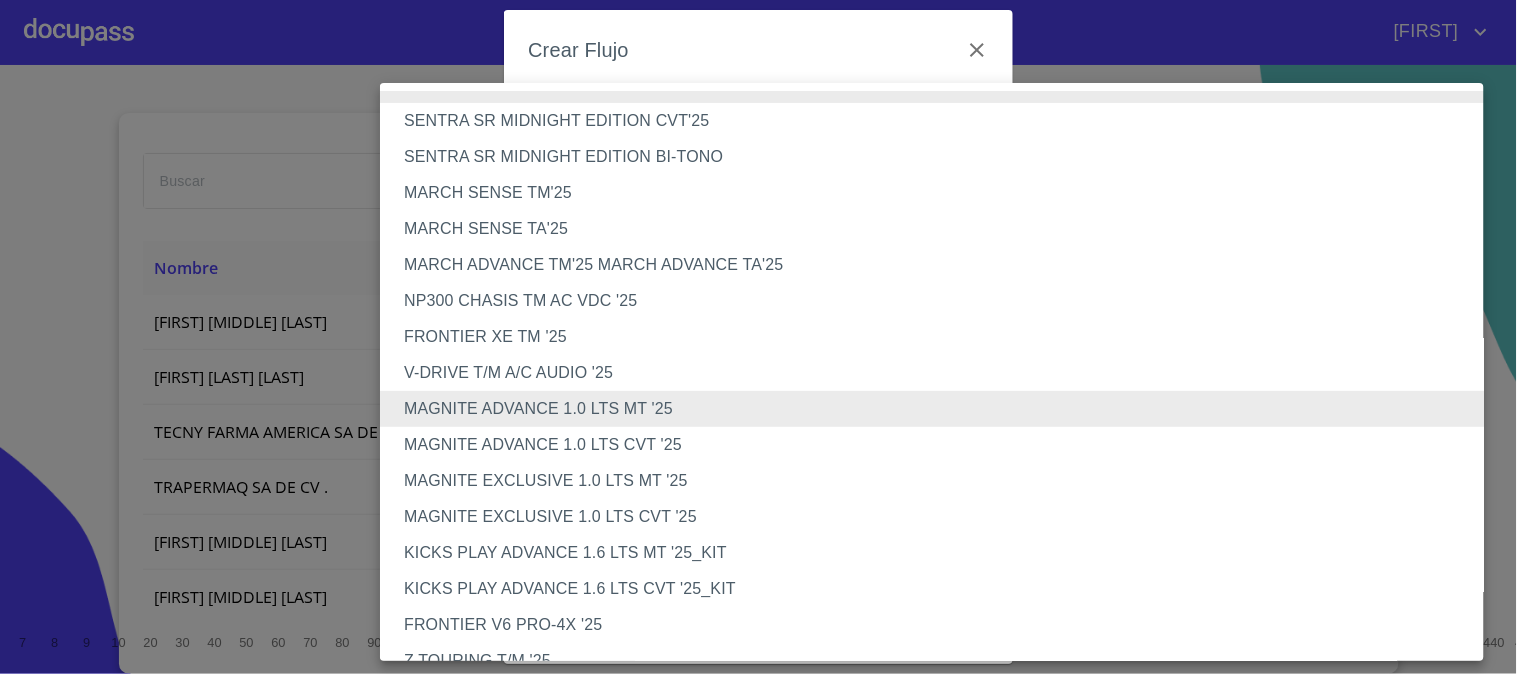 type 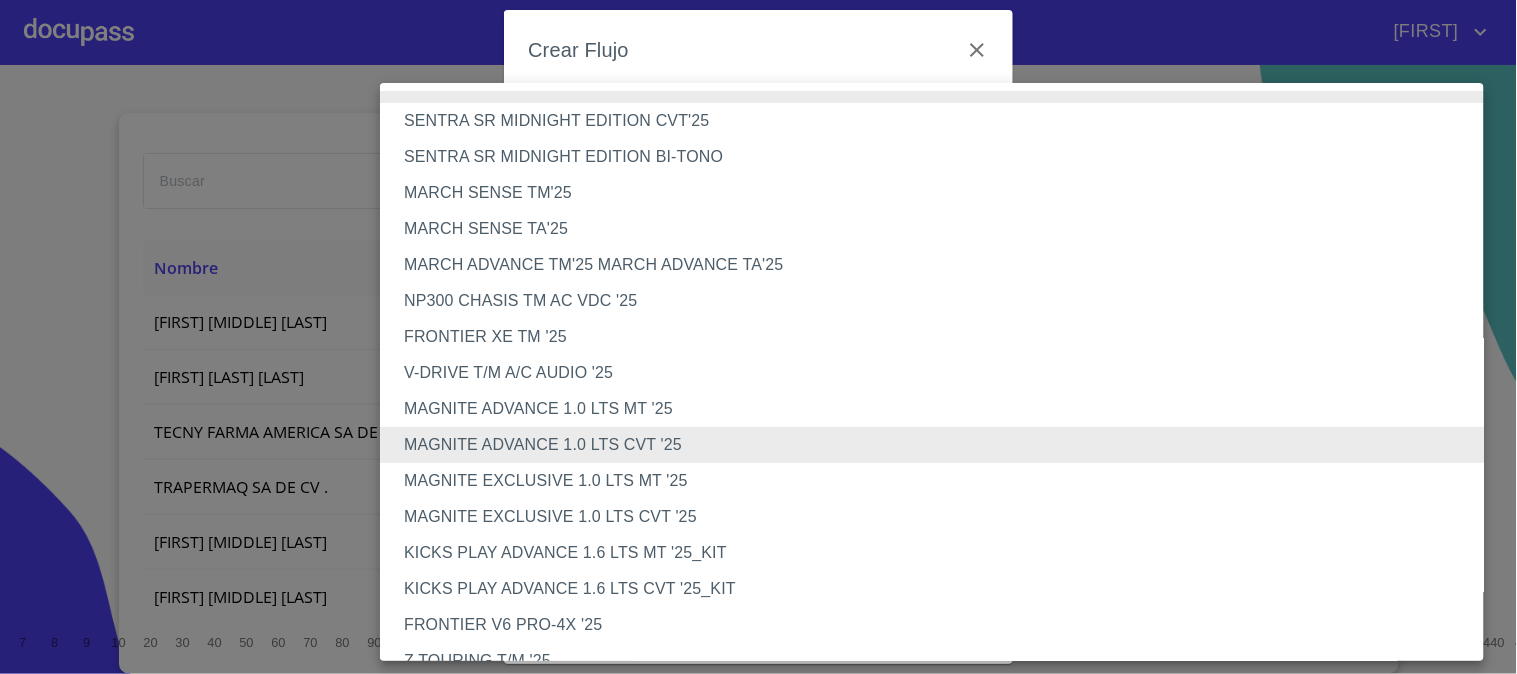 type 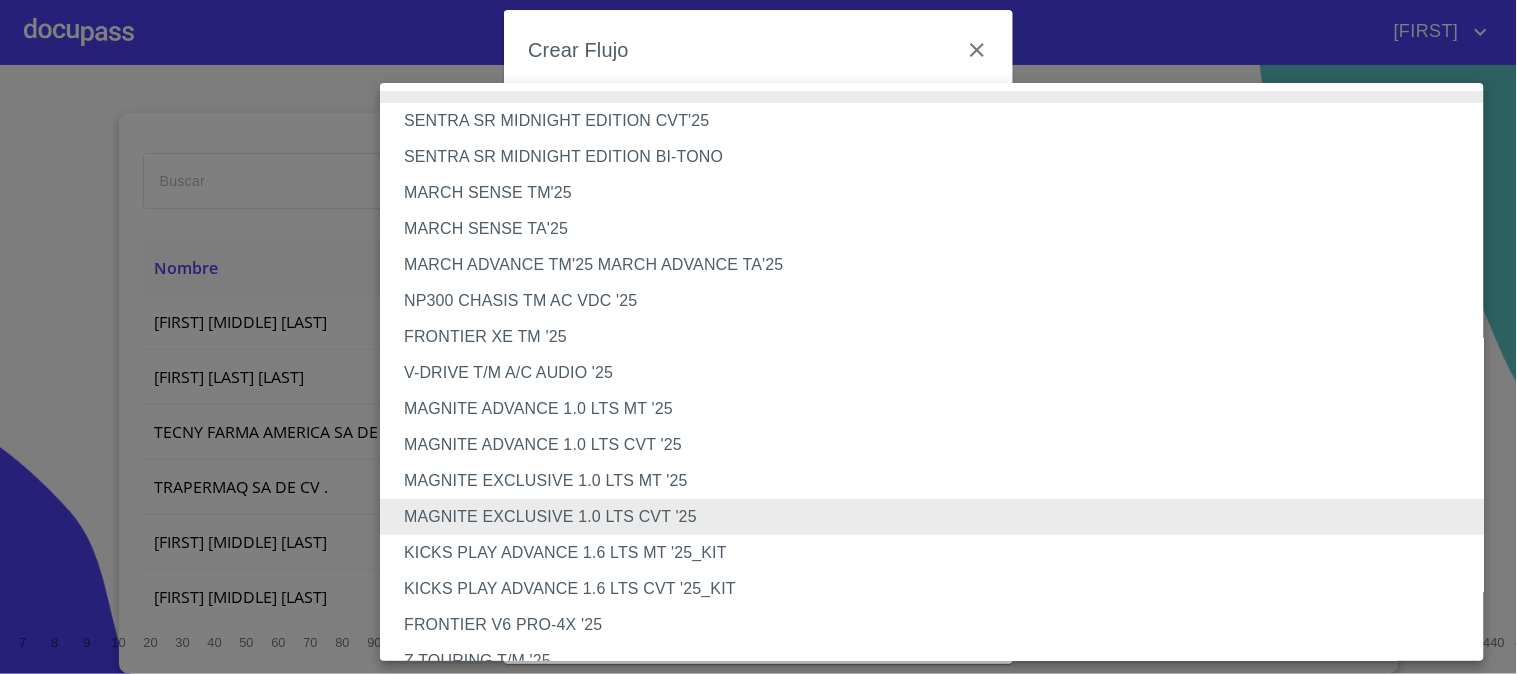 type 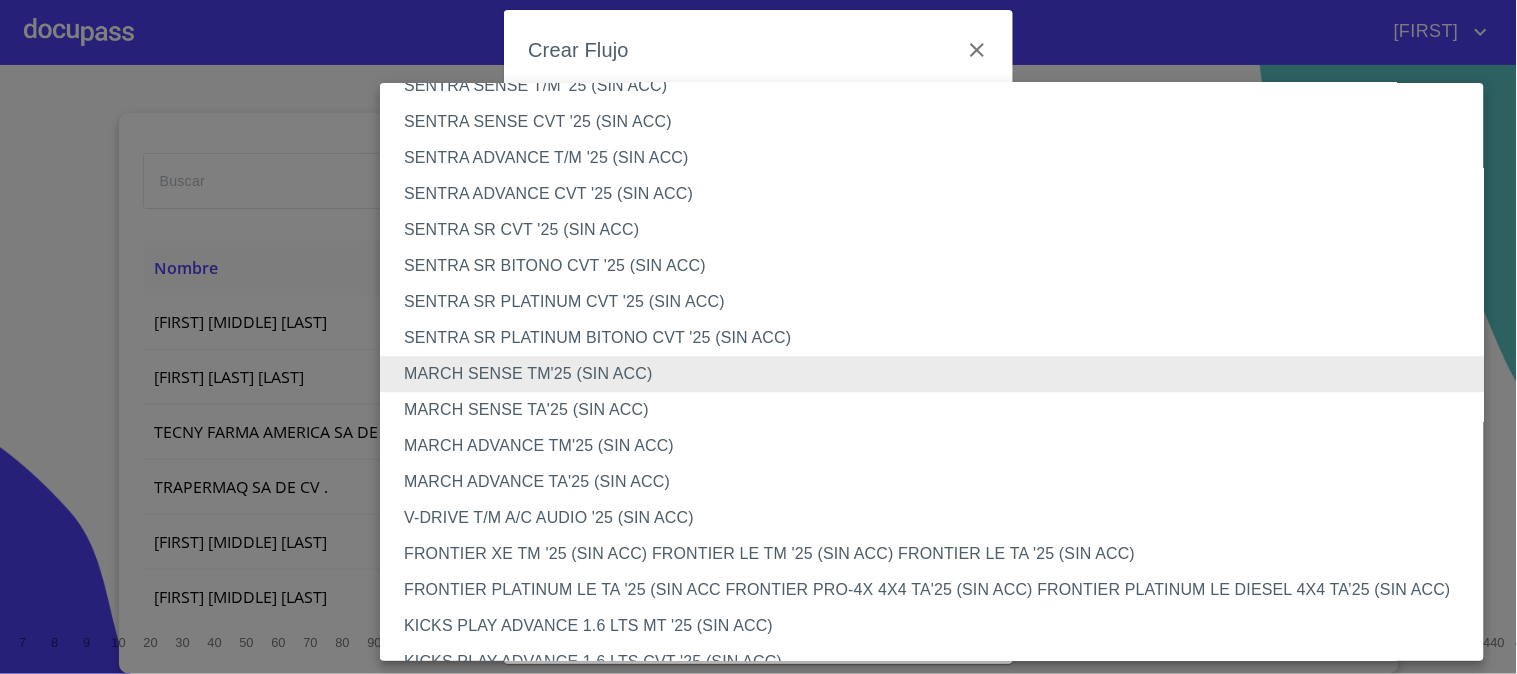 type 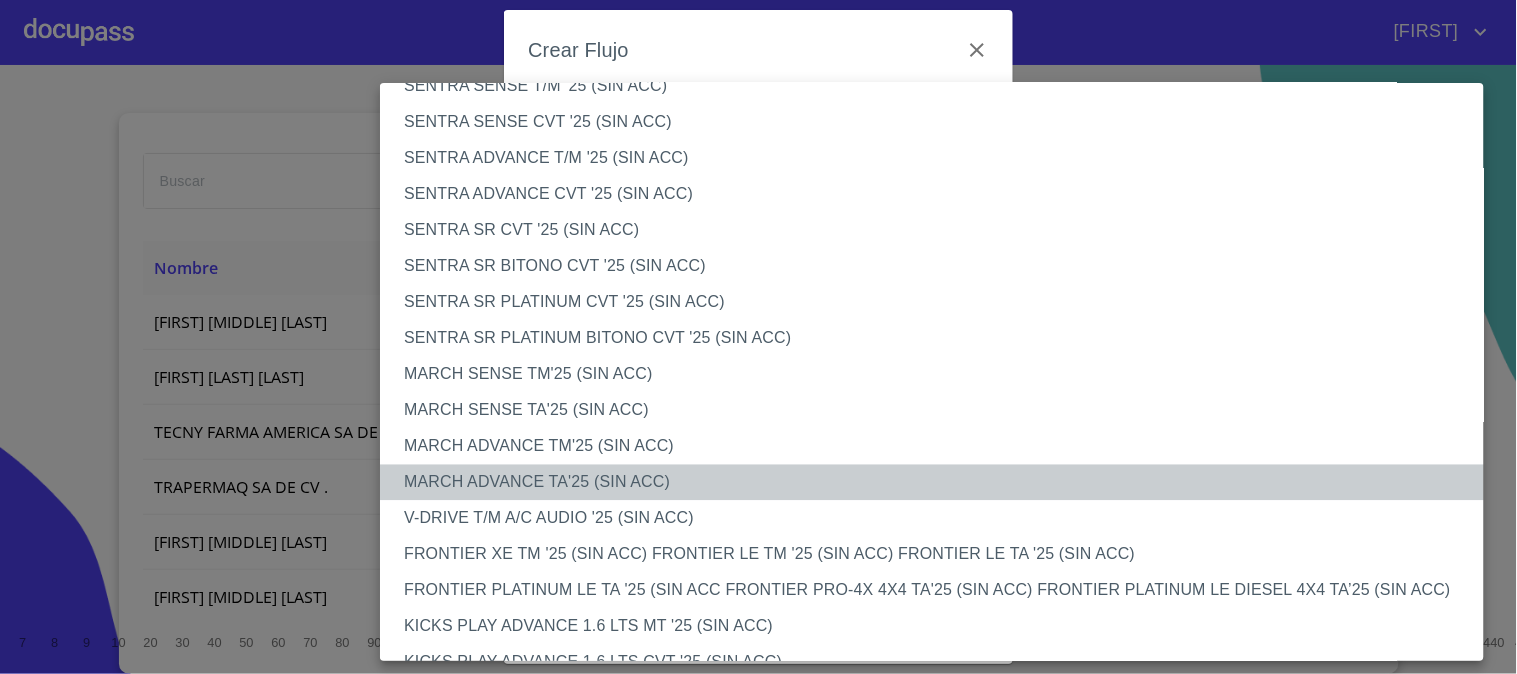 click on "MARCH ADVANCE TA'25 (SIN ACC)" at bounding box center [940, 482] 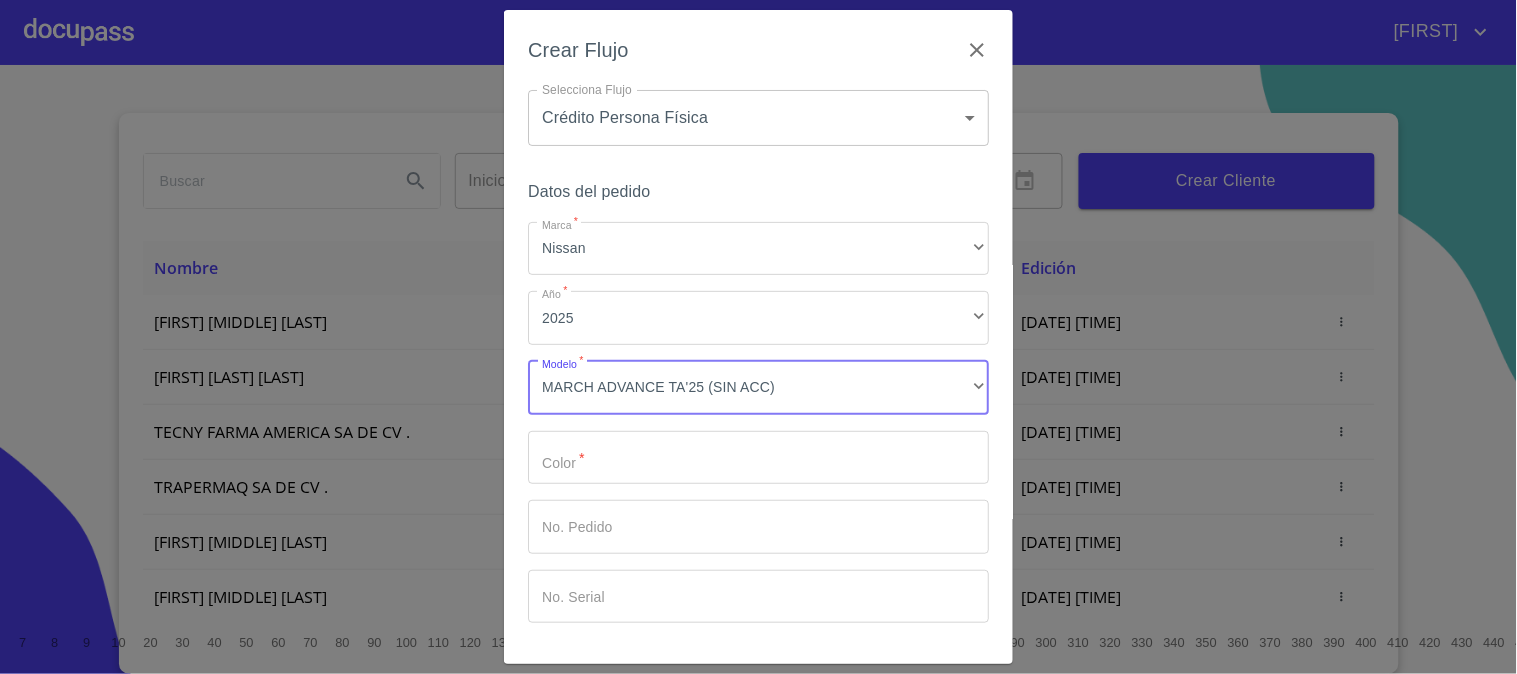 click on "Marca   *" at bounding box center (758, 458) 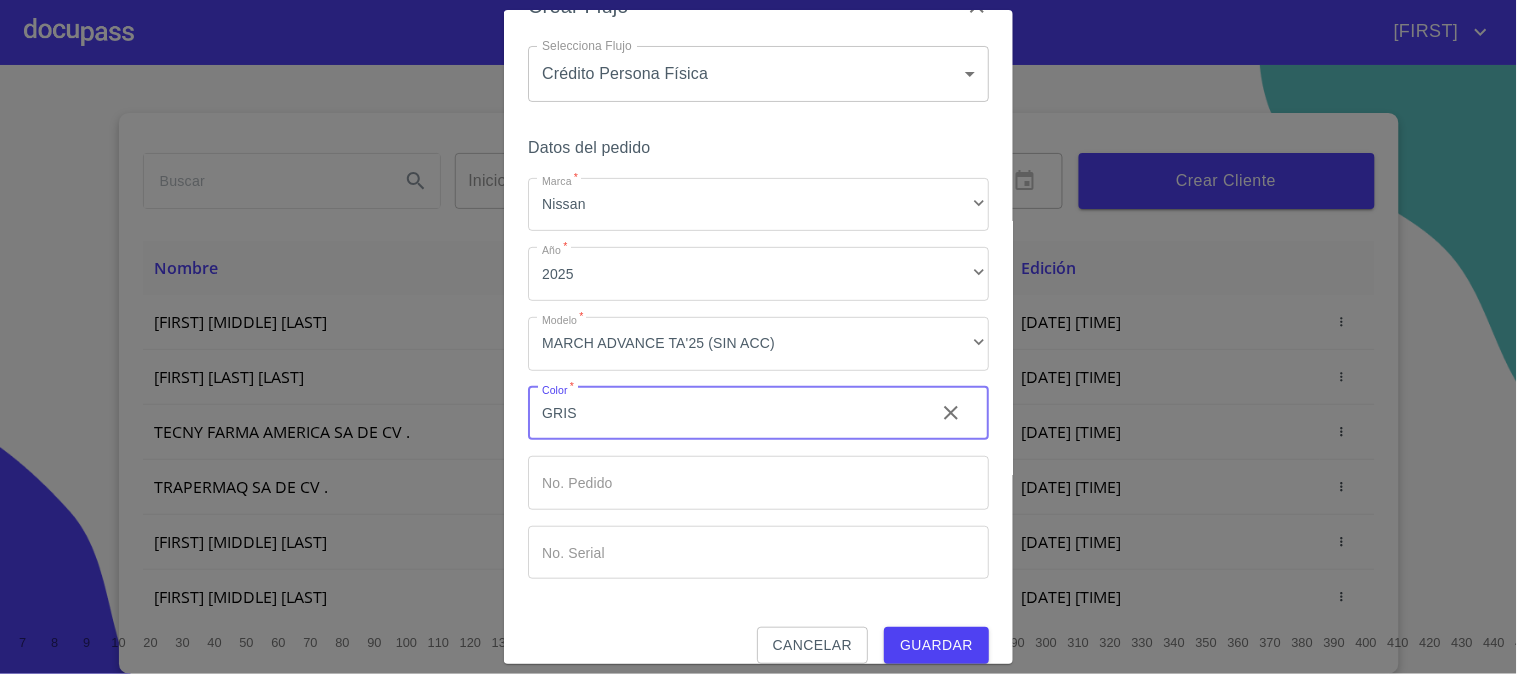scroll, scrollTop: 67, scrollLeft: 0, axis: vertical 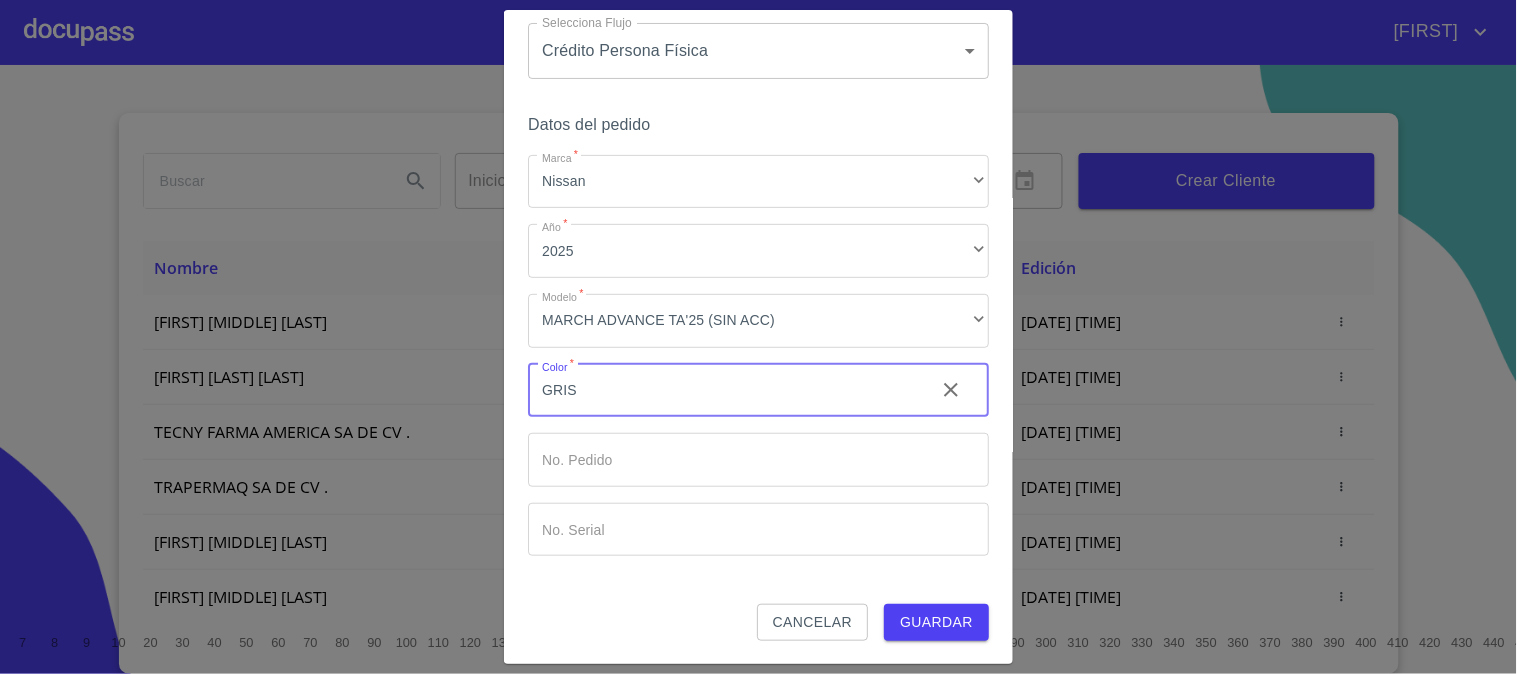 type on "GRIS" 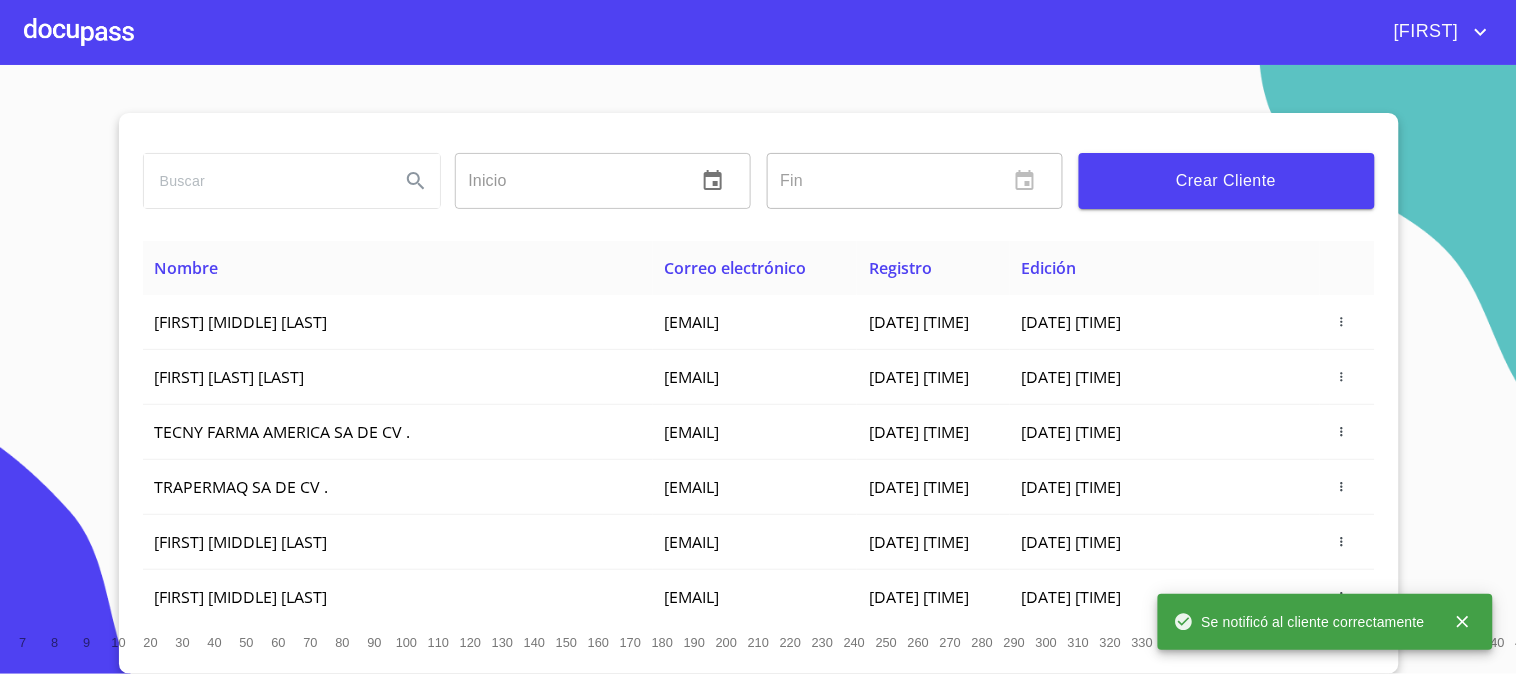 click at bounding box center (79, 32) 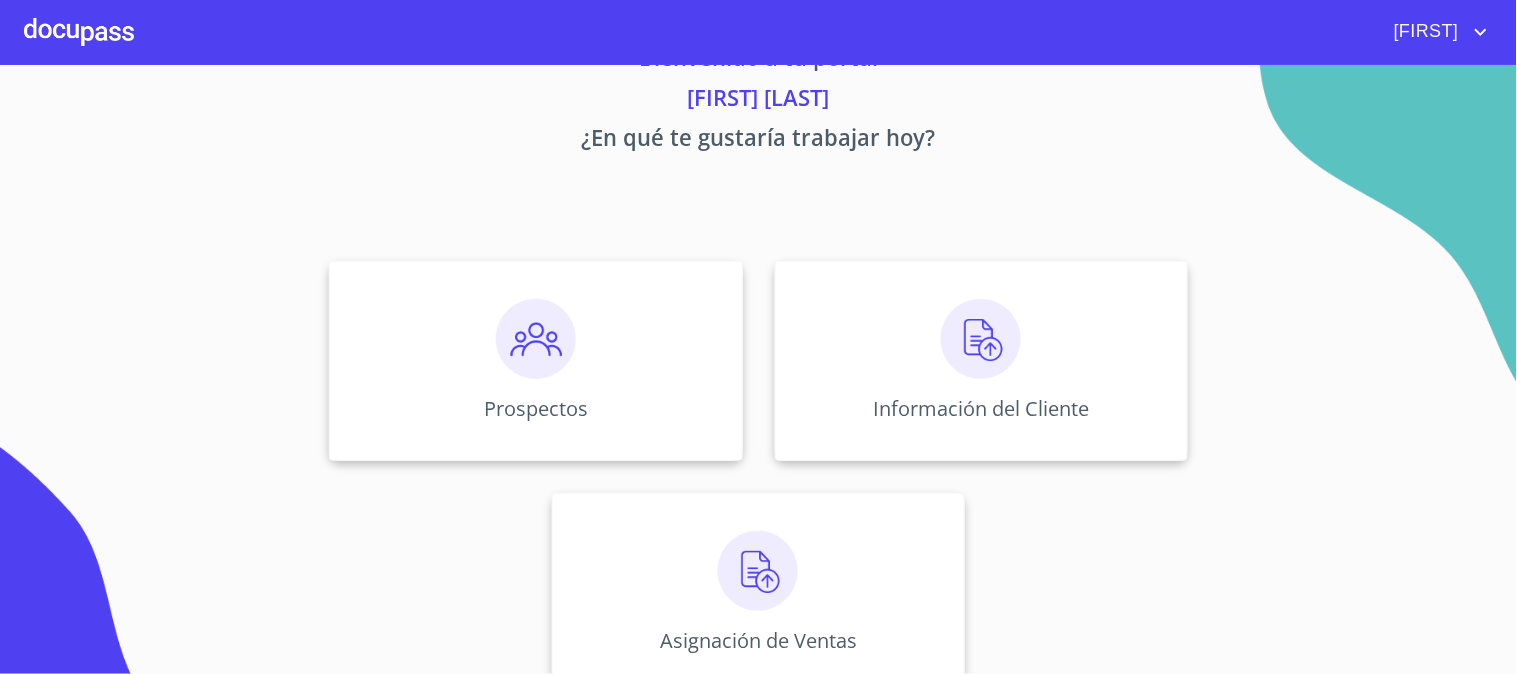 scroll, scrollTop: 97, scrollLeft: 0, axis: vertical 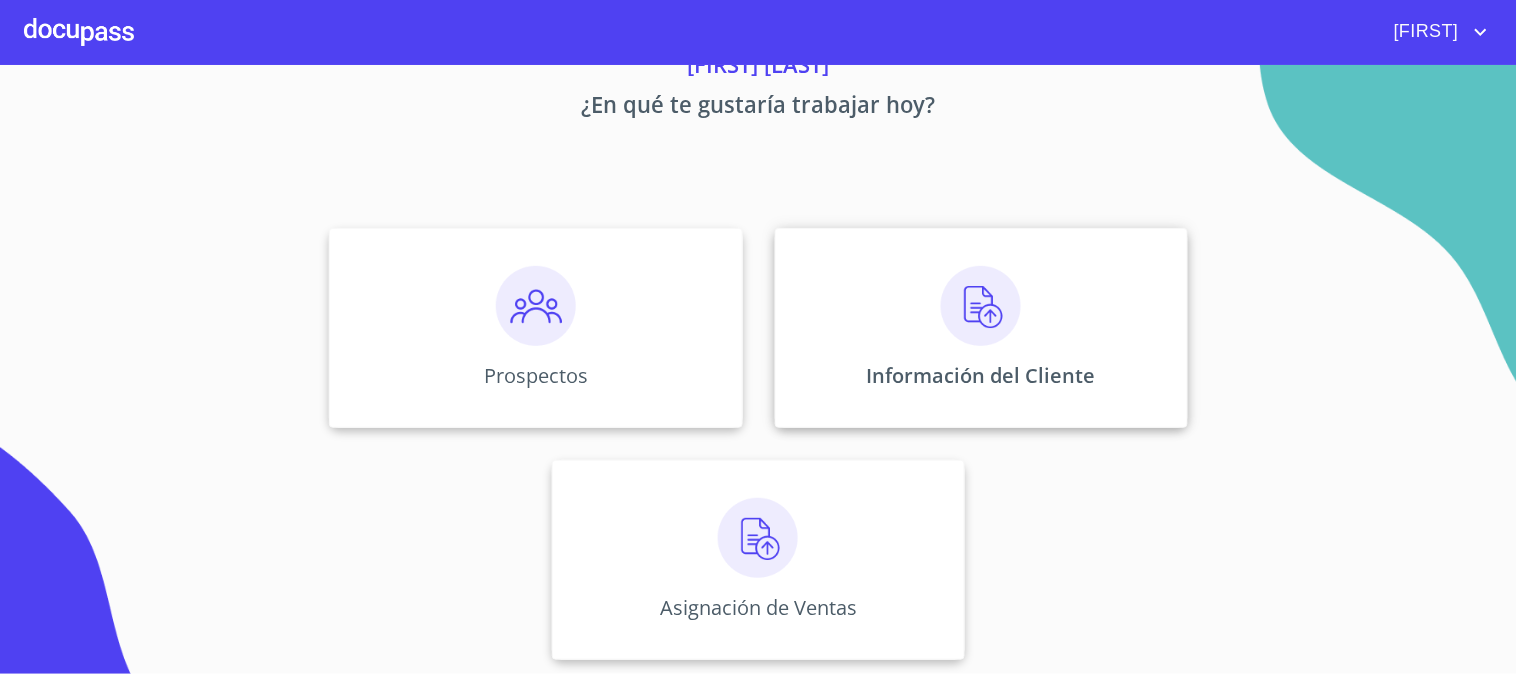click on "Información del Cliente" at bounding box center [981, 328] 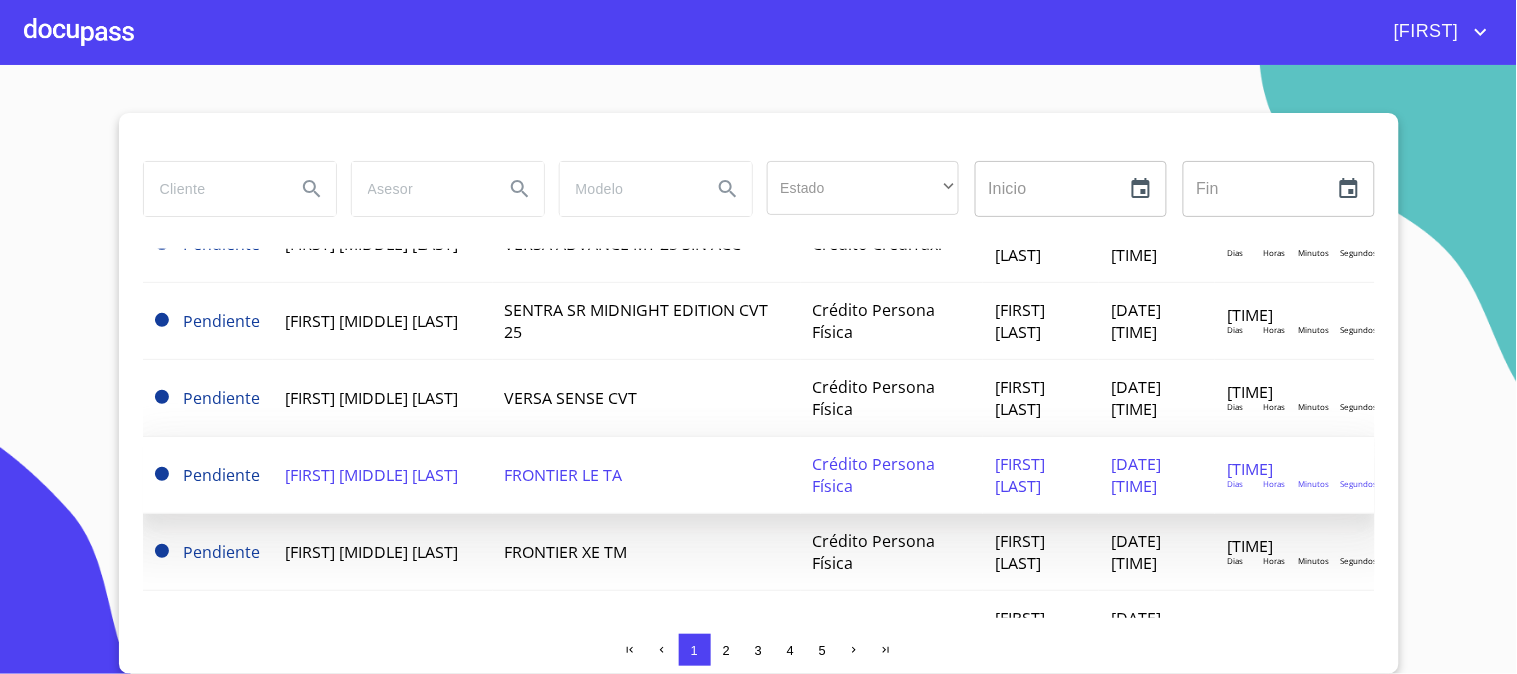 scroll, scrollTop: 222, scrollLeft: 0, axis: vertical 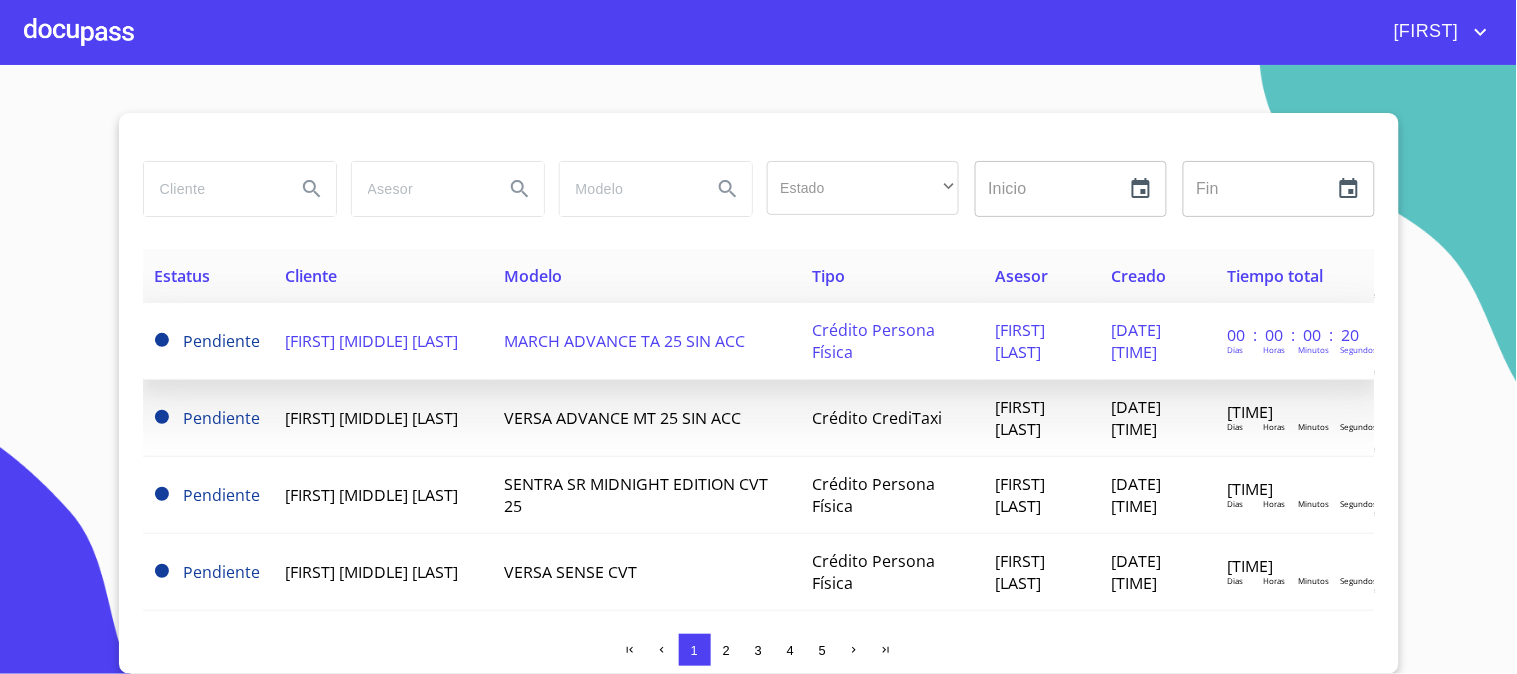 click on "[FIRST] [MIDDLE] [LAST]" at bounding box center [382, 341] 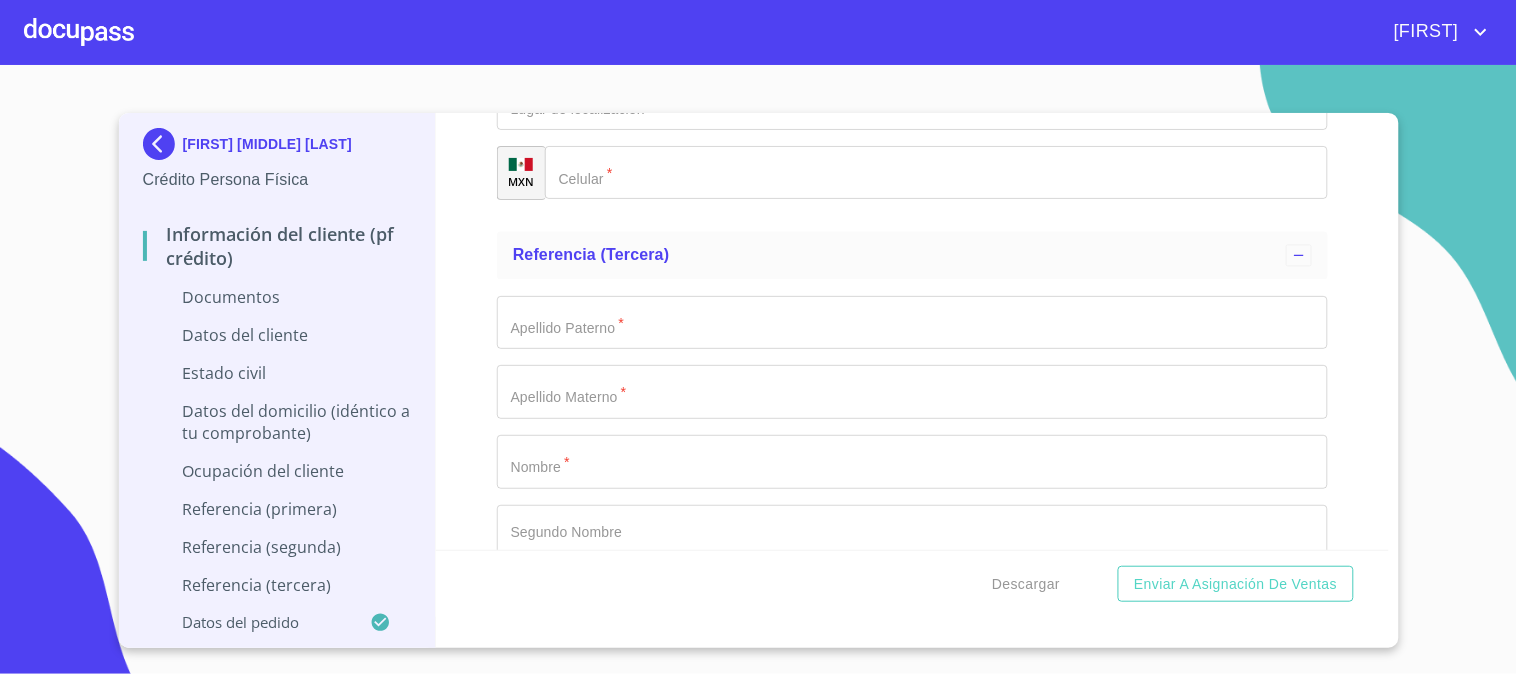 scroll, scrollTop: 6596, scrollLeft: 0, axis: vertical 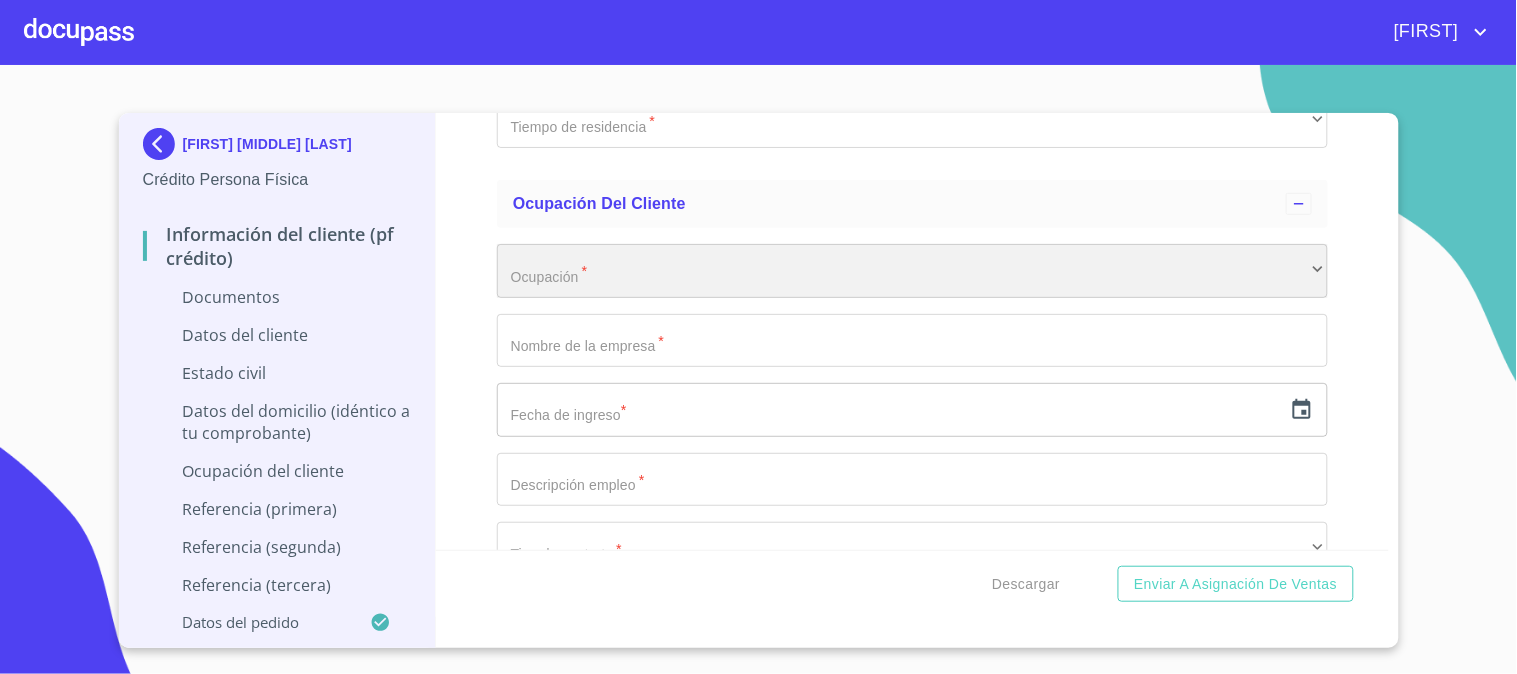 click on "​" at bounding box center [912, 271] 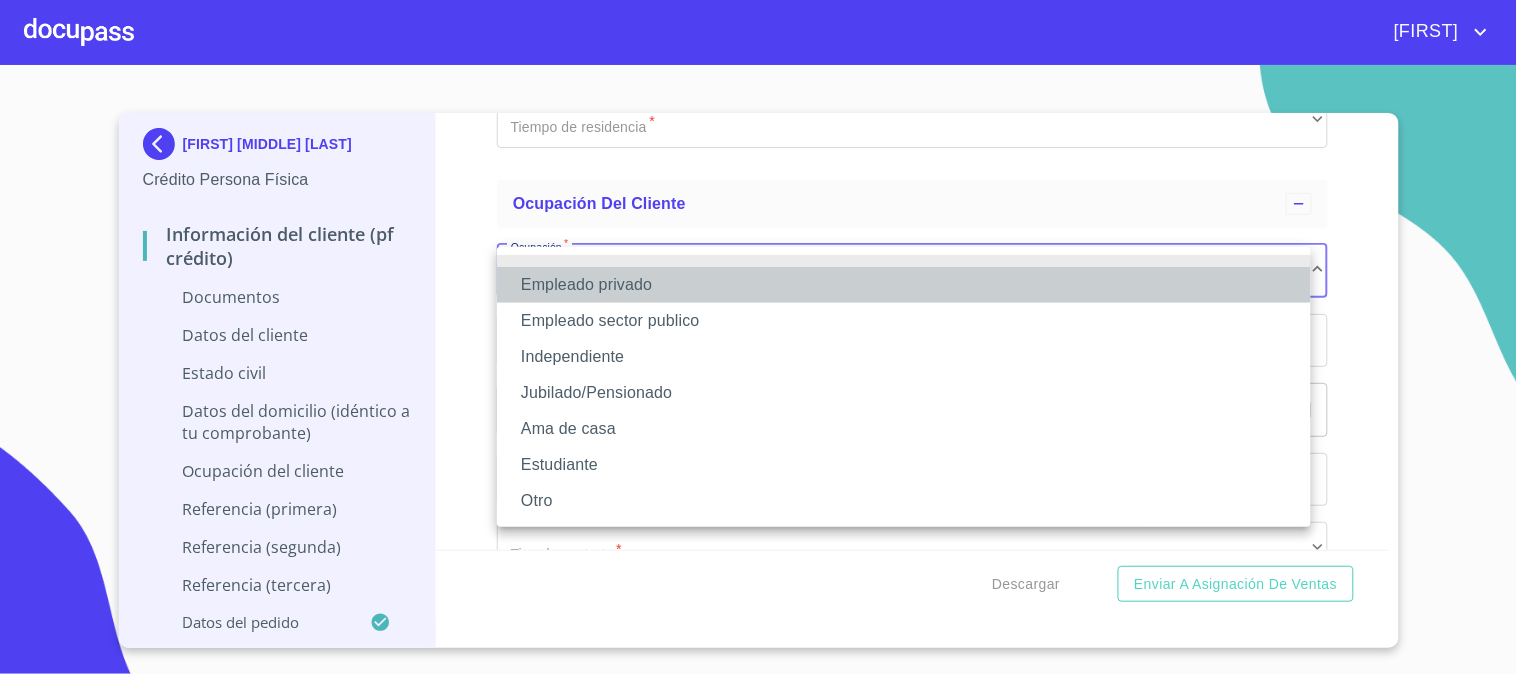 click on "Empleado privado" at bounding box center (904, 285) 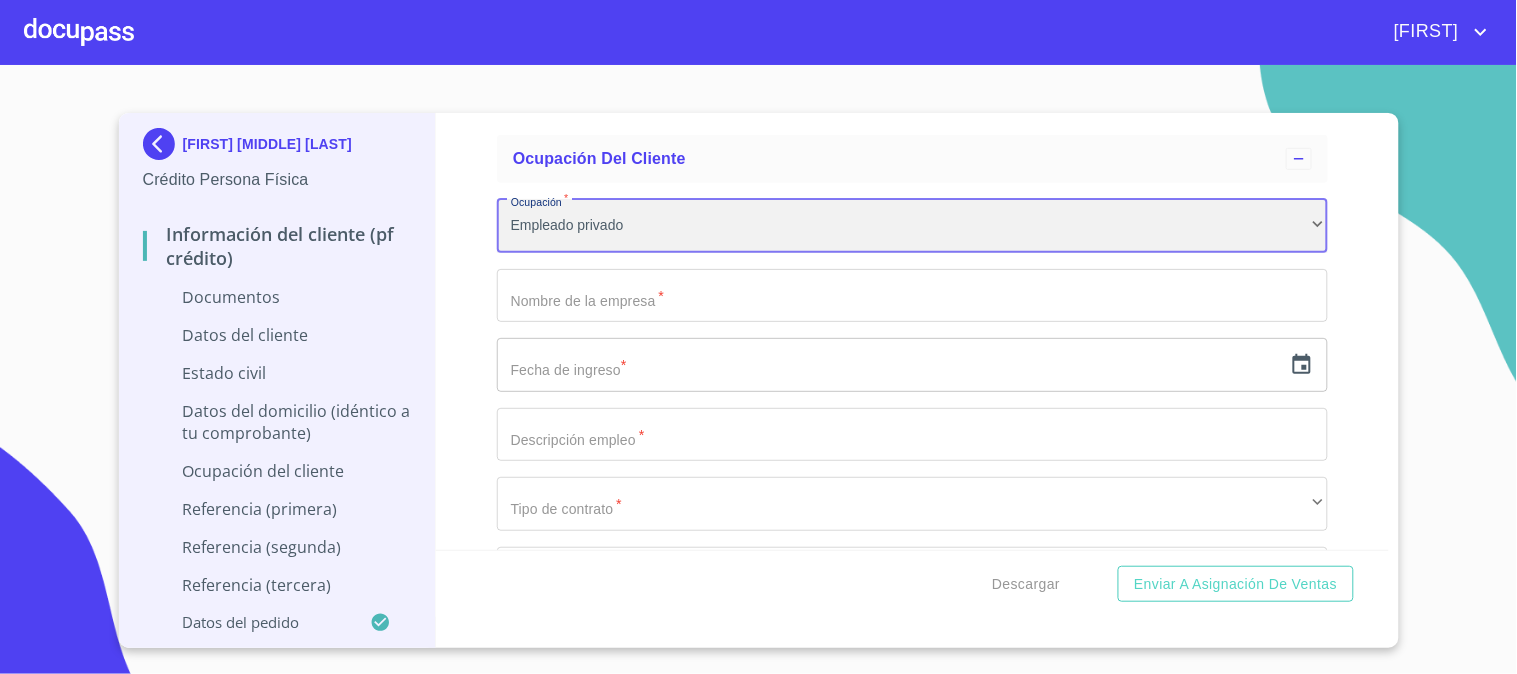 scroll, scrollTop: 4396, scrollLeft: 0, axis: vertical 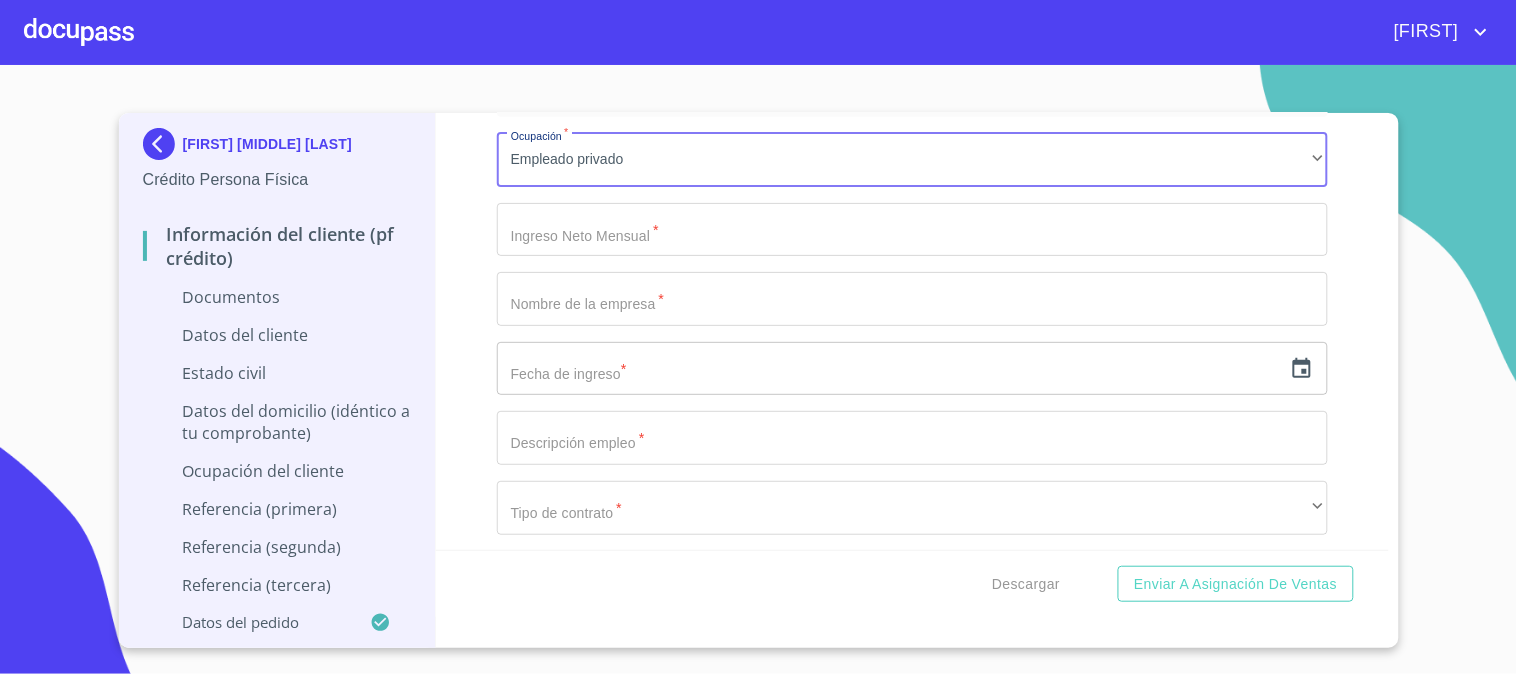 click on "[DOCUMENT_TYPE]" at bounding box center (889, -1751) 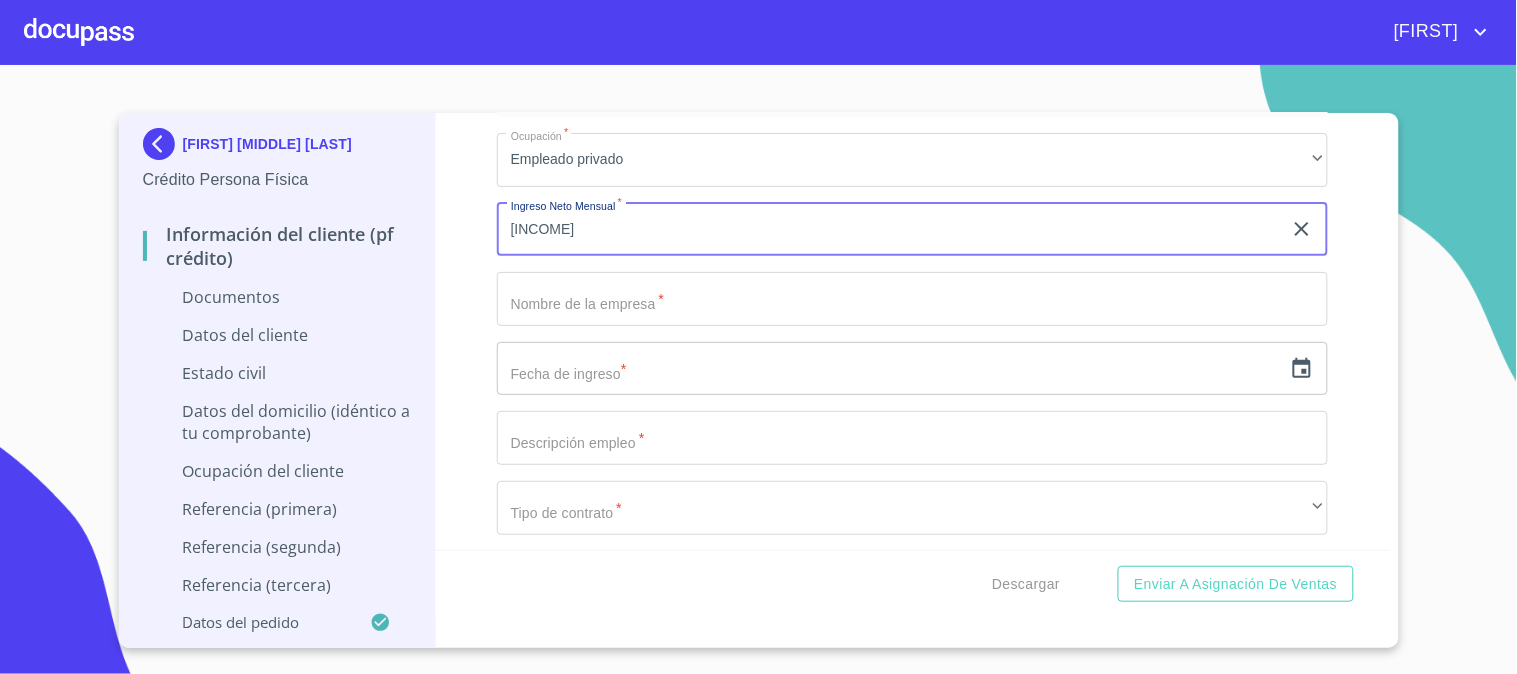 type on "[INCOME]" 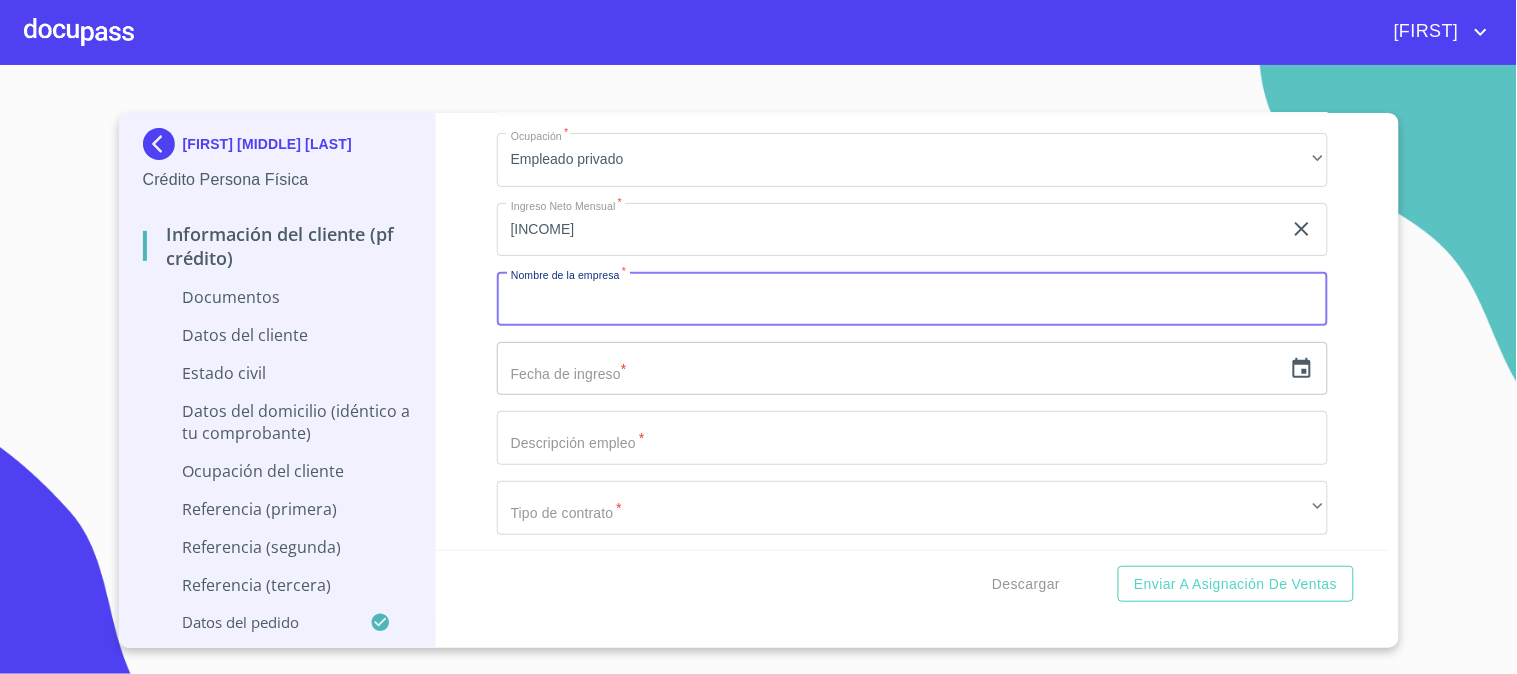 click on "[DOCUMENT_TYPE]" at bounding box center (912, 299) 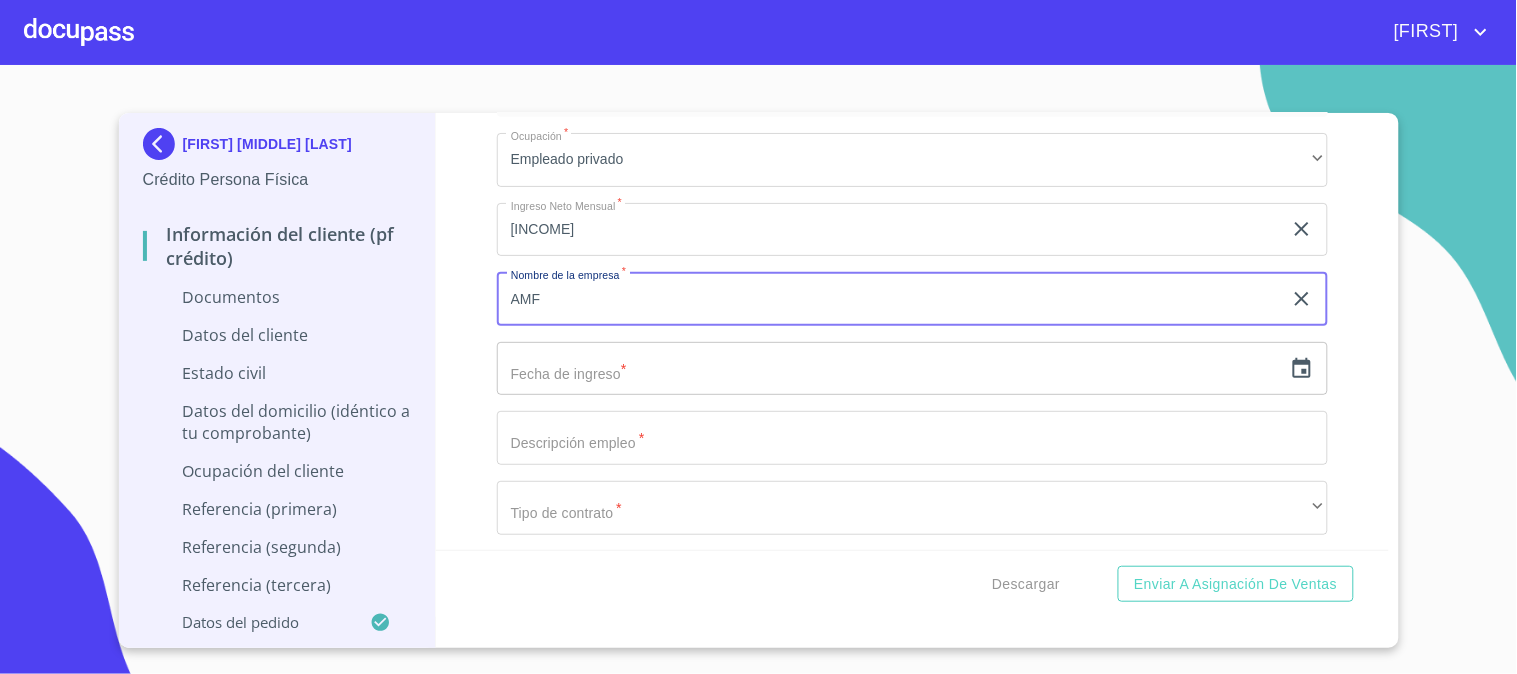 type on "AMF" 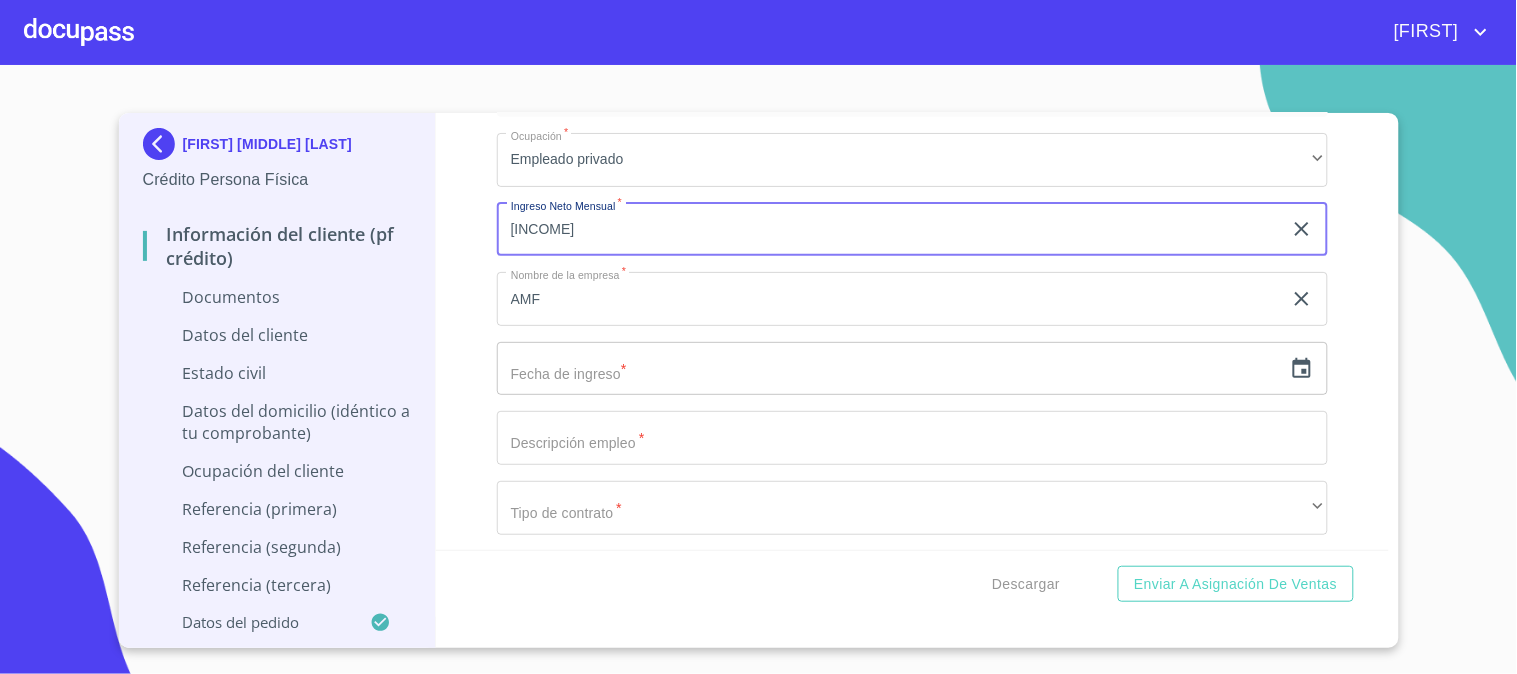 click on "[INCOME]" at bounding box center [889, 230] 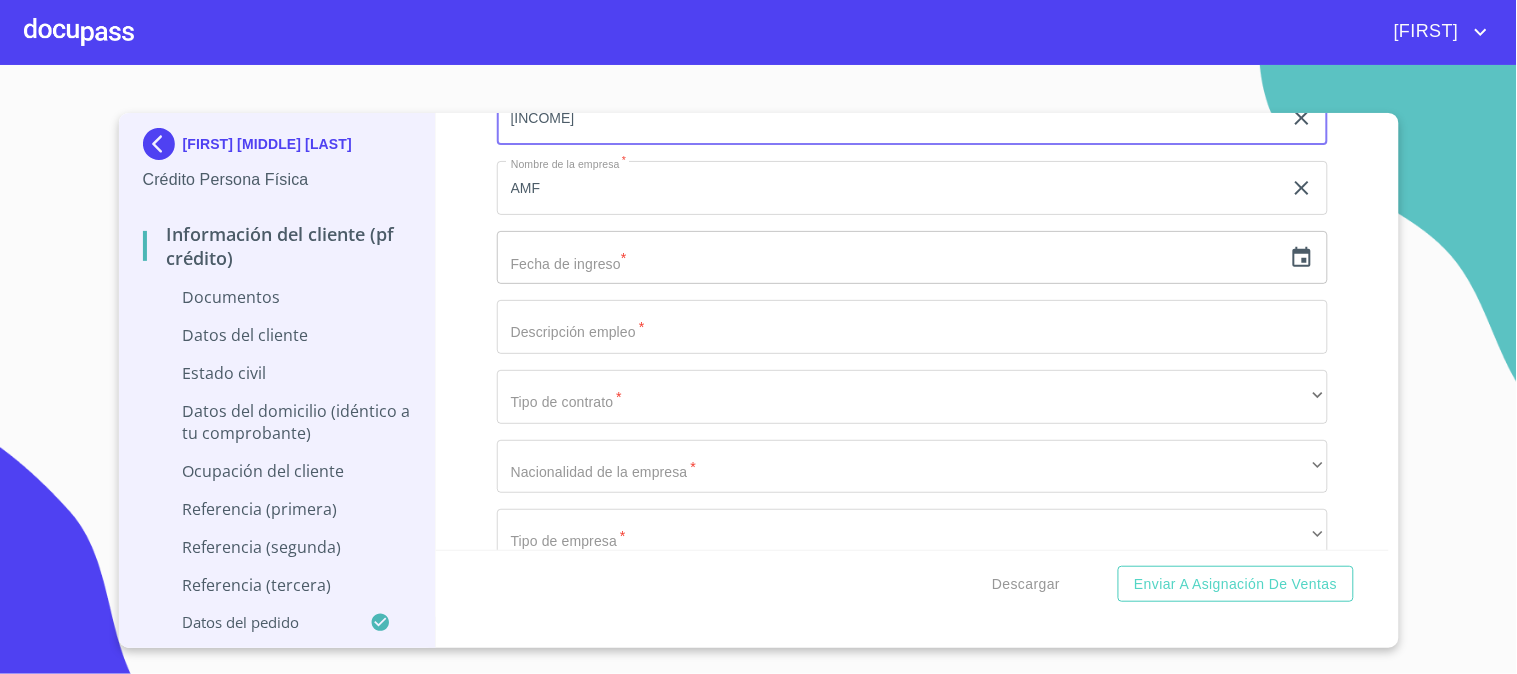 scroll, scrollTop: 4618, scrollLeft: 0, axis: vertical 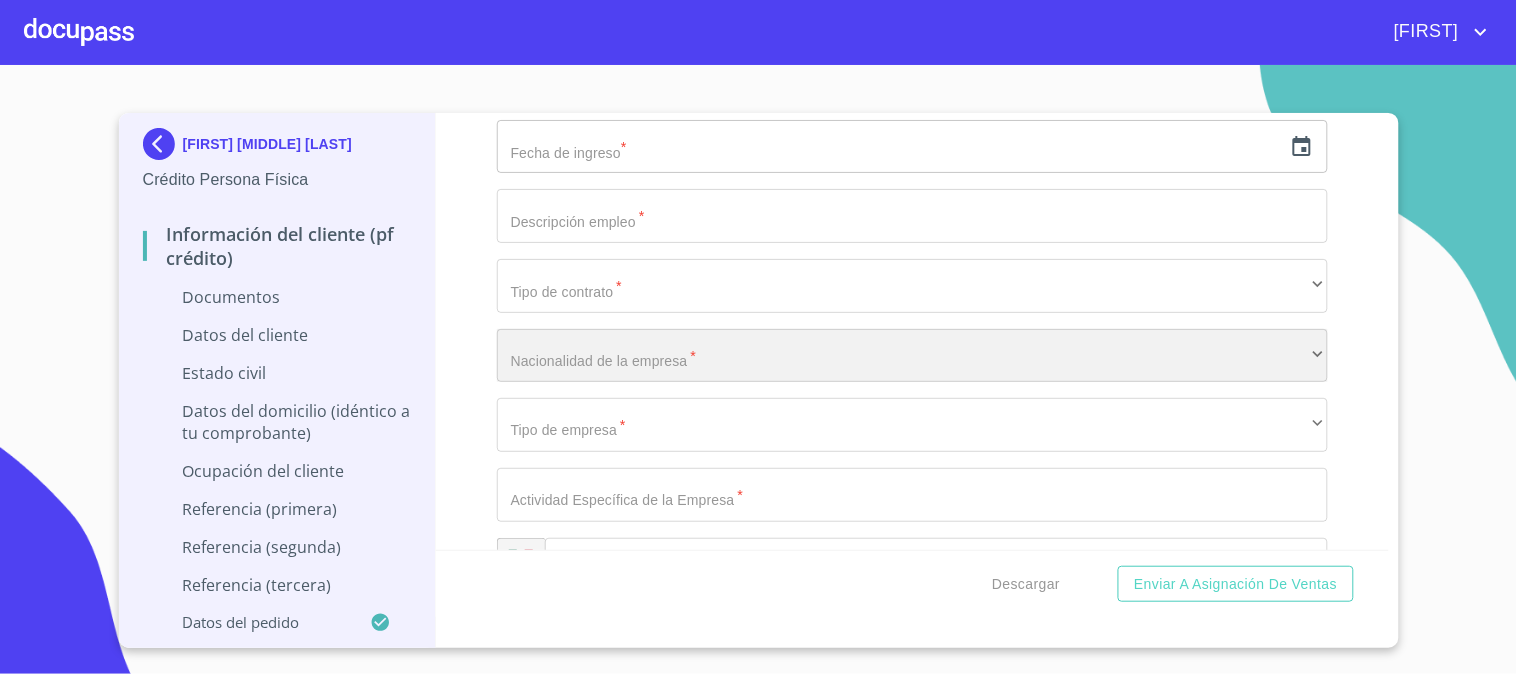 click on "​" at bounding box center (912, 356) 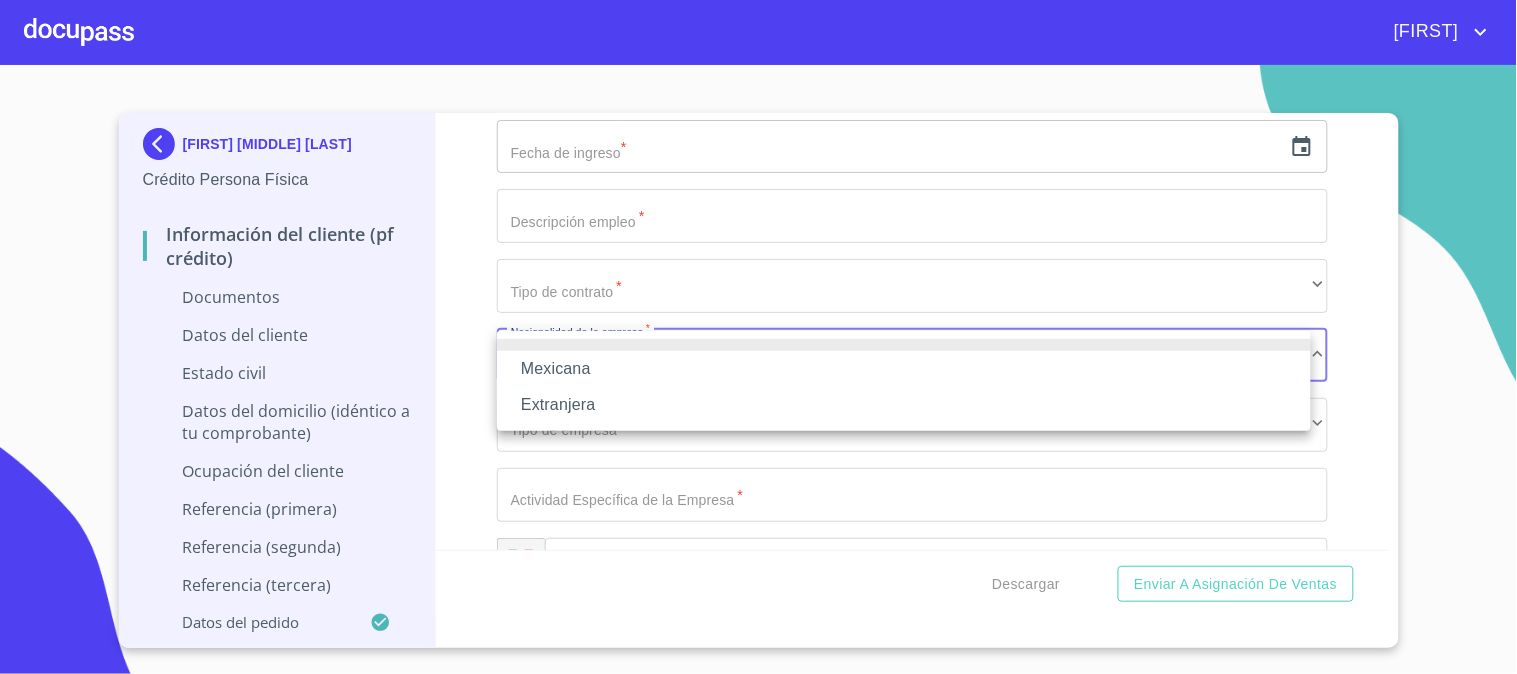 click on "Mexicana" at bounding box center (904, 369) 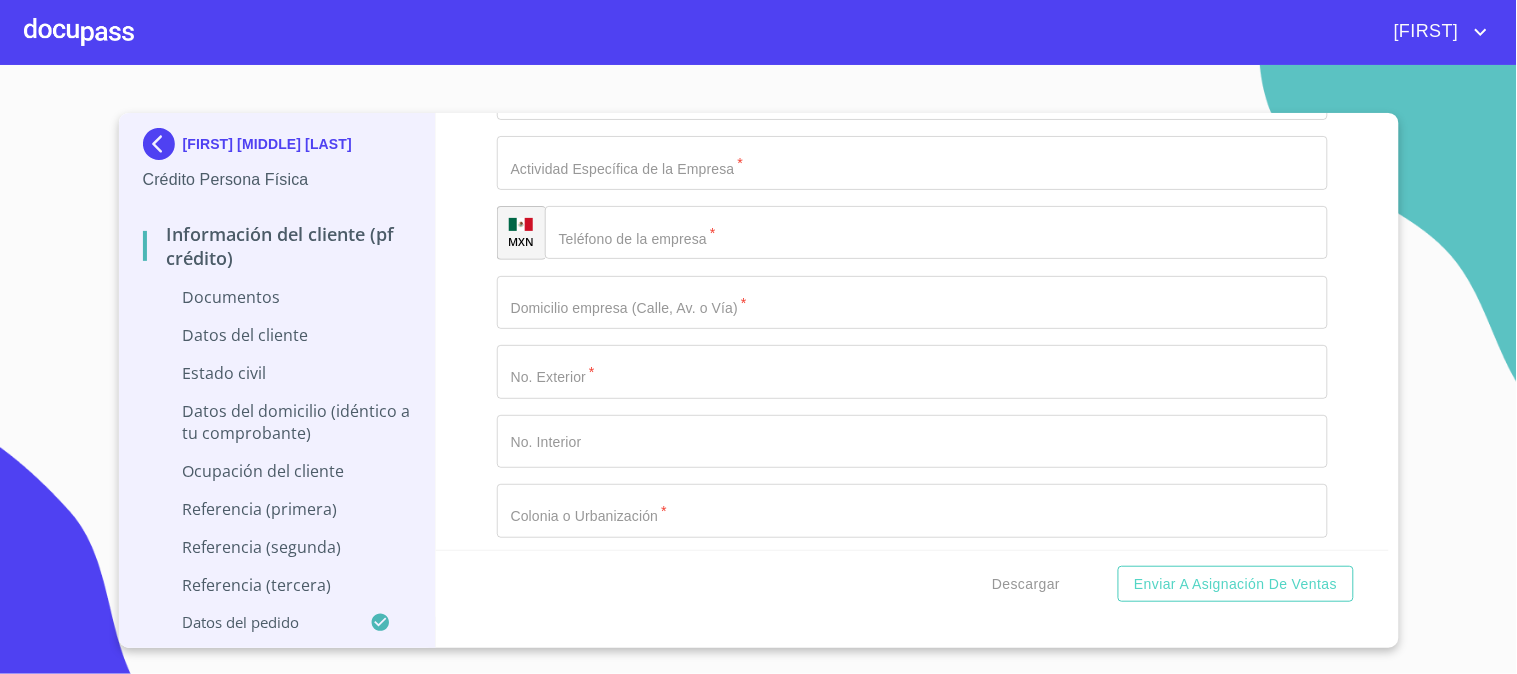 scroll, scrollTop: 4952, scrollLeft: 0, axis: vertical 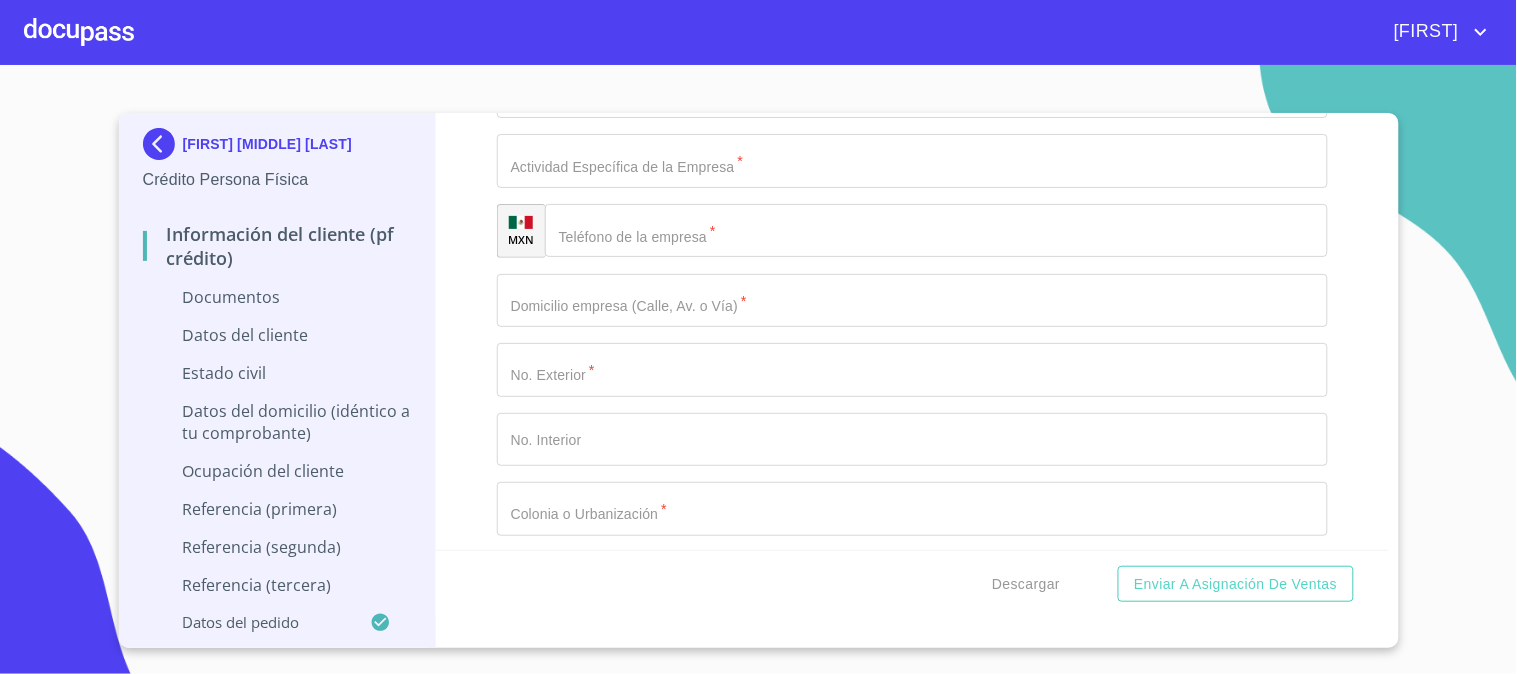 click on "[DOCUMENT_TYPE]" at bounding box center [889, -2307] 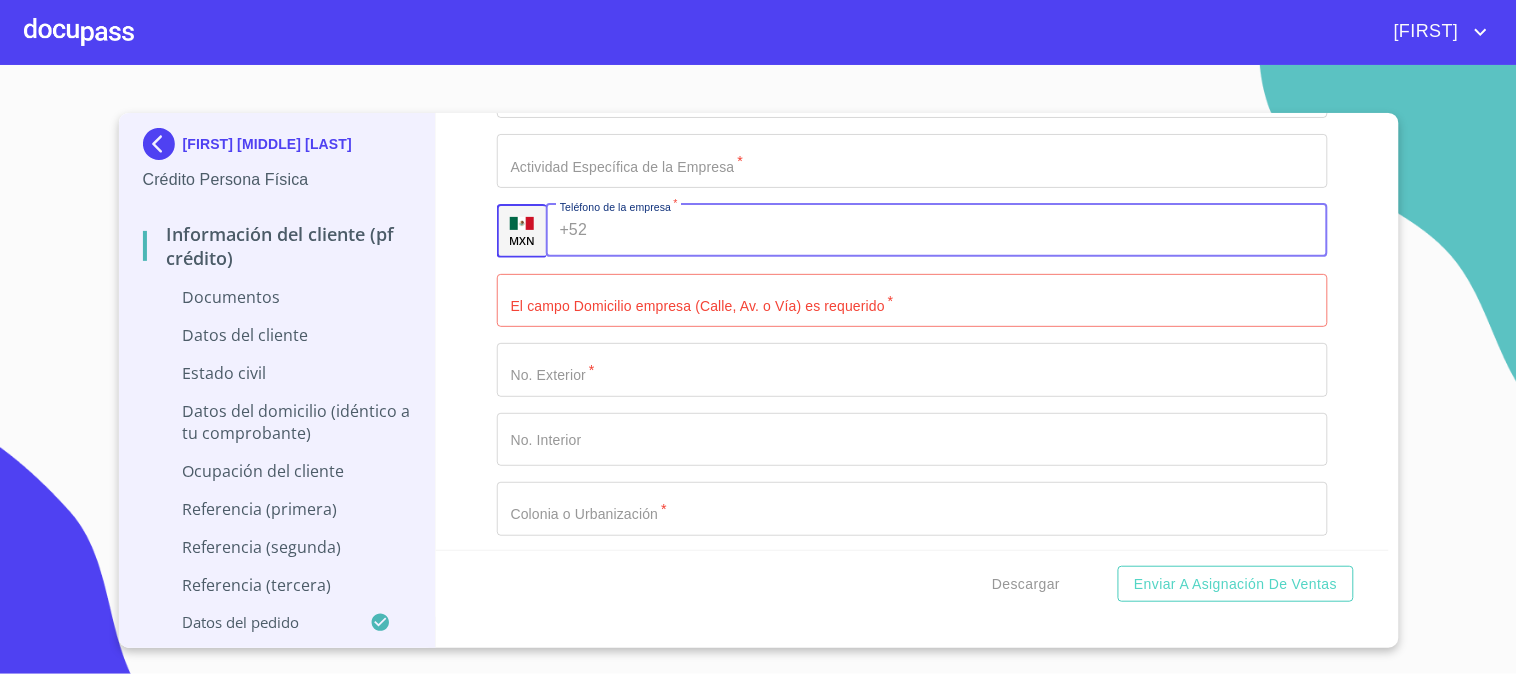 click on "[DOCUMENT_TYPE]" at bounding box center [961, 231] 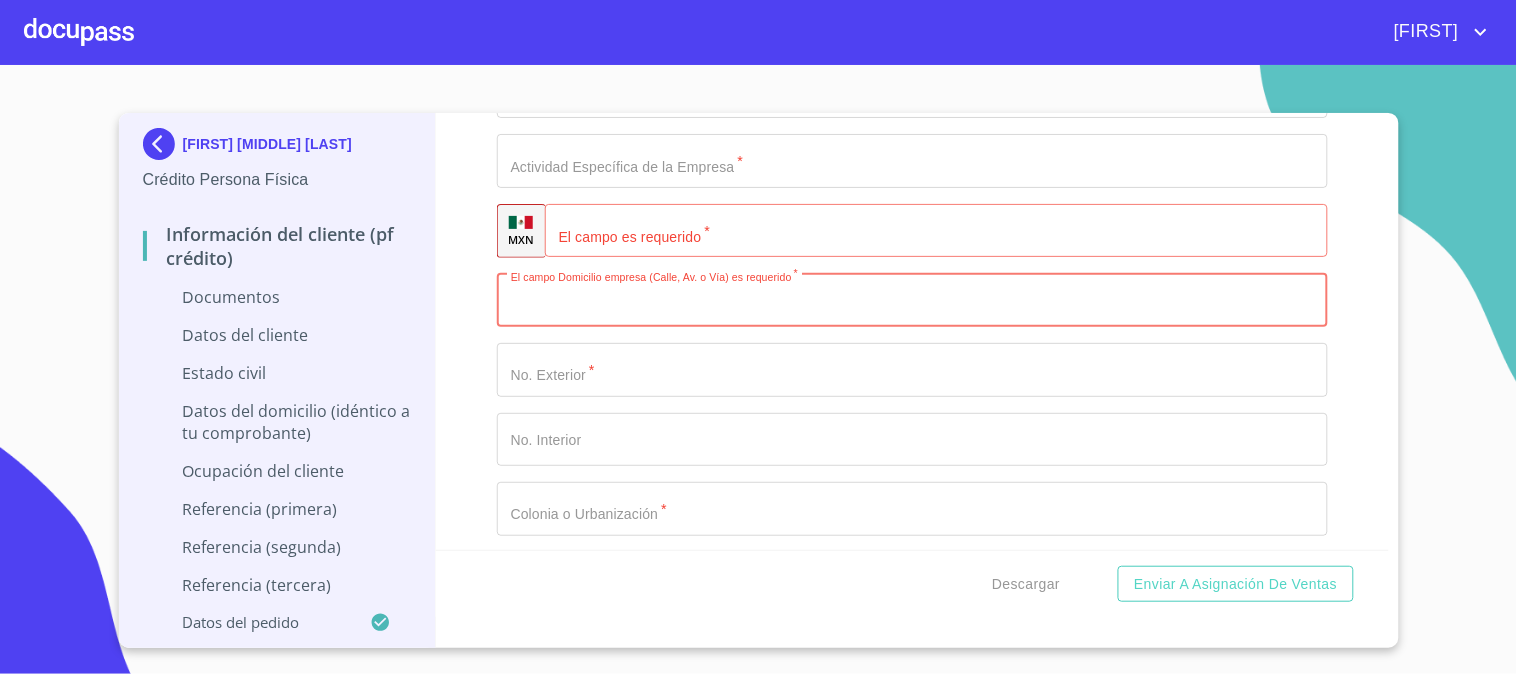 click on "[DOCUMENT_TYPE]" at bounding box center (912, 301) 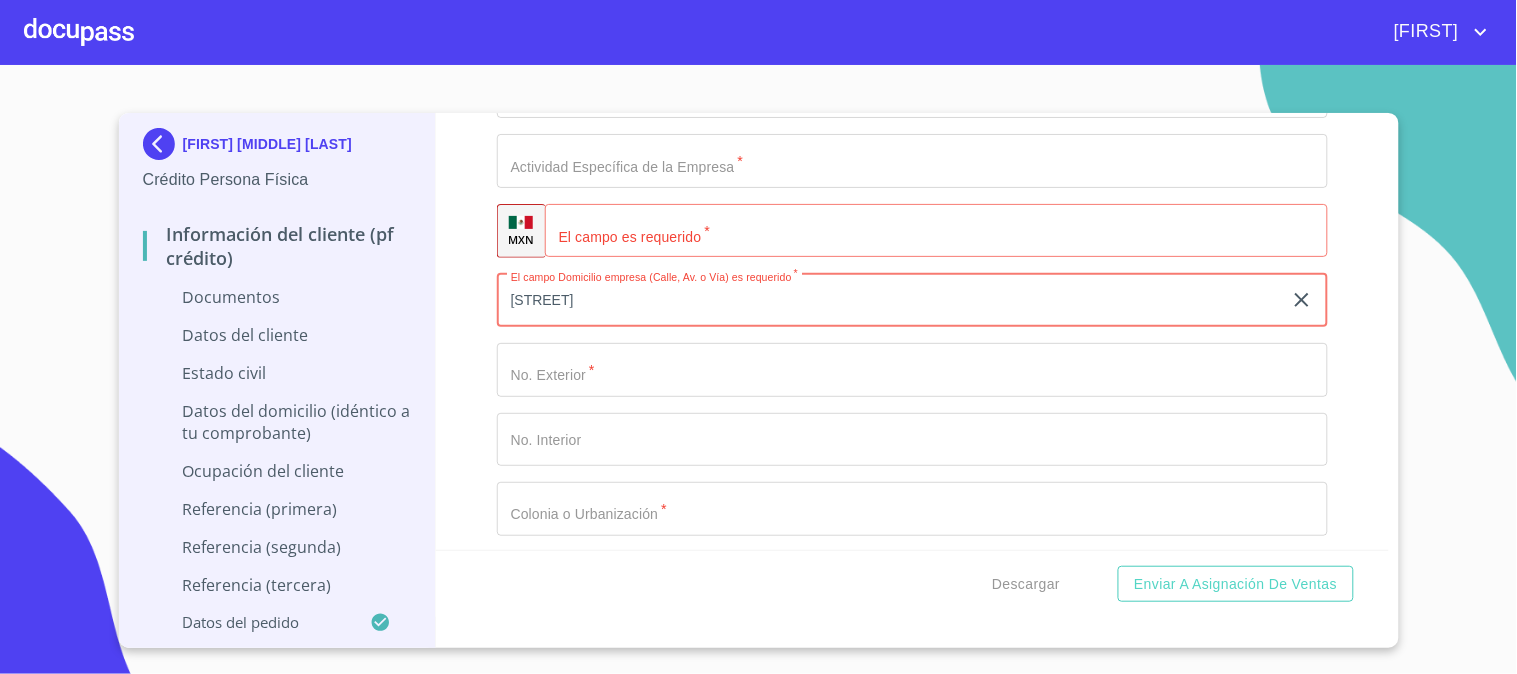 type on "[STREET]" 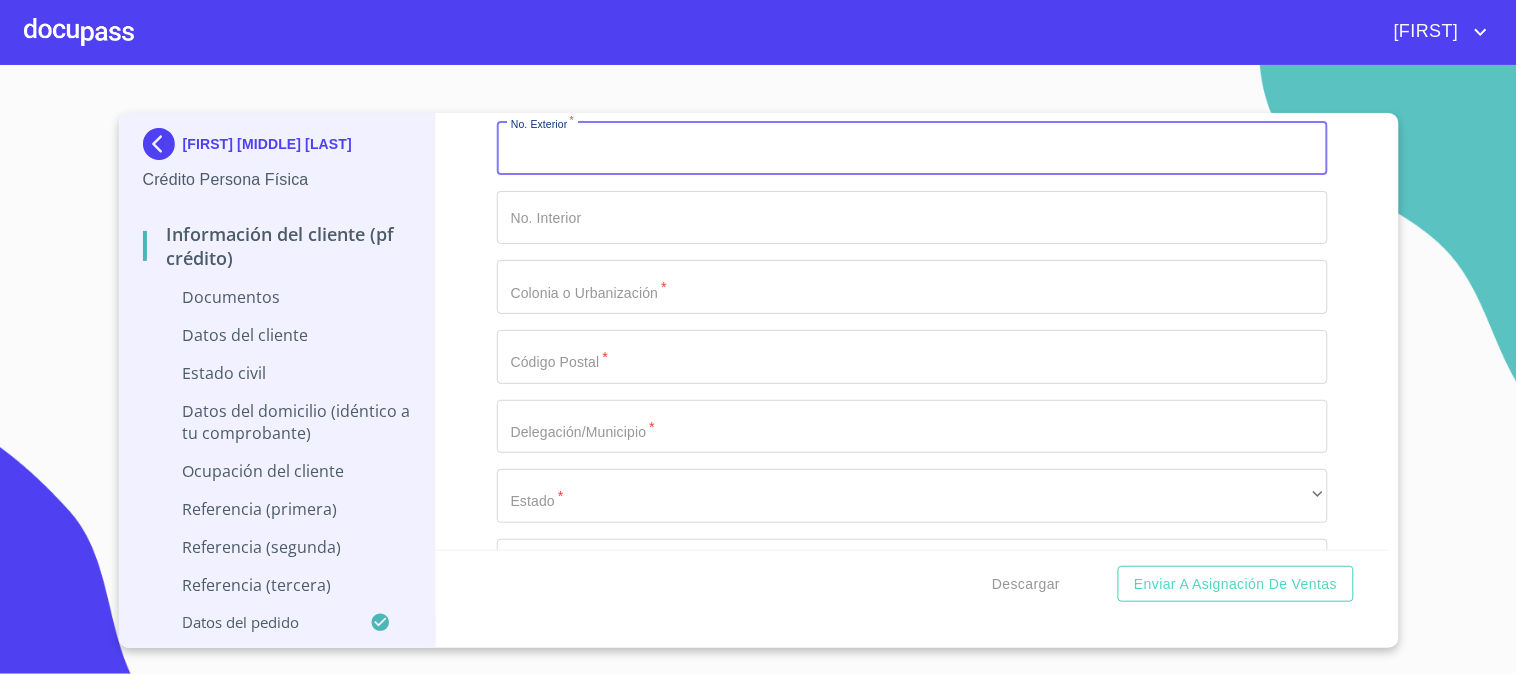 scroll, scrollTop: 5285, scrollLeft: 0, axis: vertical 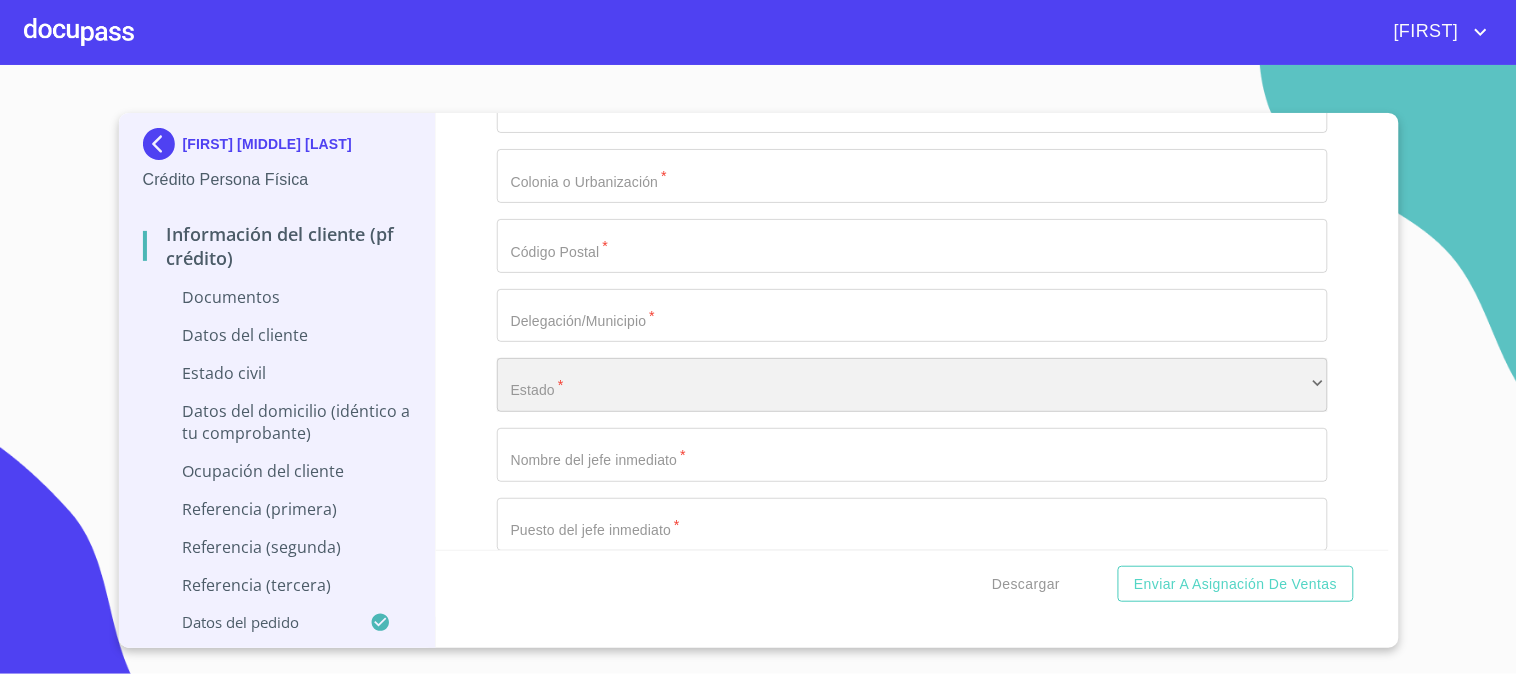 click on "​" at bounding box center (912, 385) 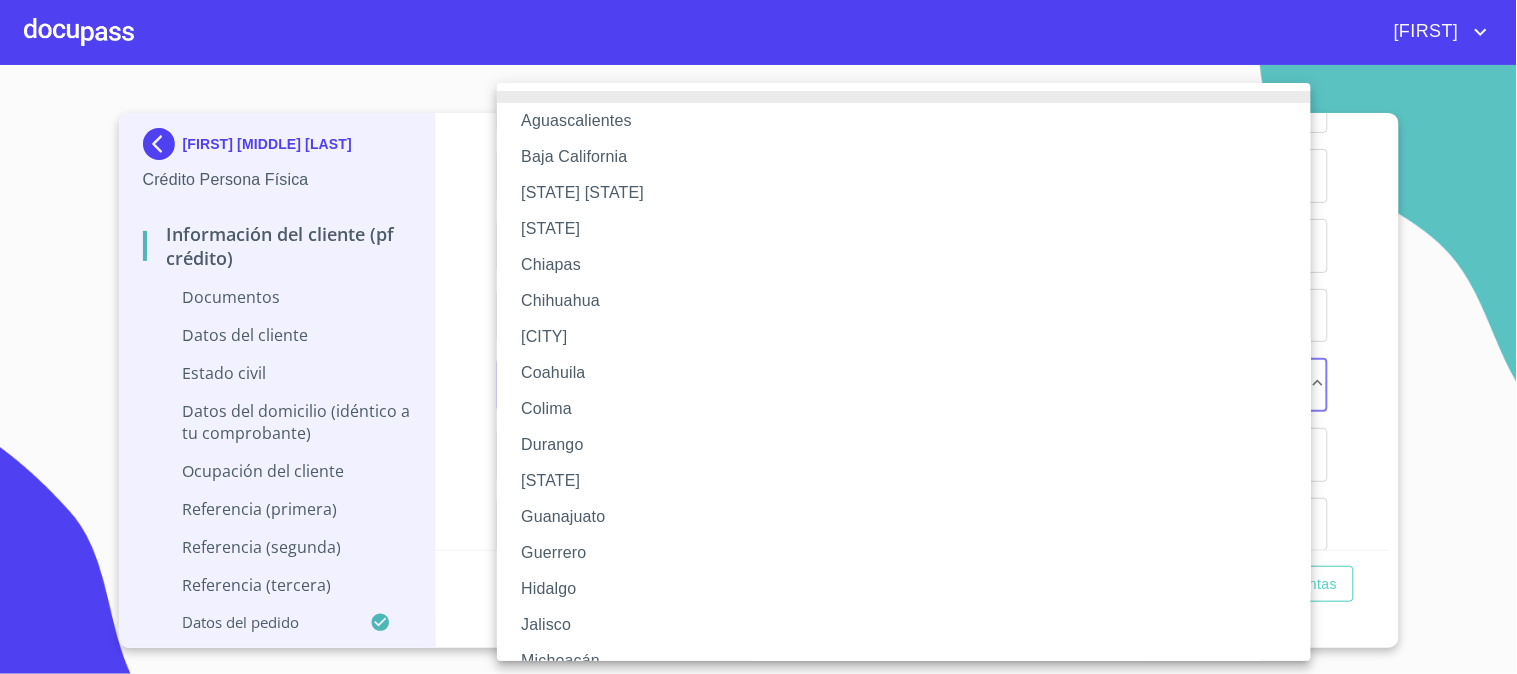 type 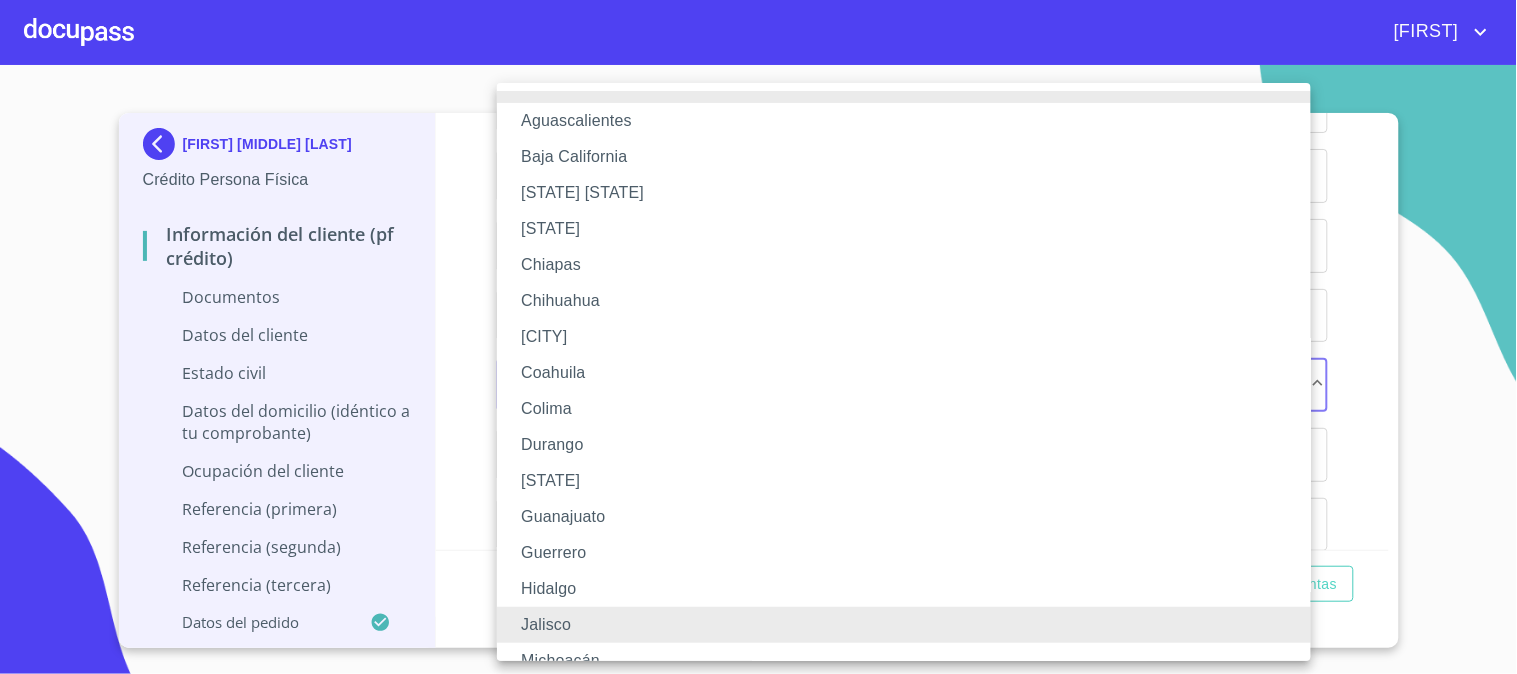 type 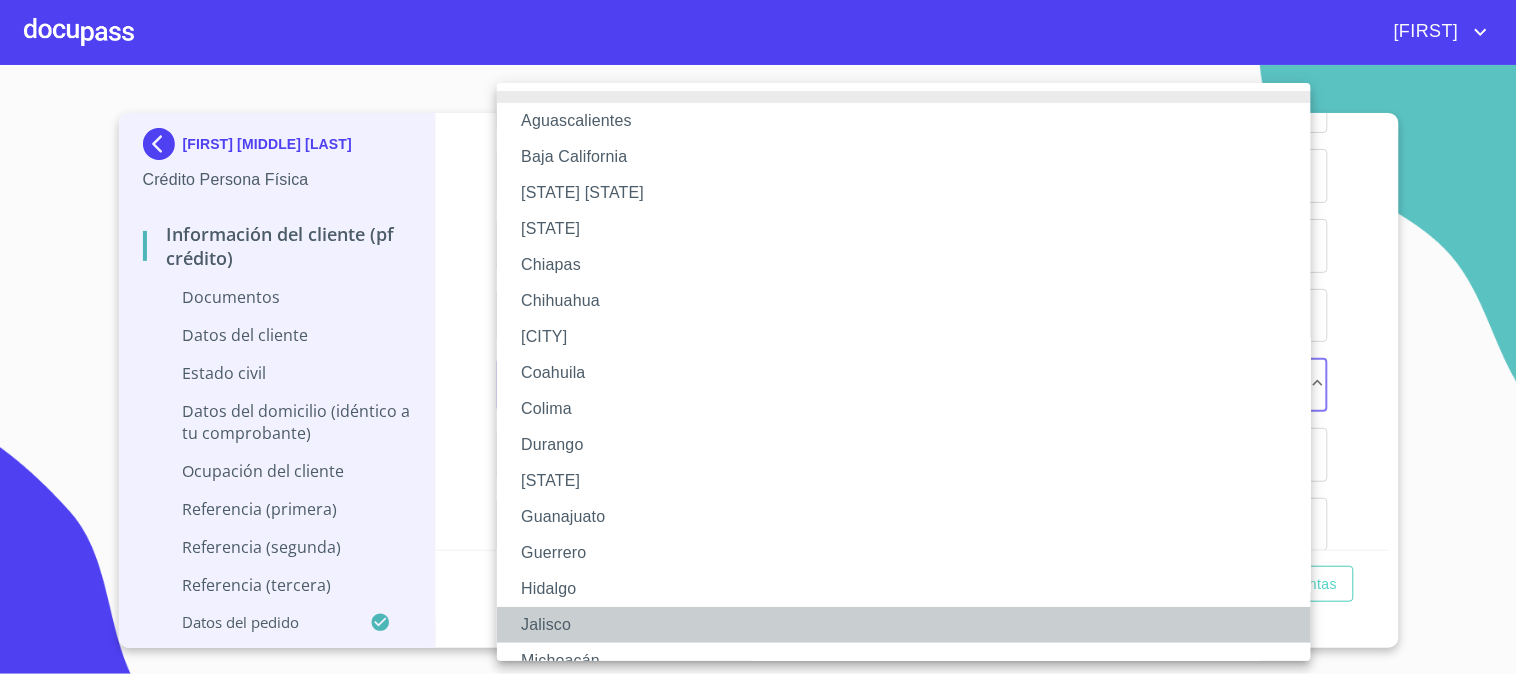click on "Jalisco" at bounding box center [912, 625] 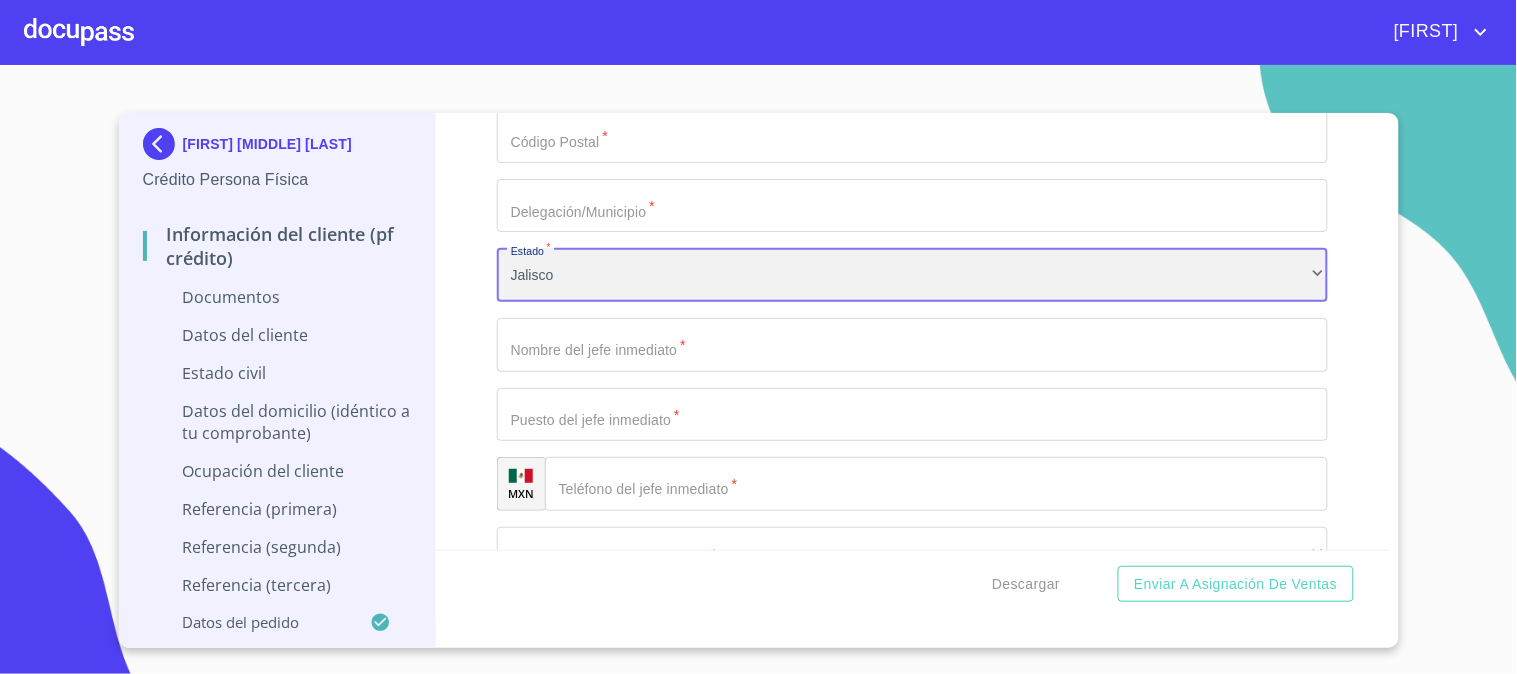 scroll, scrollTop: 5507, scrollLeft: 0, axis: vertical 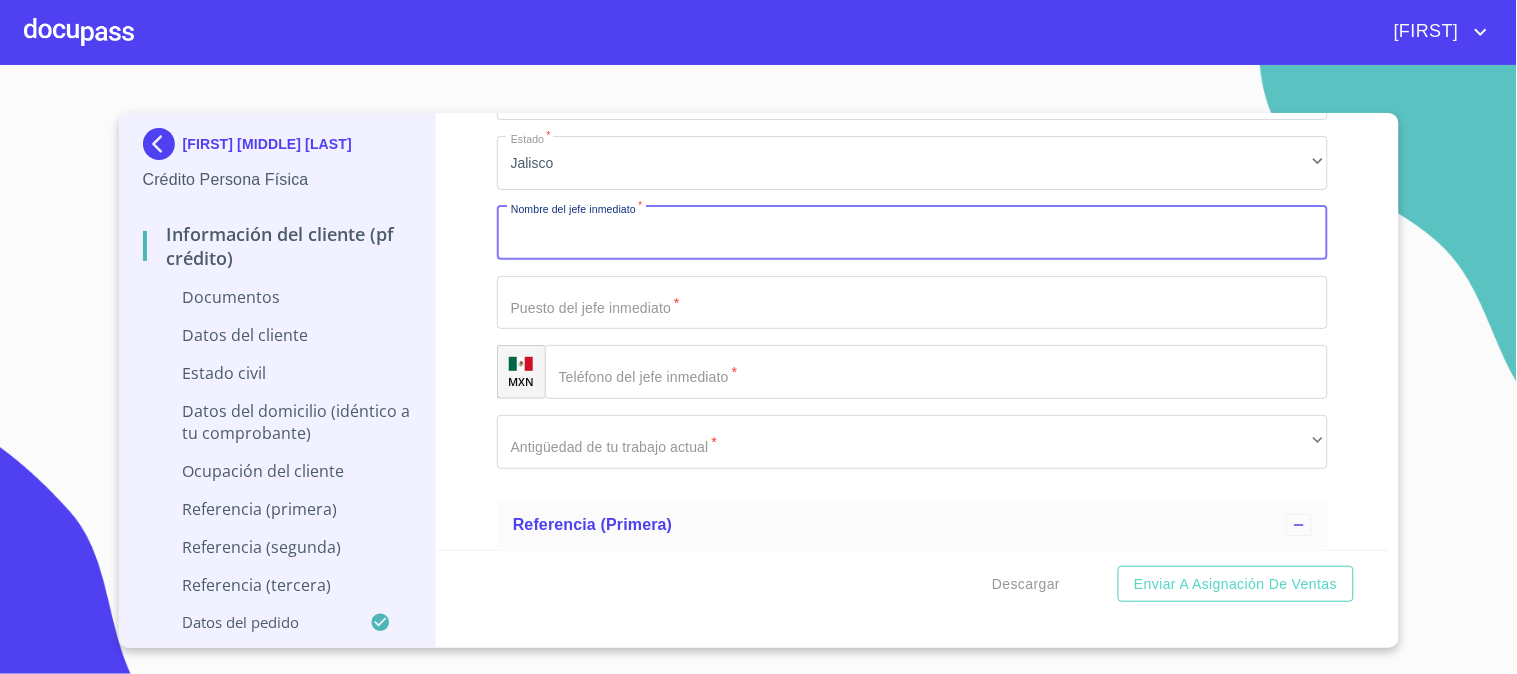 click on "[DOCUMENT_TYPE]" at bounding box center [912, 233] 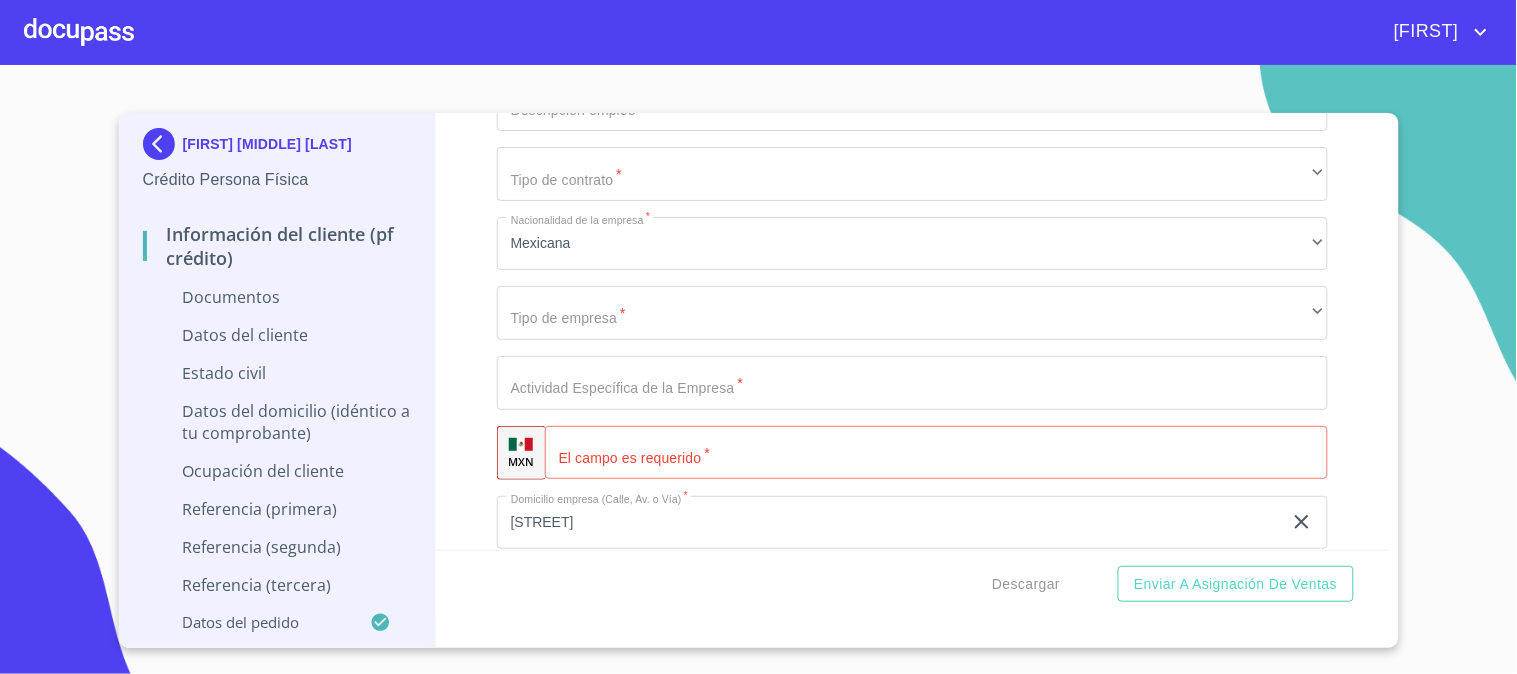 scroll, scrollTop: 4952, scrollLeft: 0, axis: vertical 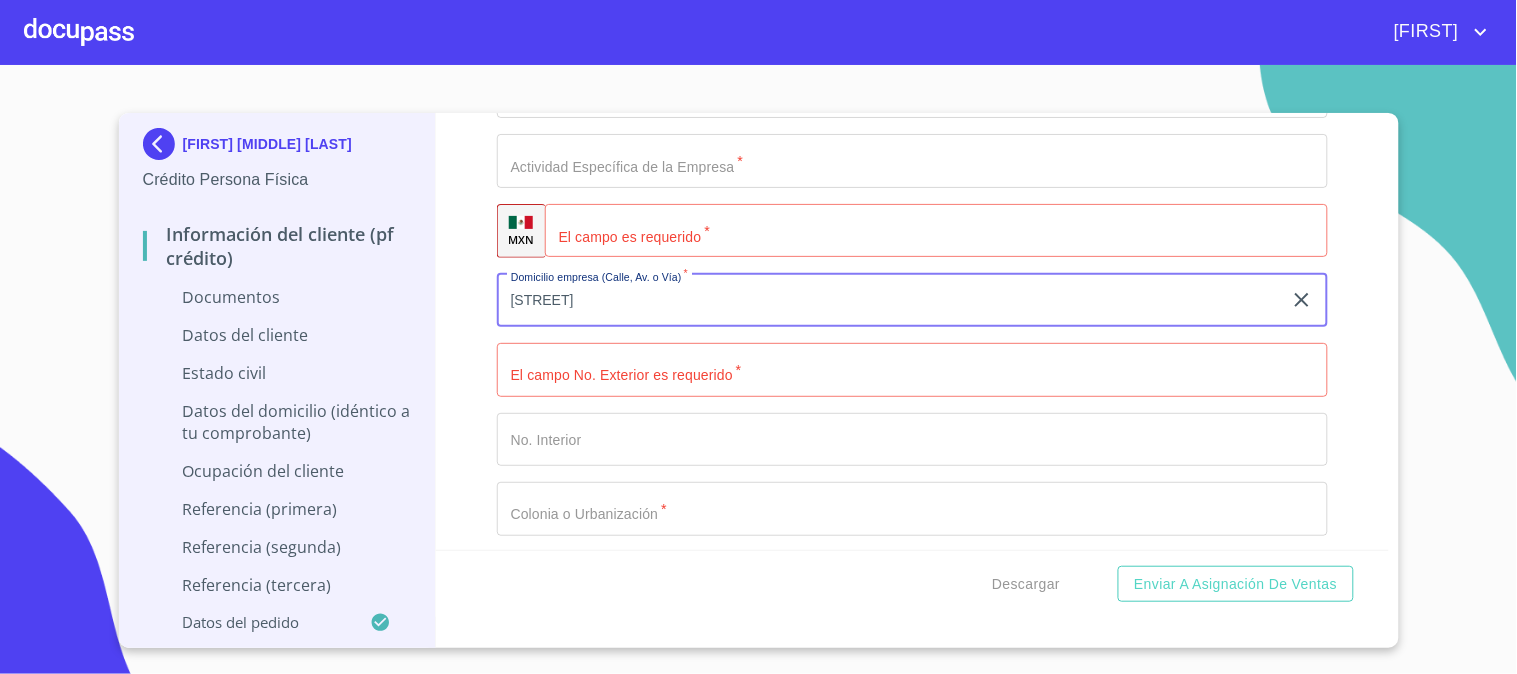 click on "[STREET]" at bounding box center (889, 301) 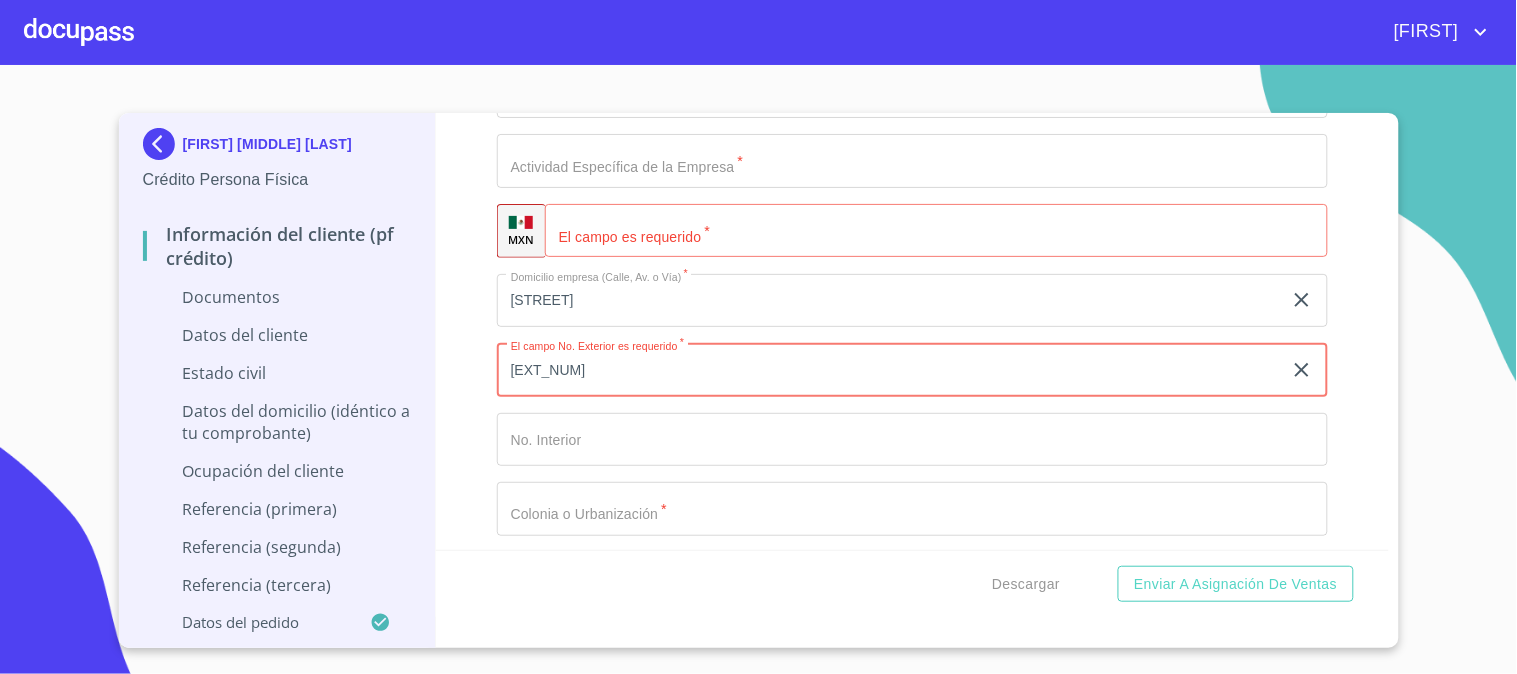 scroll, scrollTop: 5063, scrollLeft: 0, axis: vertical 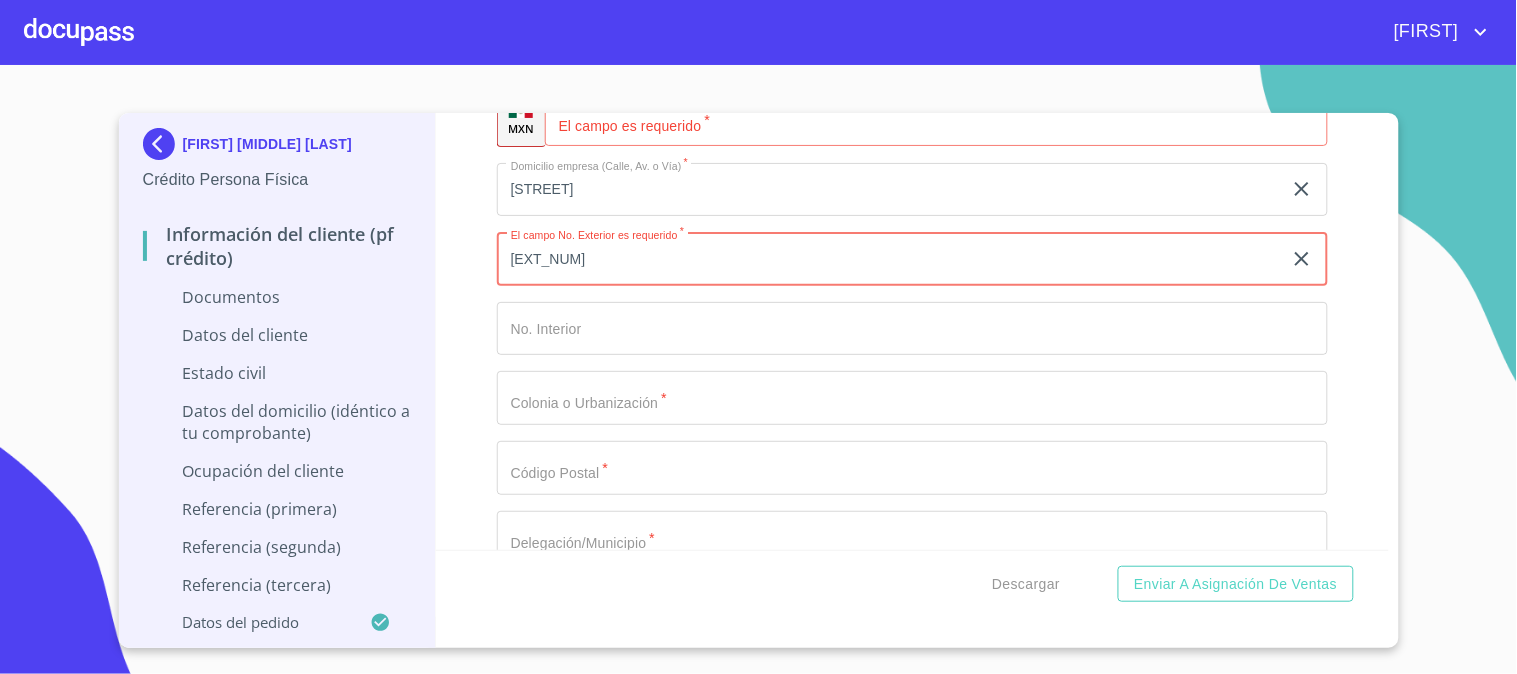 type on "[EXT_NUM]" 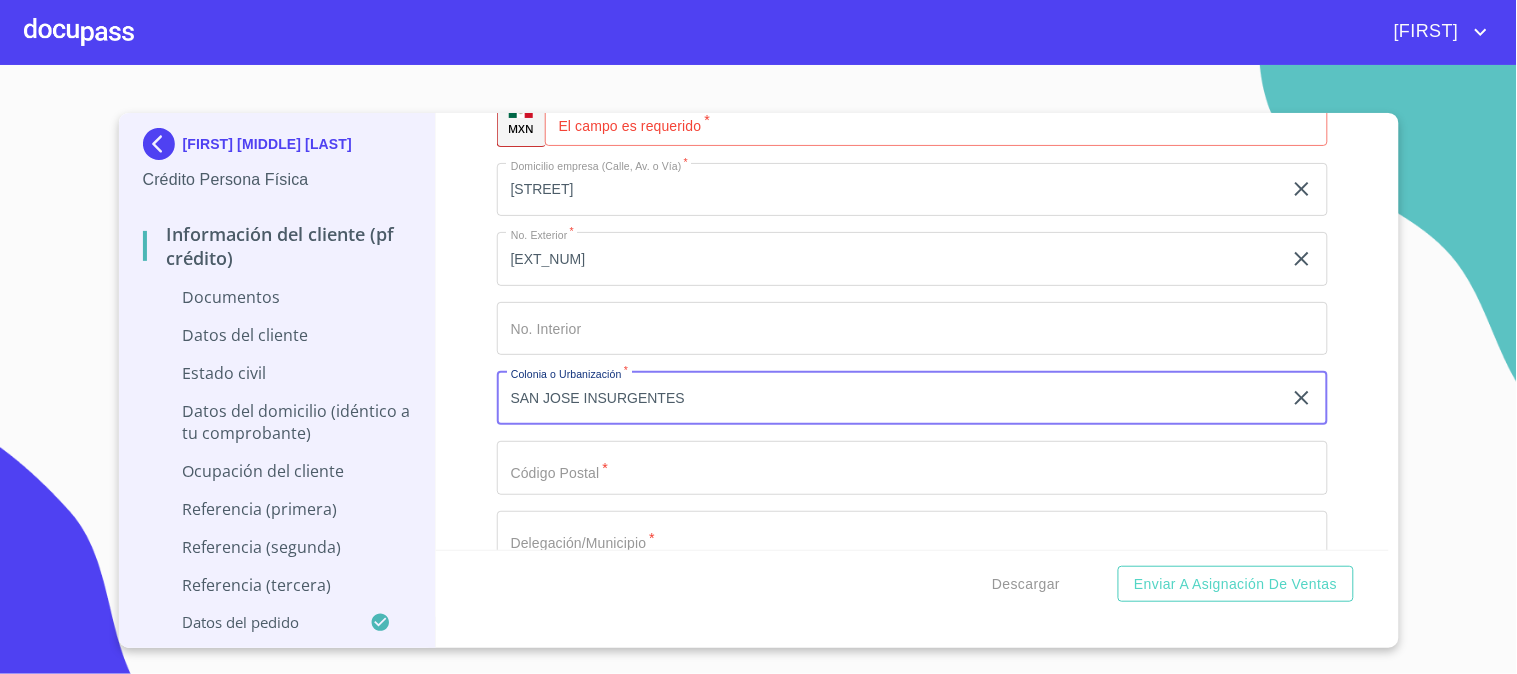 type on "SAN JOSE INSURGENTES" 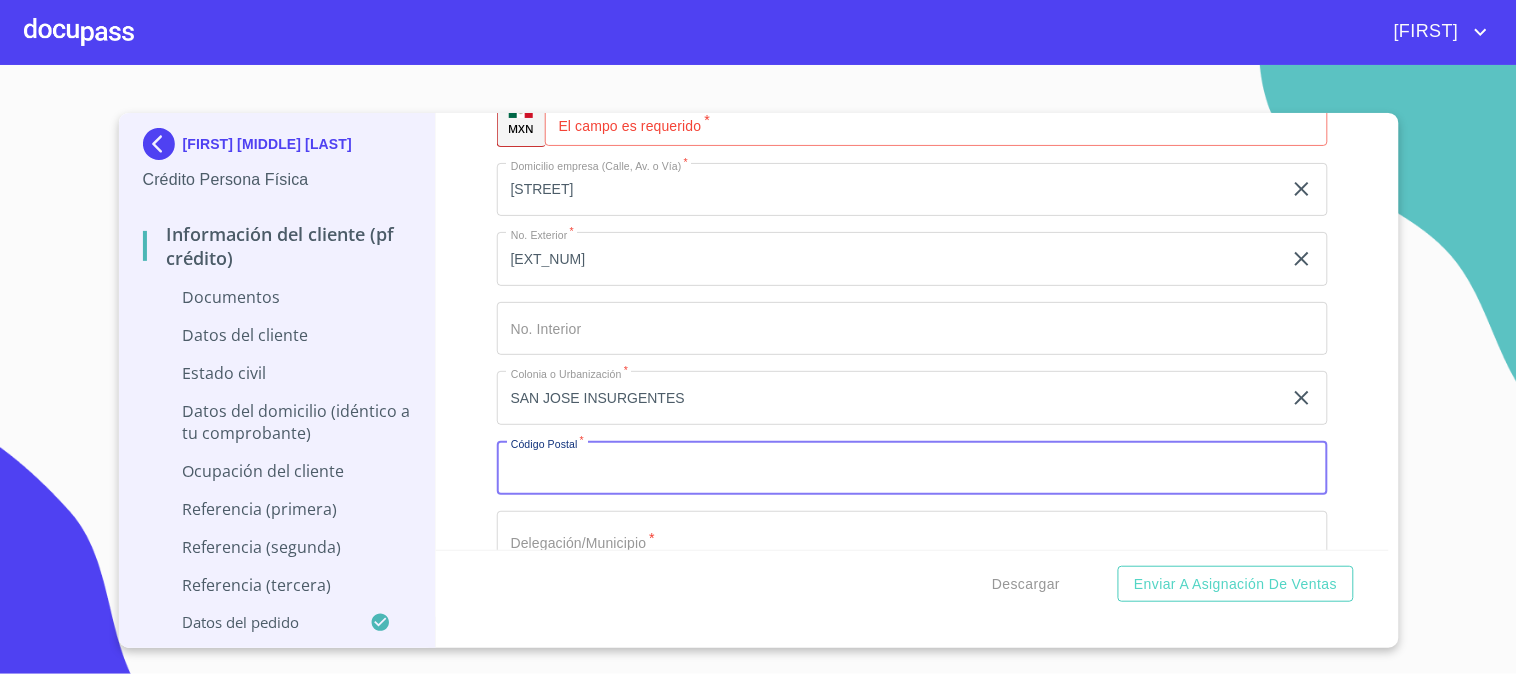 type on "4" 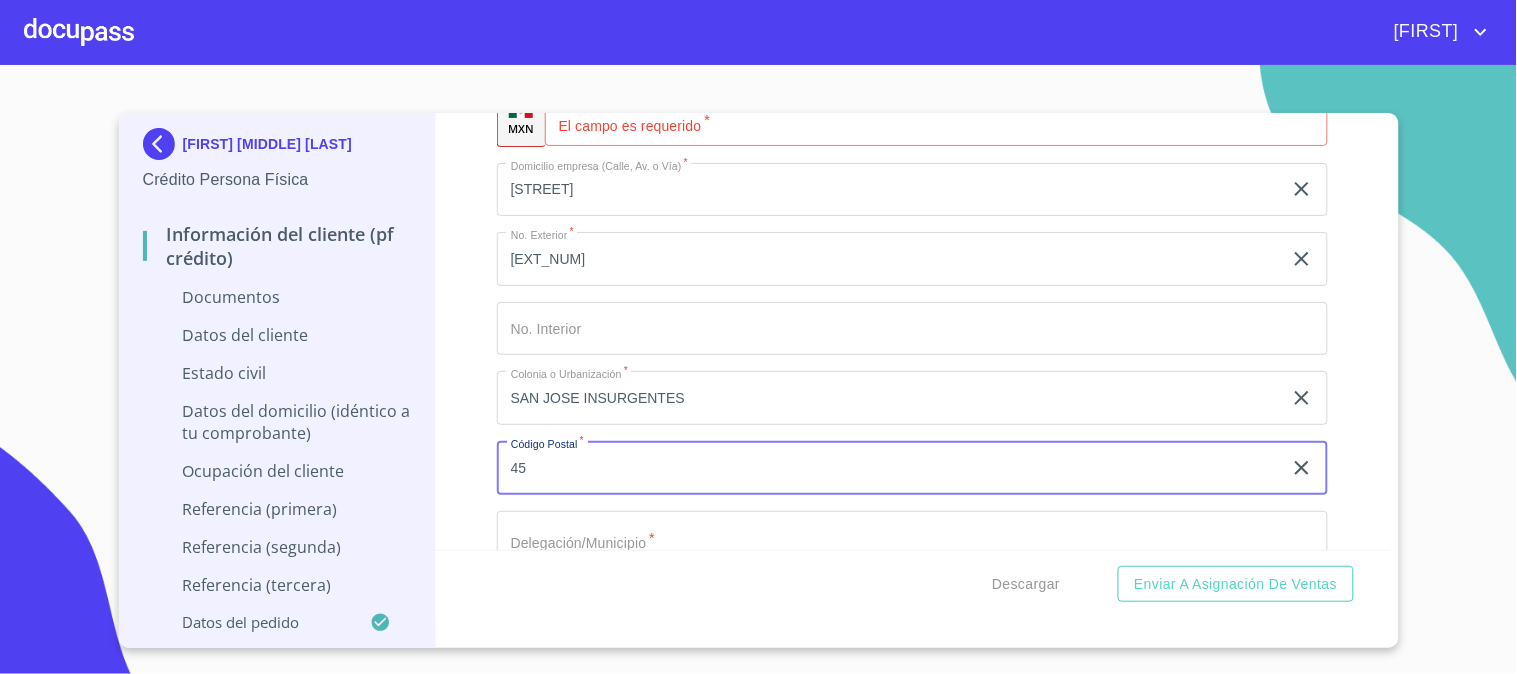 type on "4" 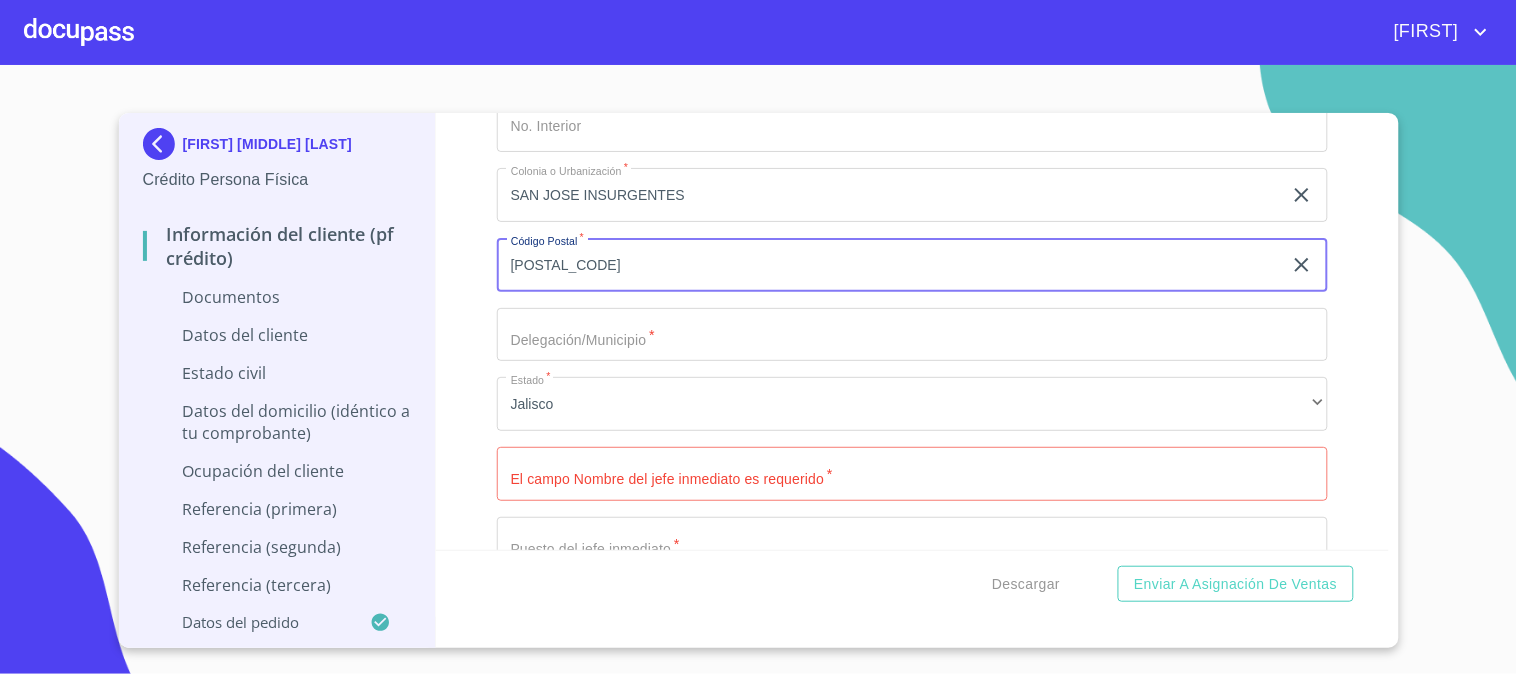 scroll, scrollTop: 5285, scrollLeft: 0, axis: vertical 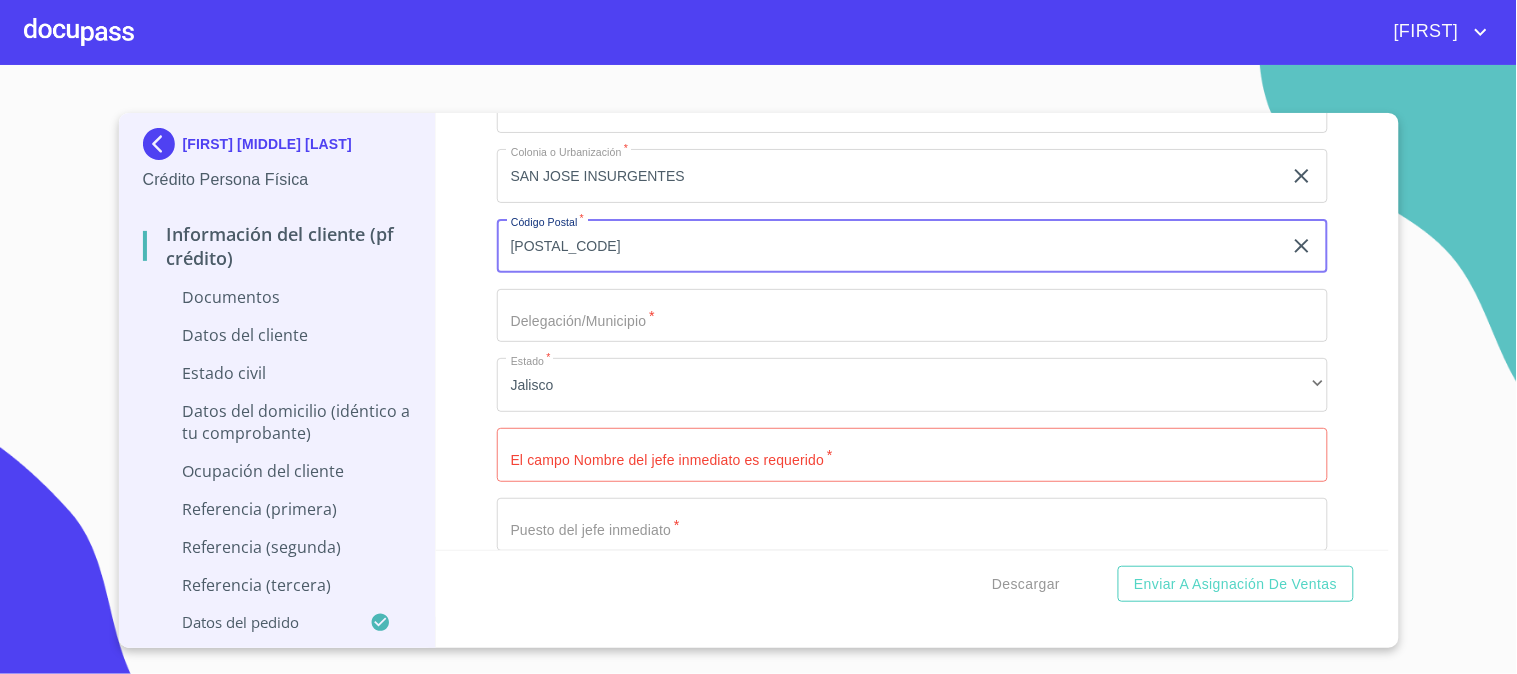 type on "[POSTAL_CODE]" 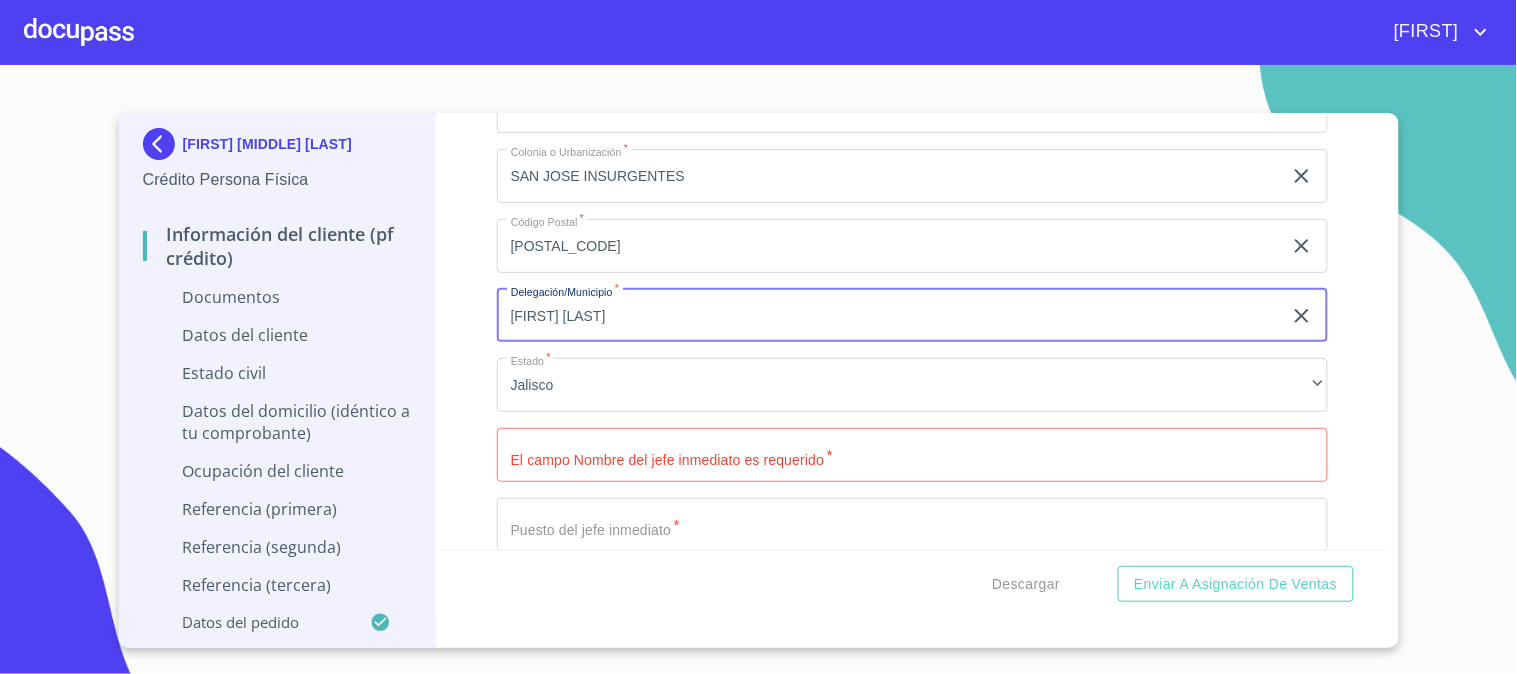 type on "[FIRST] [LAST]" 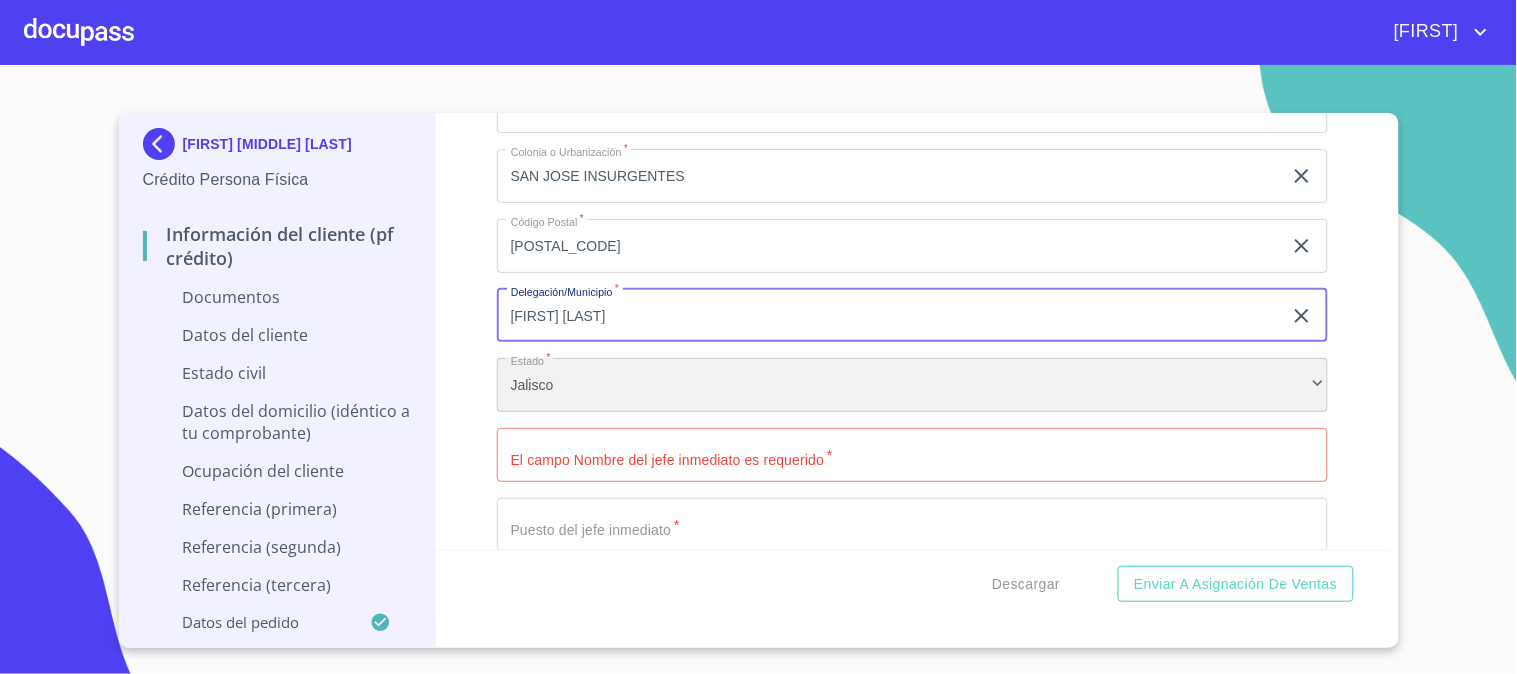 click on "Jalisco" at bounding box center [912, 385] 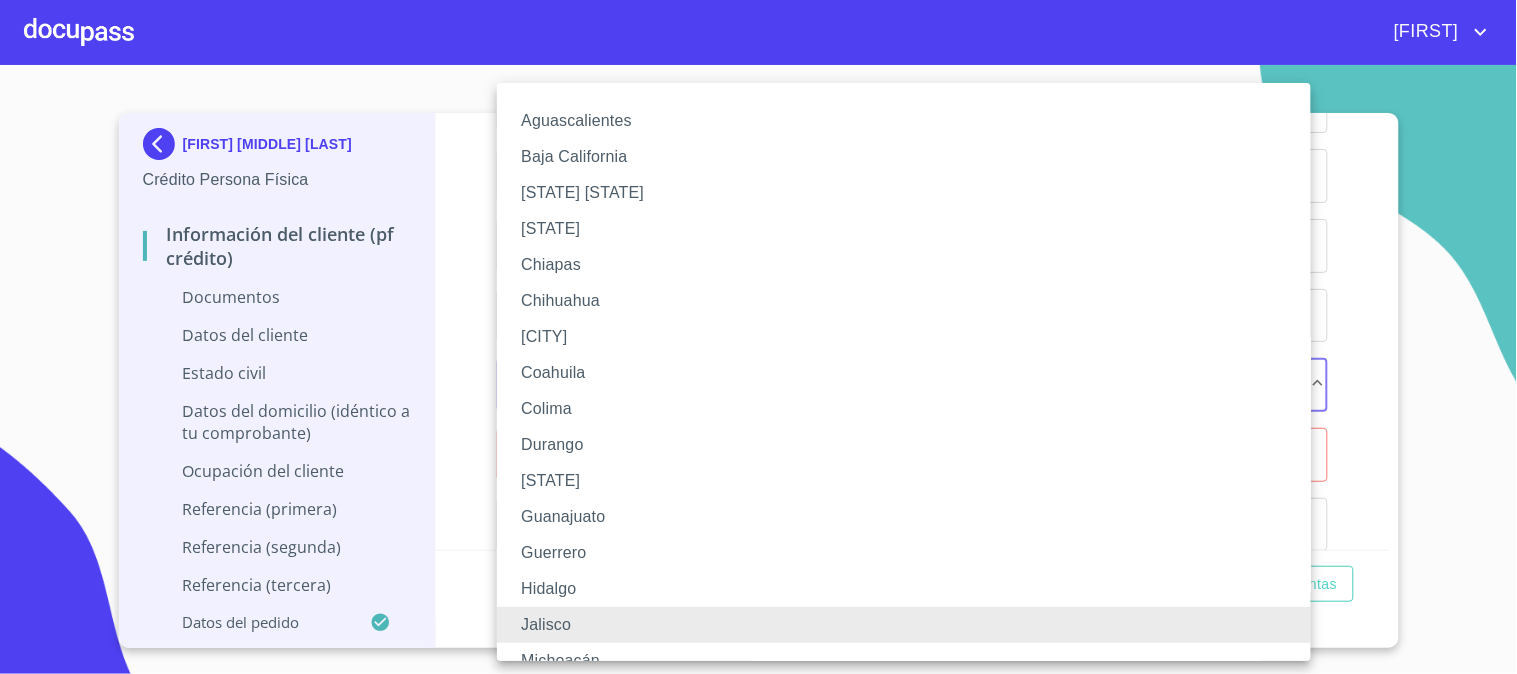 scroll, scrollTop: 111, scrollLeft: 0, axis: vertical 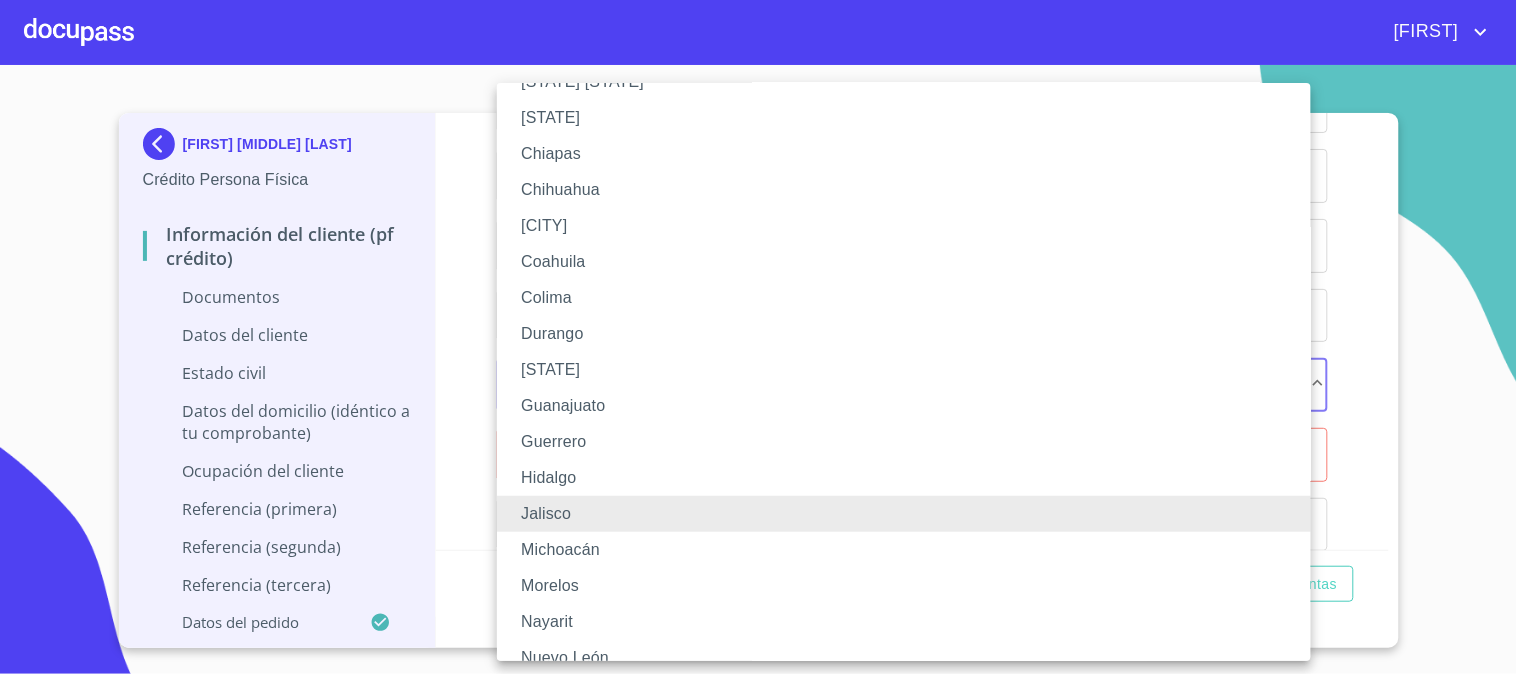 click on "[CITY]" at bounding box center [912, 226] 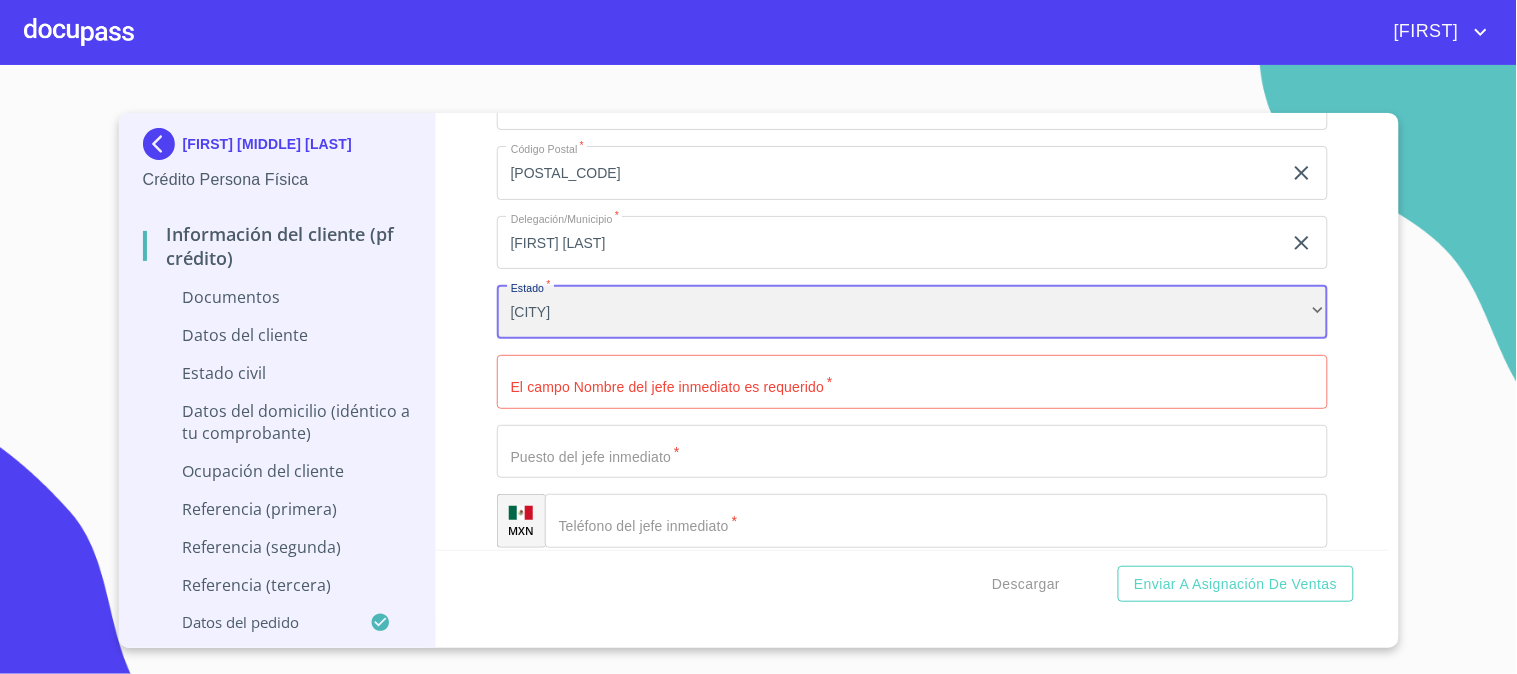 scroll, scrollTop: 5396, scrollLeft: 0, axis: vertical 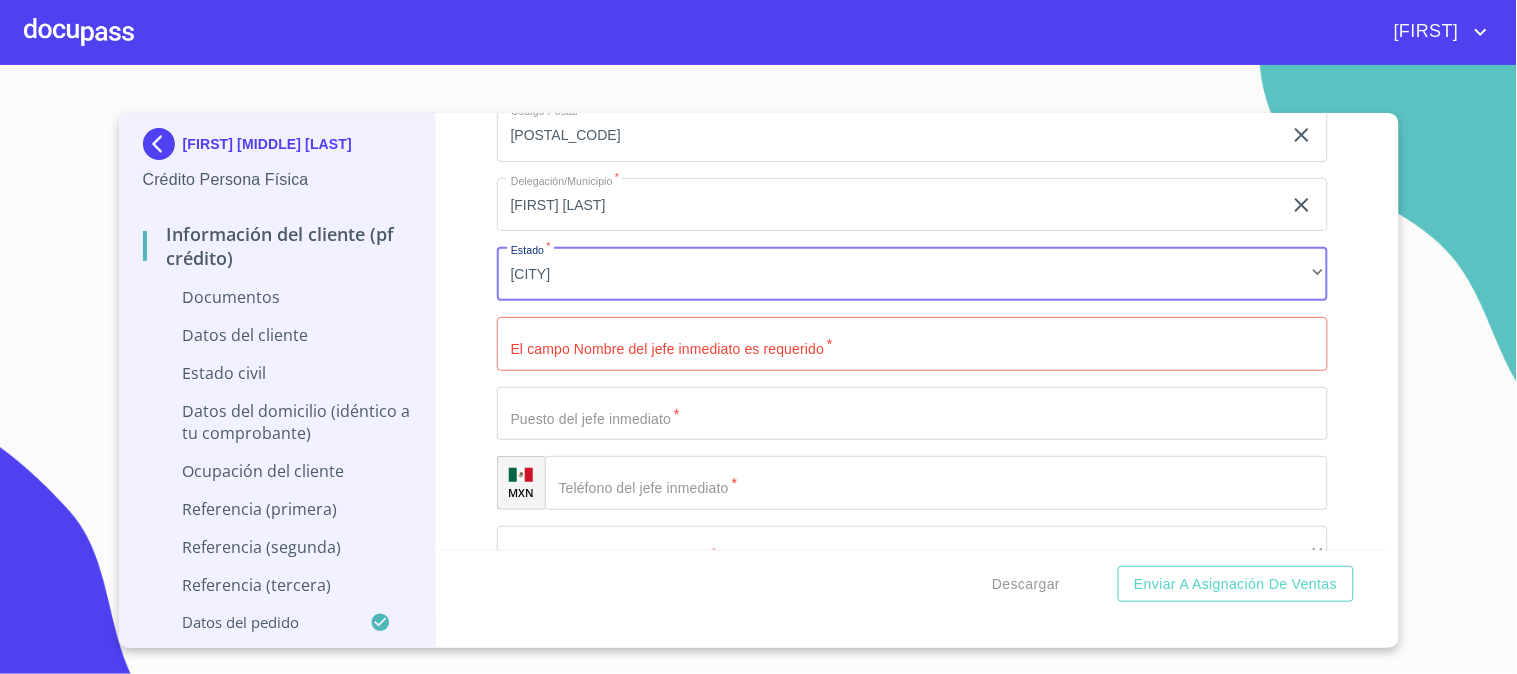 click on "[DOCUMENT_TYPE]" at bounding box center [912, 344] 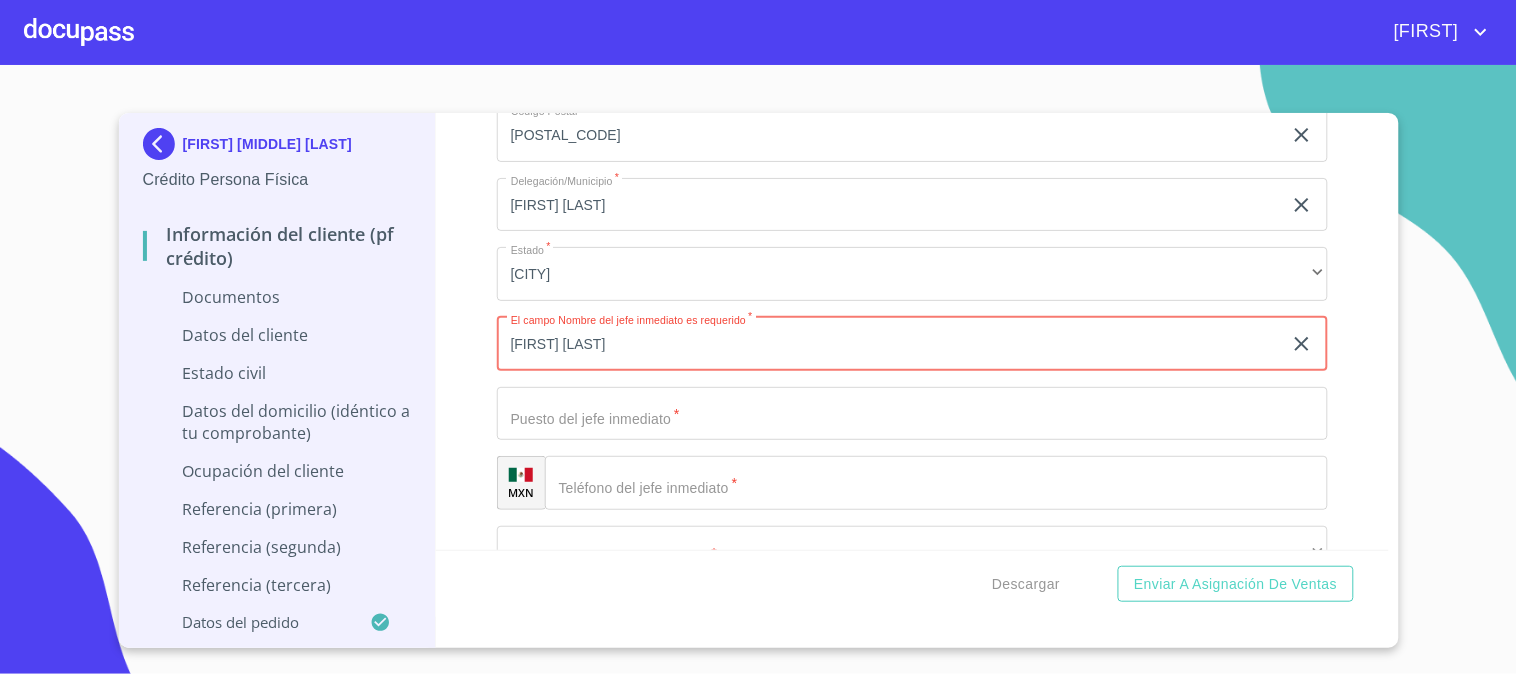 type on "[FIRST] [LAST]" 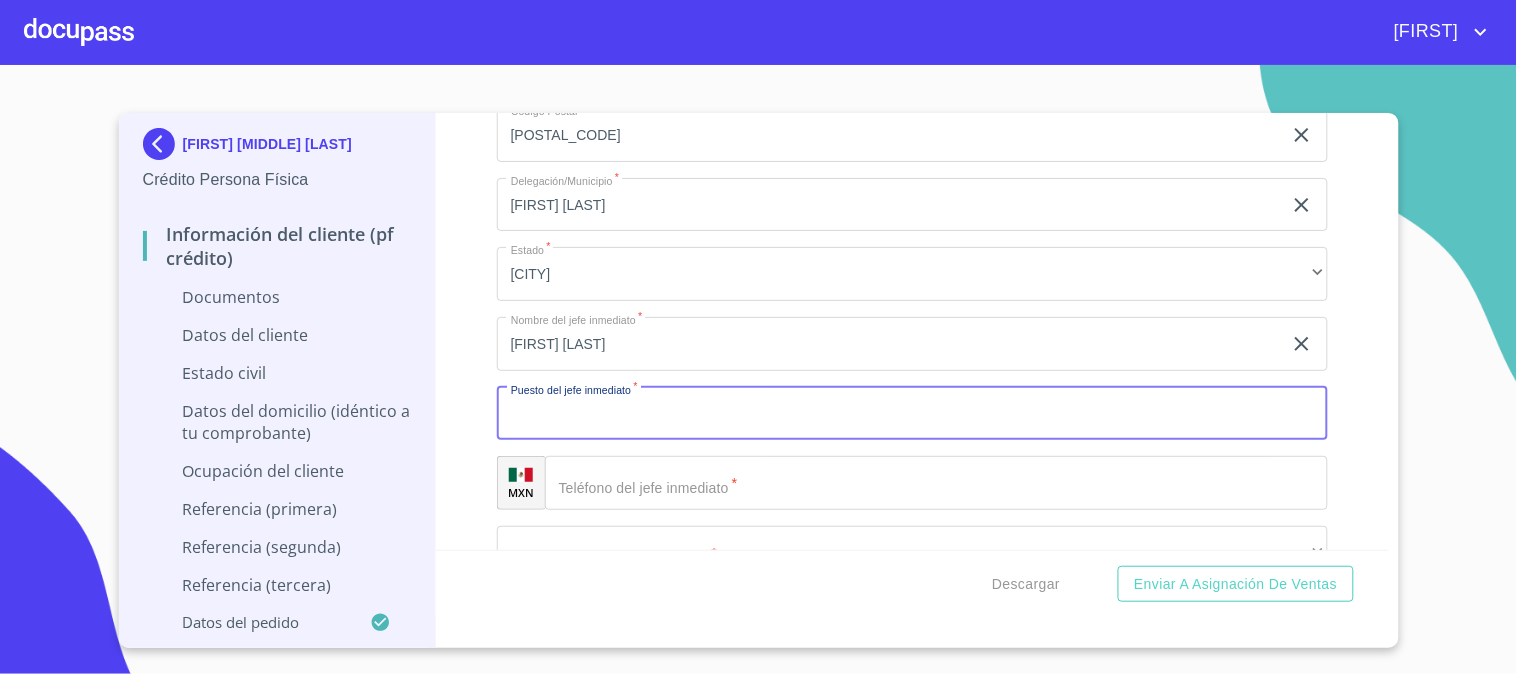 click on "[DOCUMENT_TYPE]" at bounding box center (912, 414) 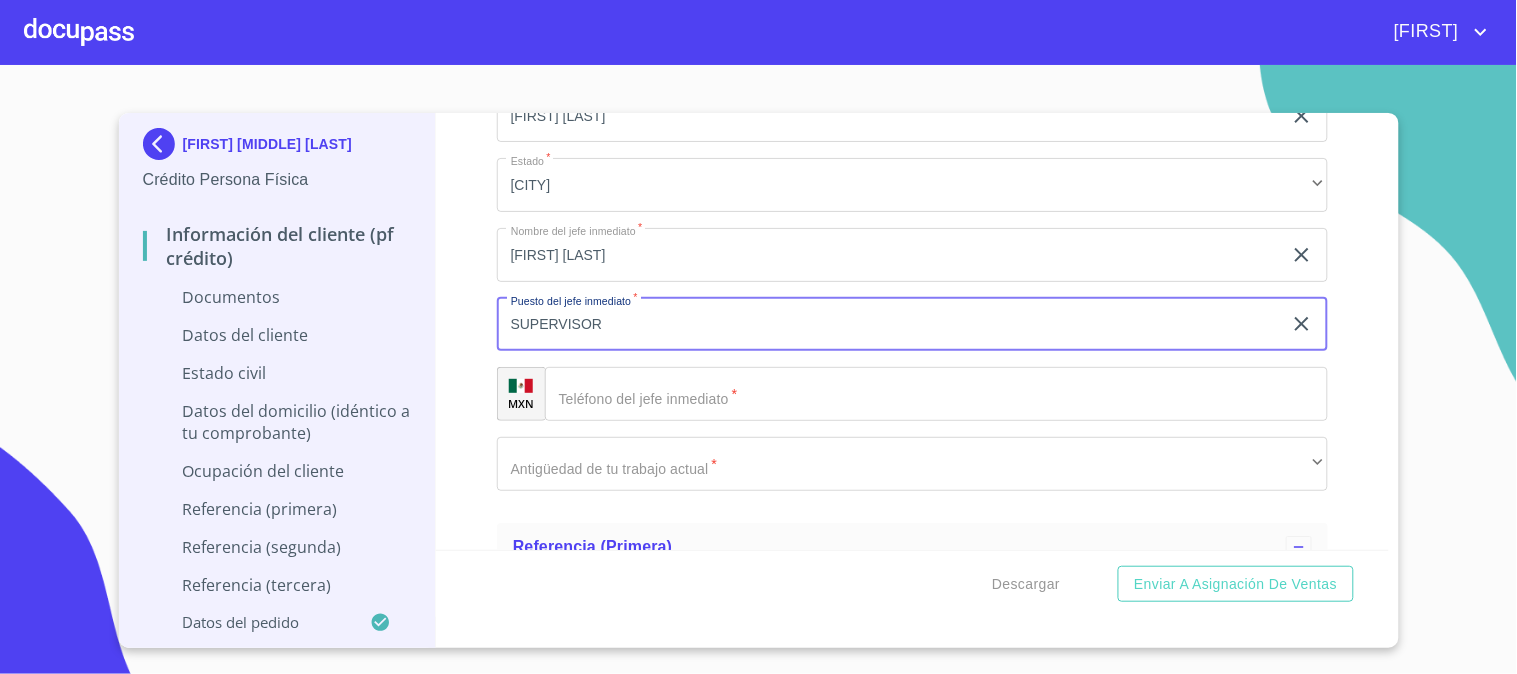 scroll, scrollTop: 5507, scrollLeft: 0, axis: vertical 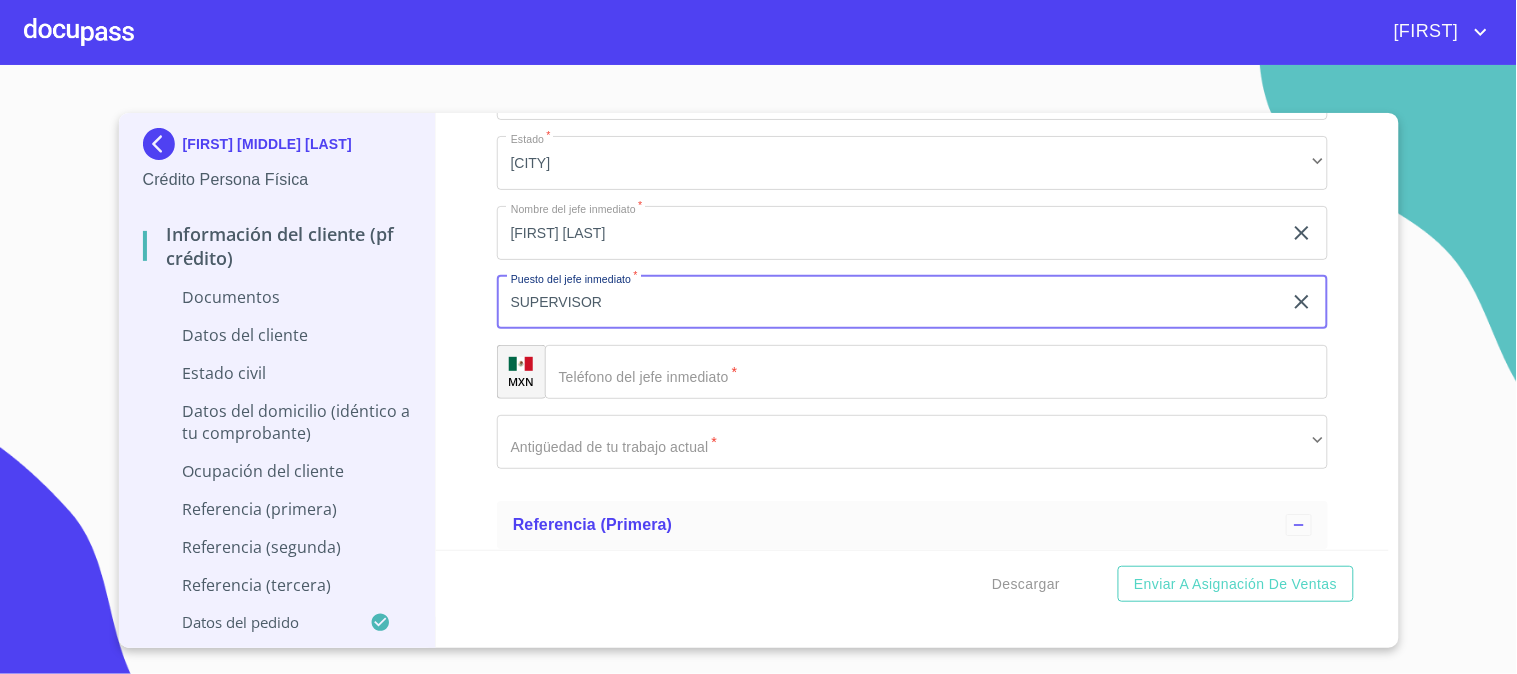 type on "SUPERVISOR" 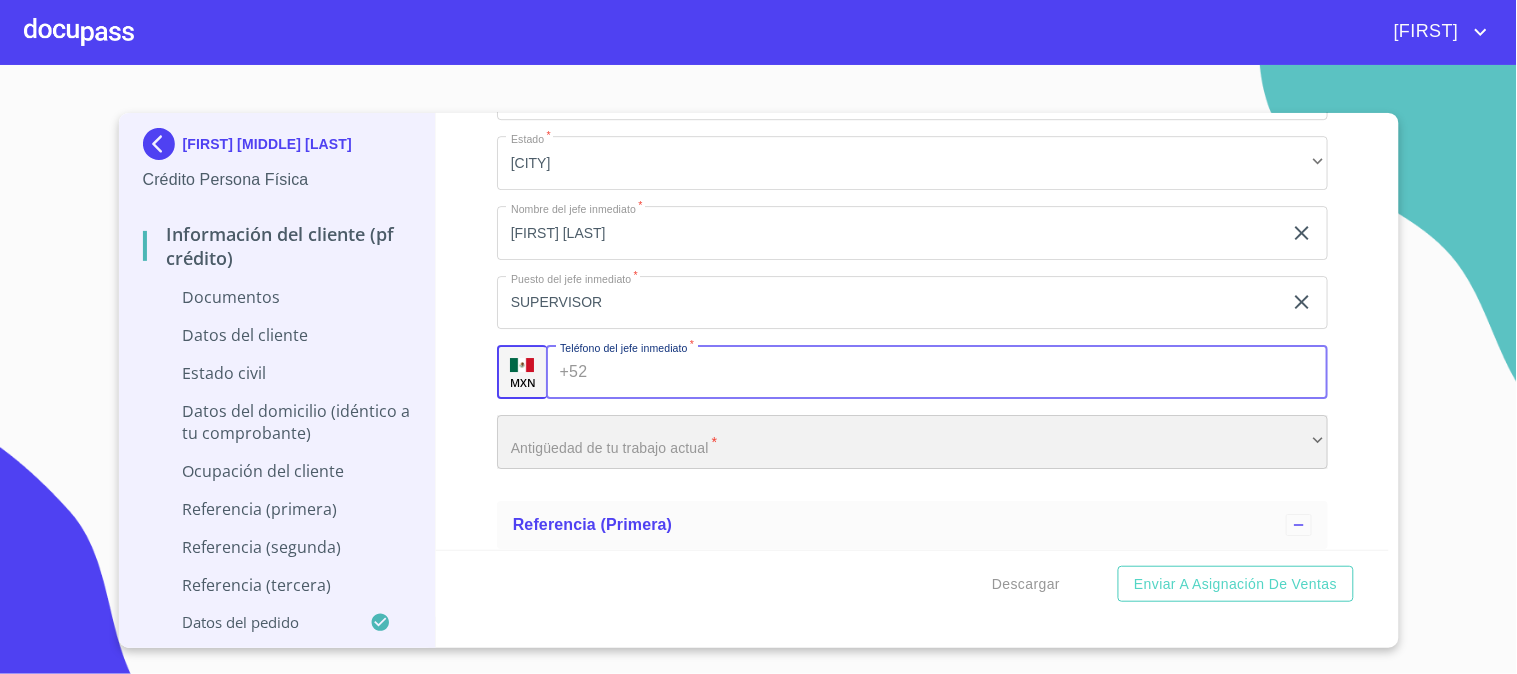 click on "​" at bounding box center (912, 442) 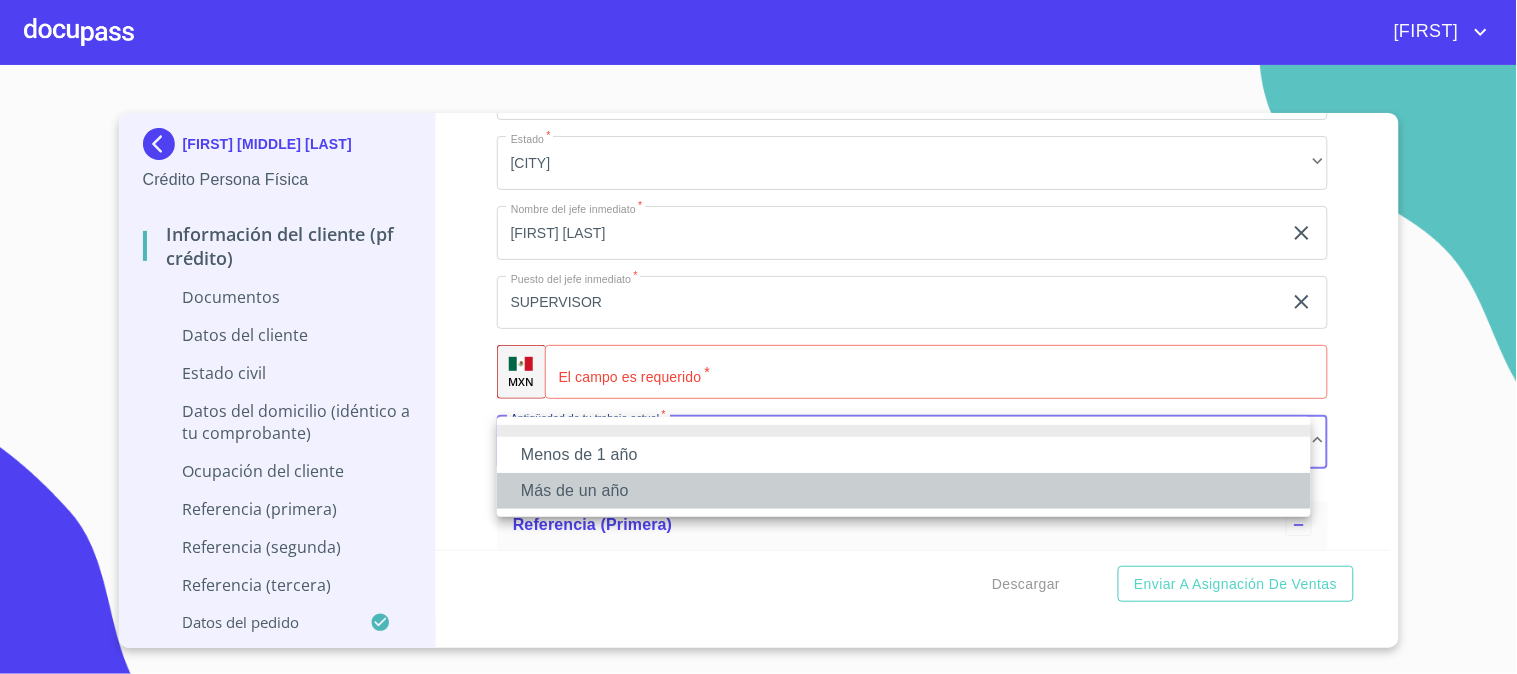 click on "Más de un año" at bounding box center (904, 491) 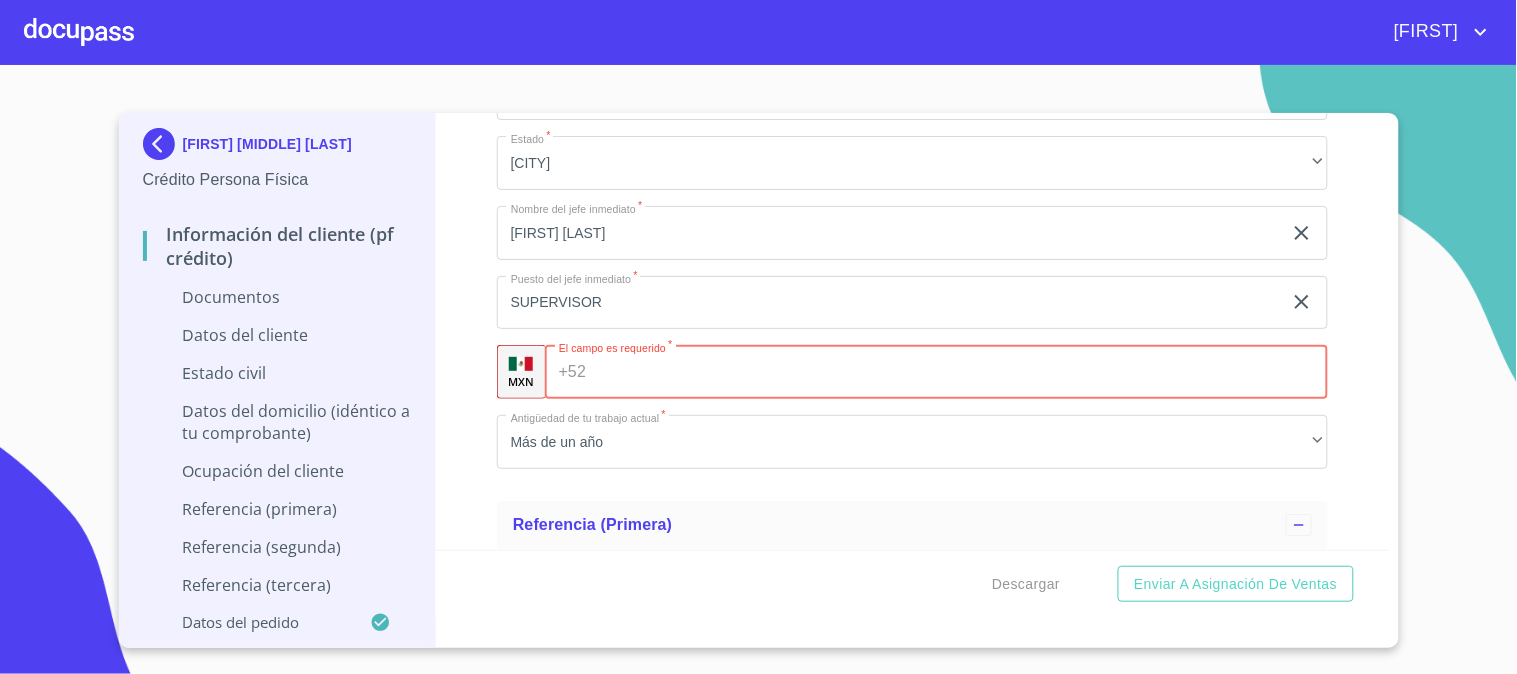 click on "[DOCUMENT_TYPE]" at bounding box center (961, 372) 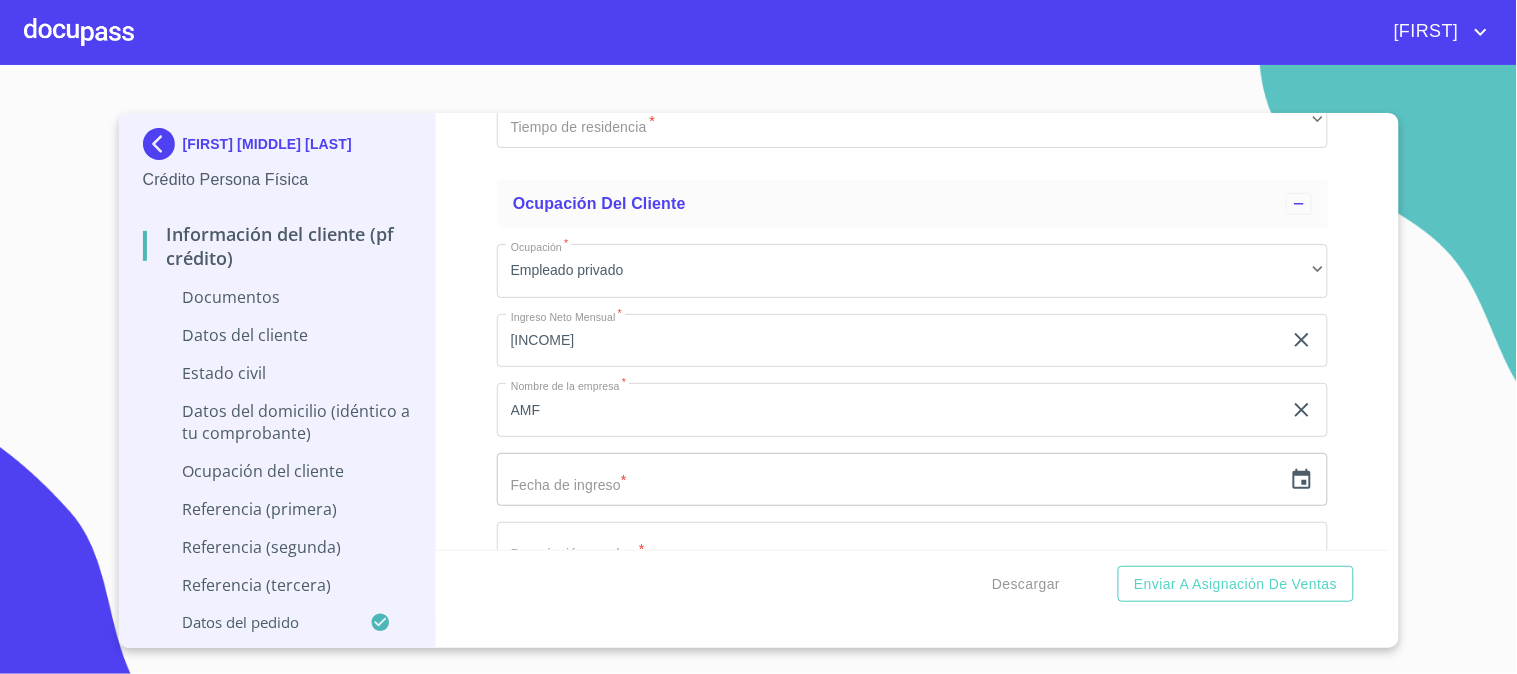 scroll, scrollTop: 4396, scrollLeft: 0, axis: vertical 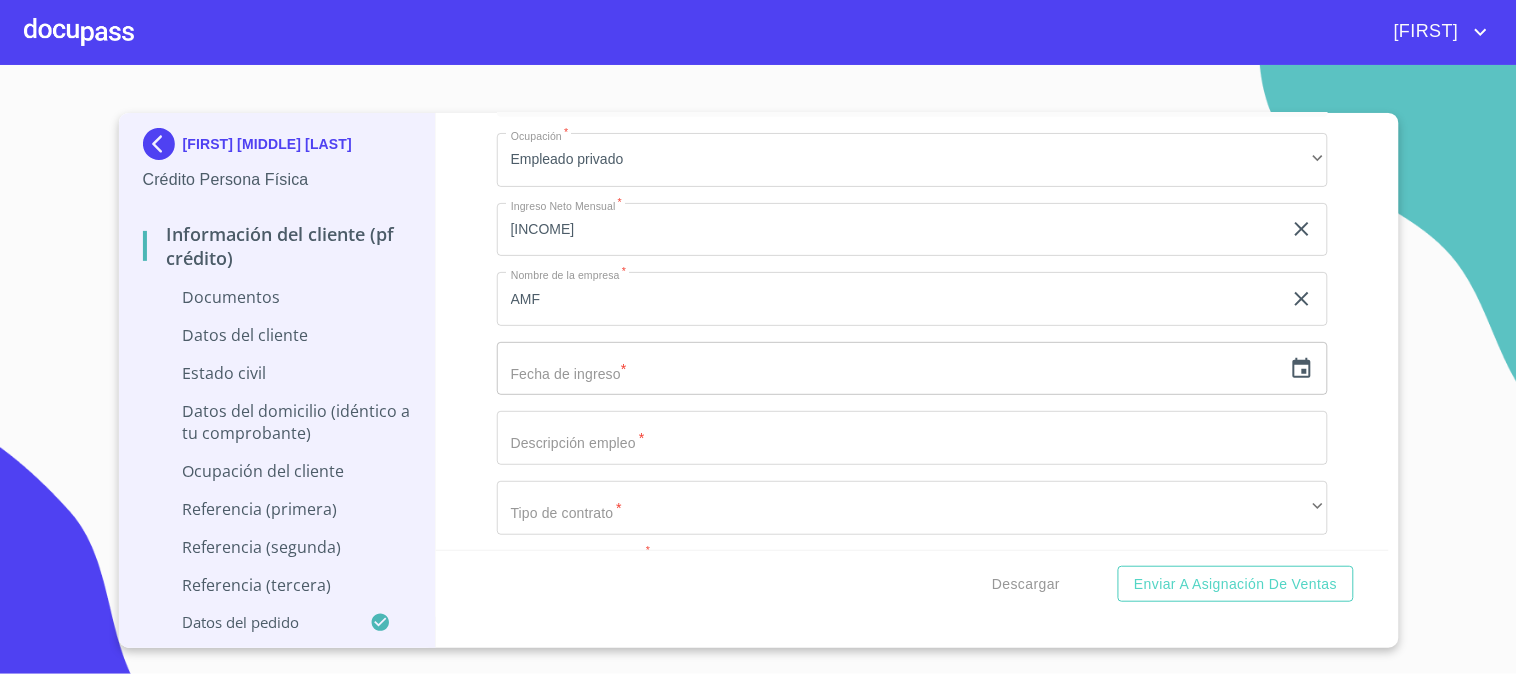 click 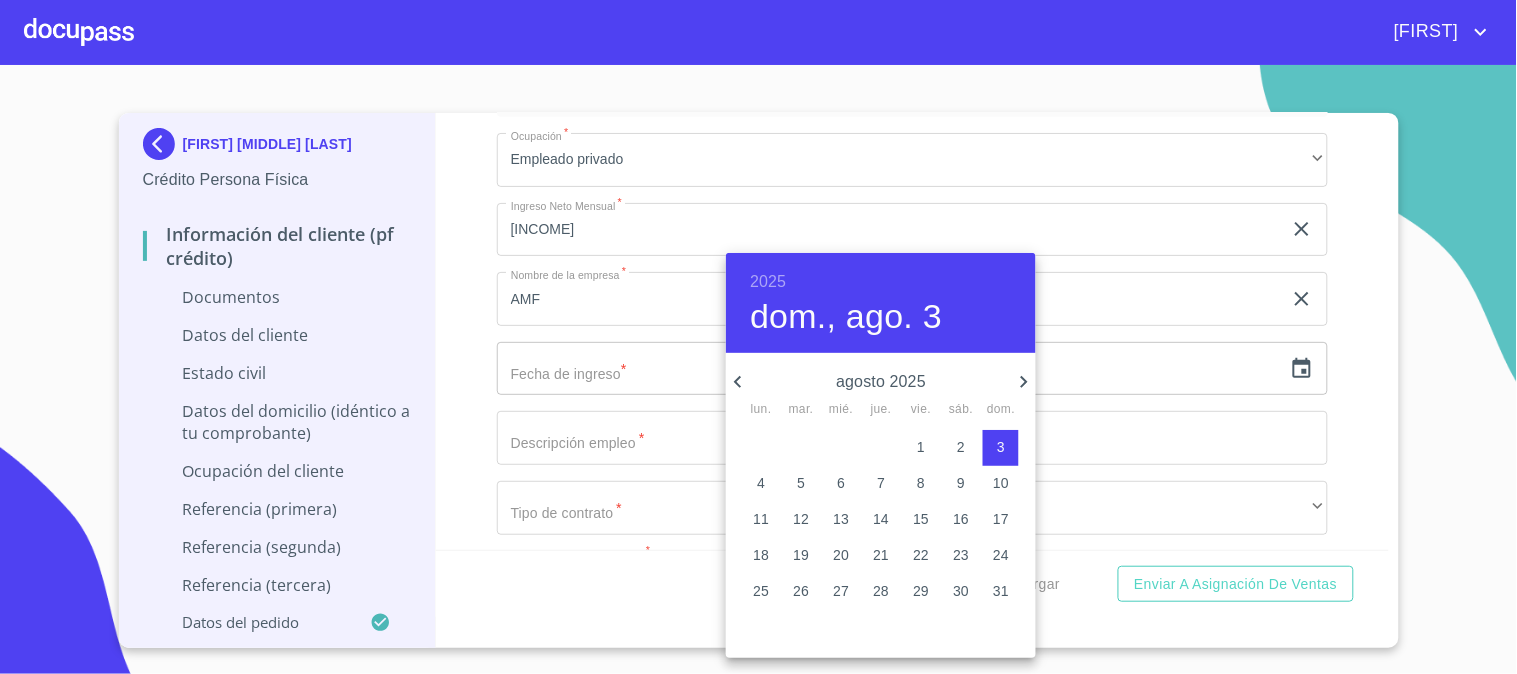 click at bounding box center (758, 337) 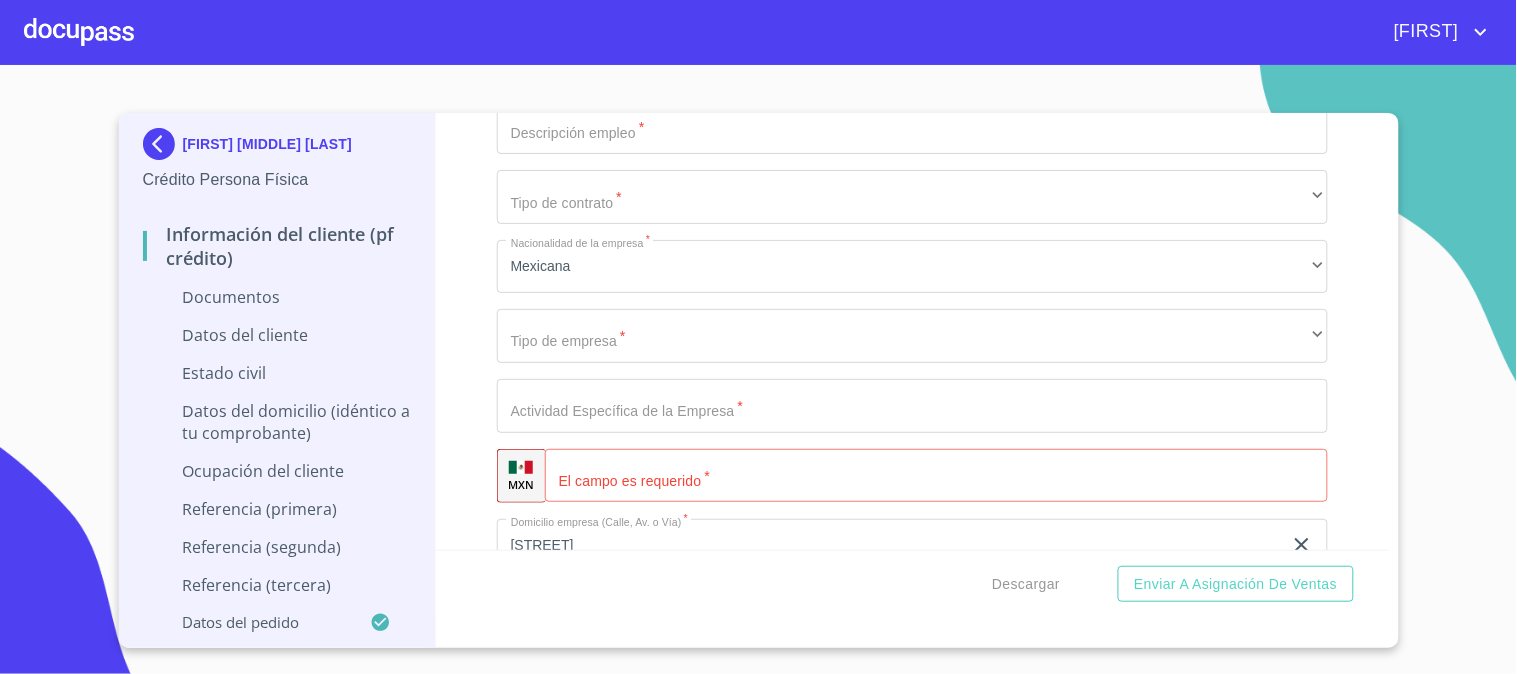 scroll, scrollTop: 4841, scrollLeft: 0, axis: vertical 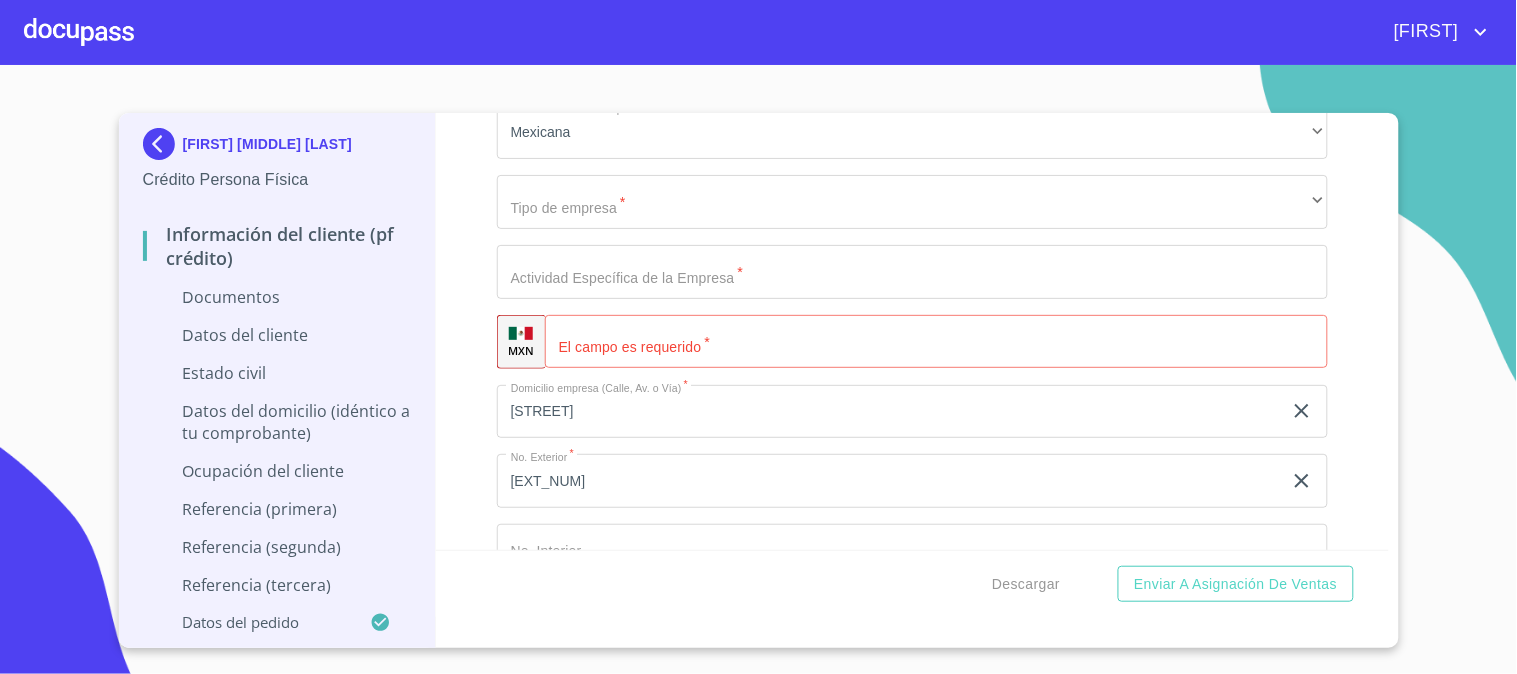 click on "[DOCUMENT_TYPE]" 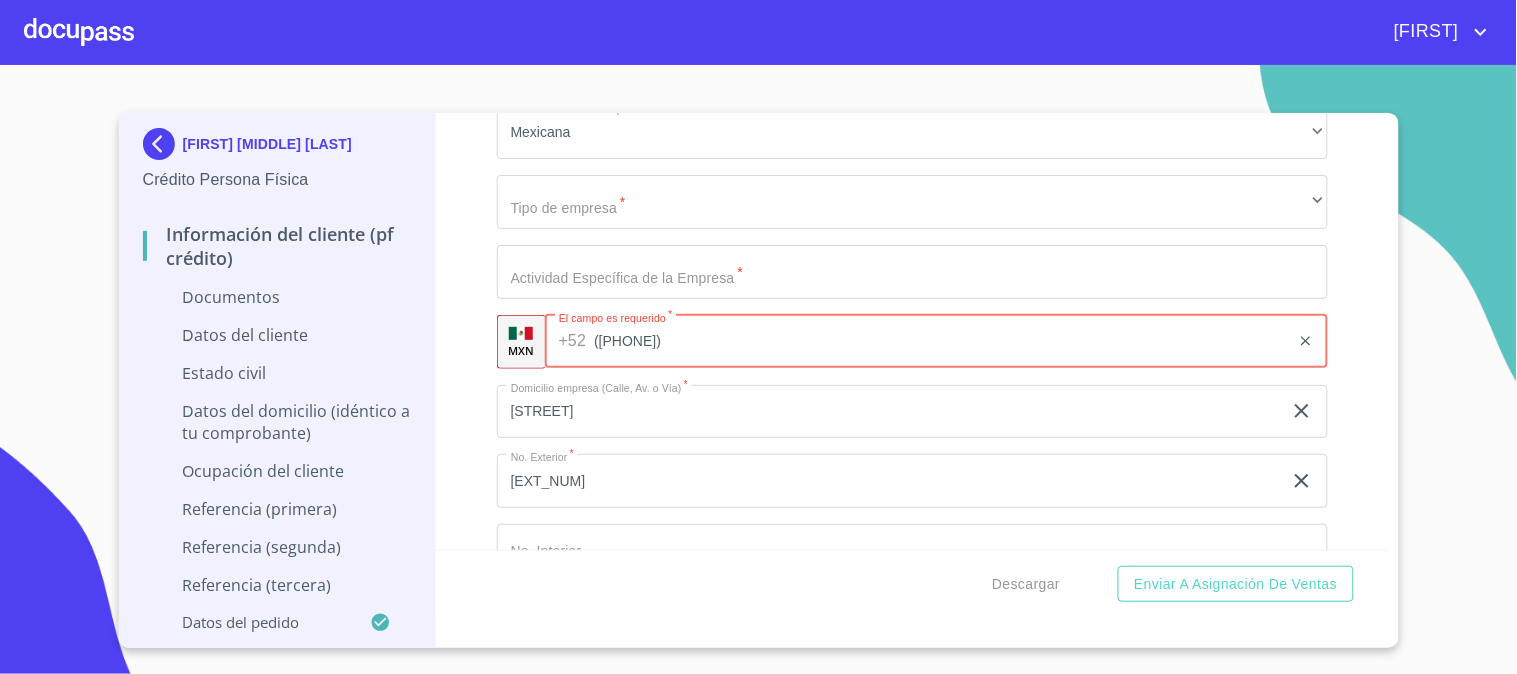 drag, startPoint x: 720, startPoint y: 351, endPoint x: 551, endPoint y: 344, distance: 169.14491 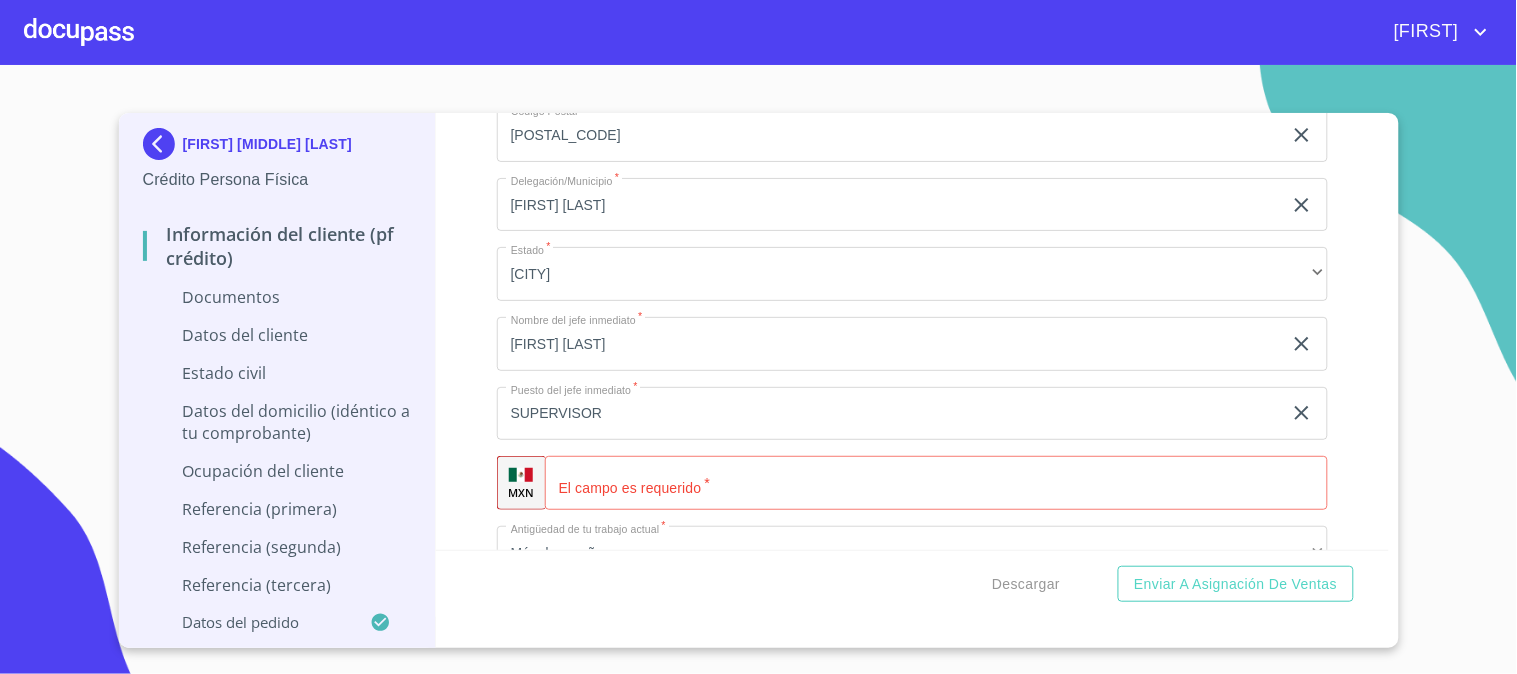 scroll, scrollTop: 5507, scrollLeft: 0, axis: vertical 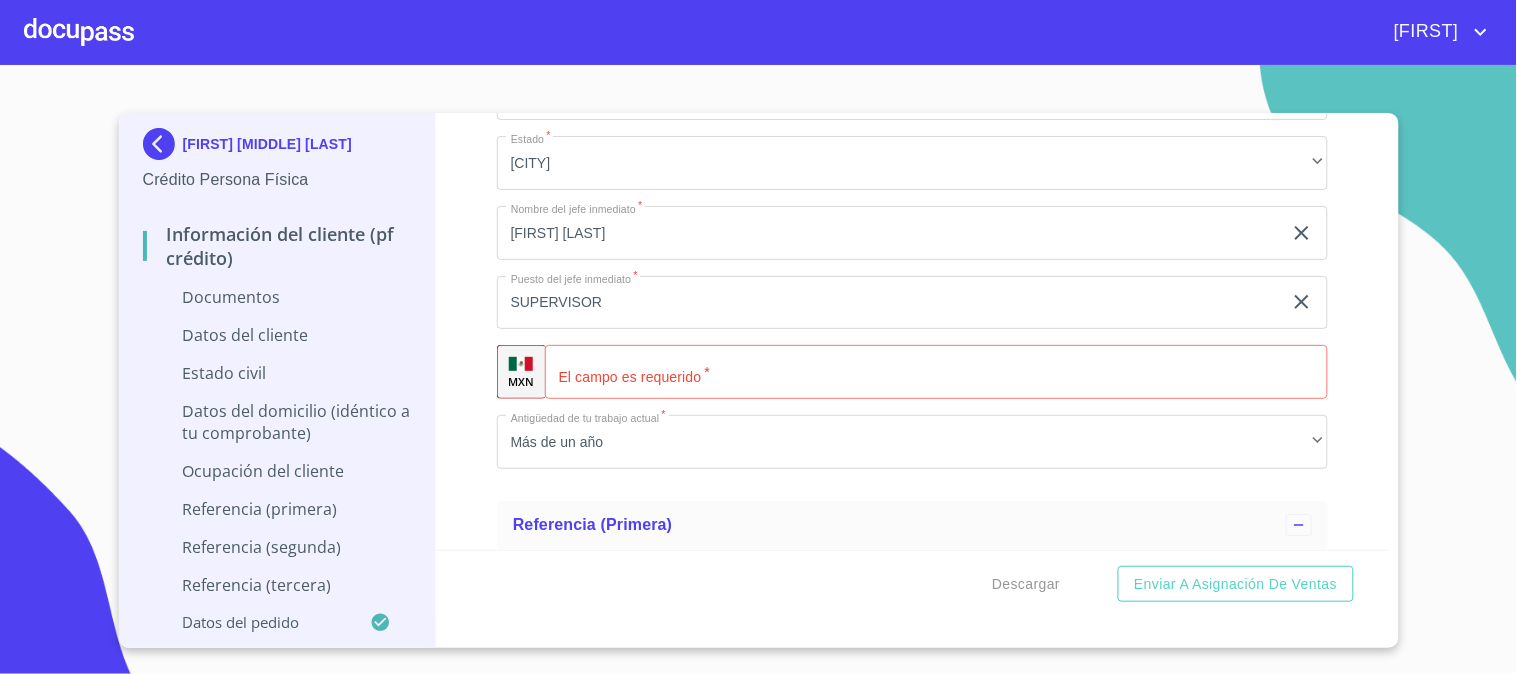 type on "([PHONE])" 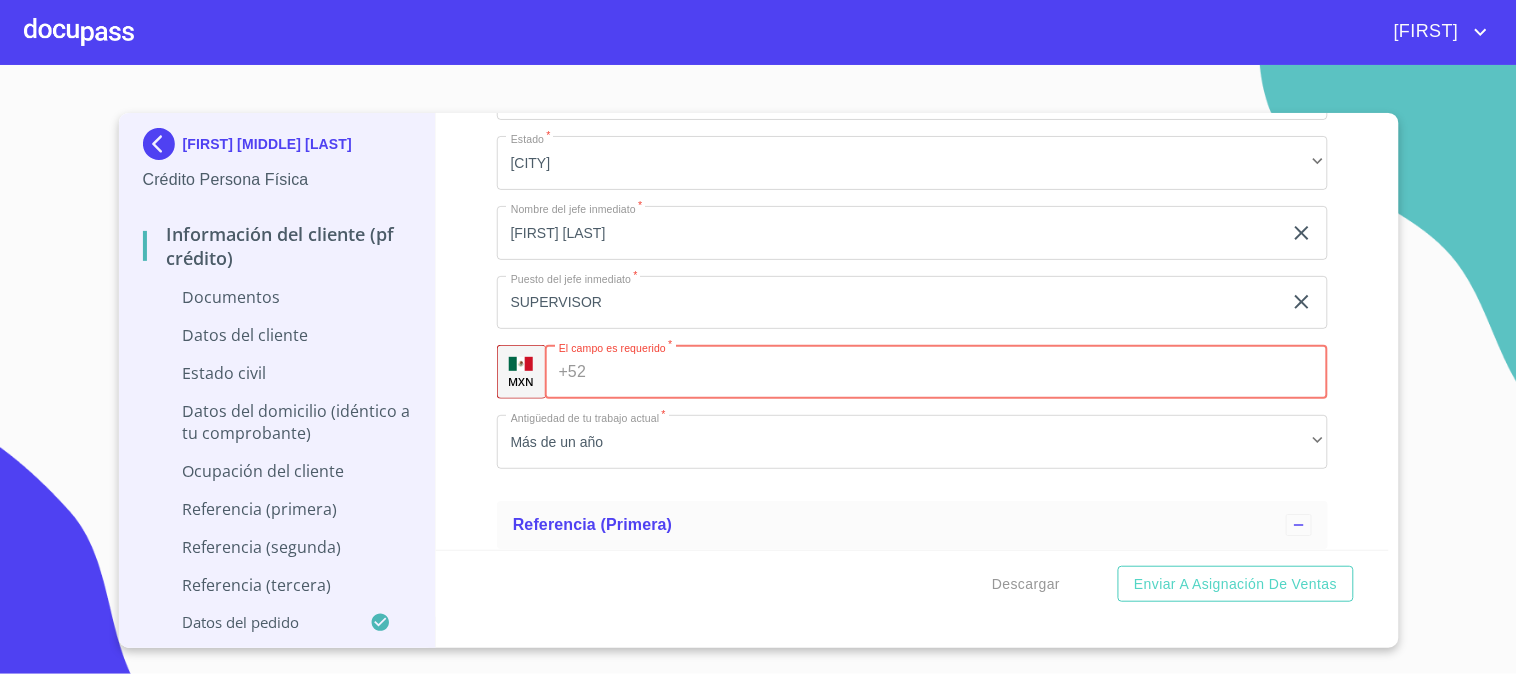 paste on "([PHONE])" 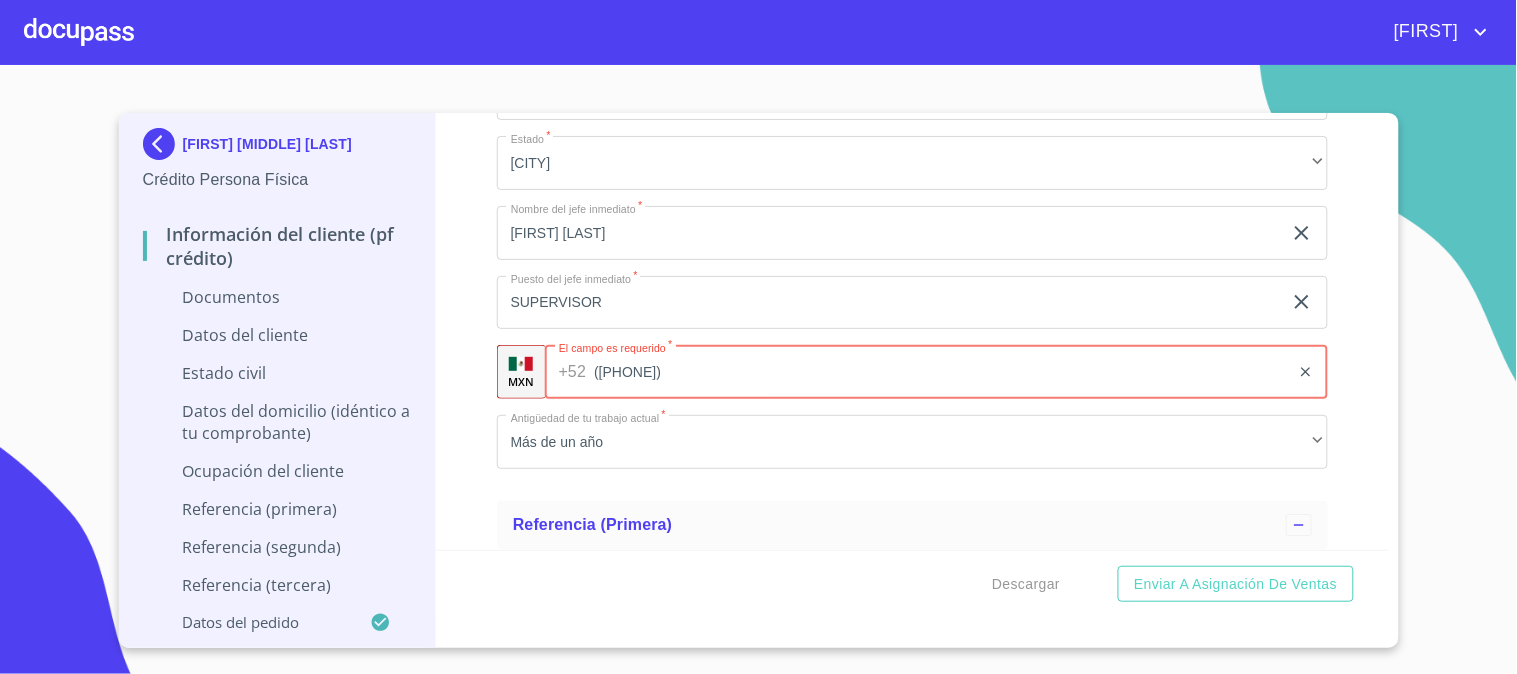 type on "([PHONE])" 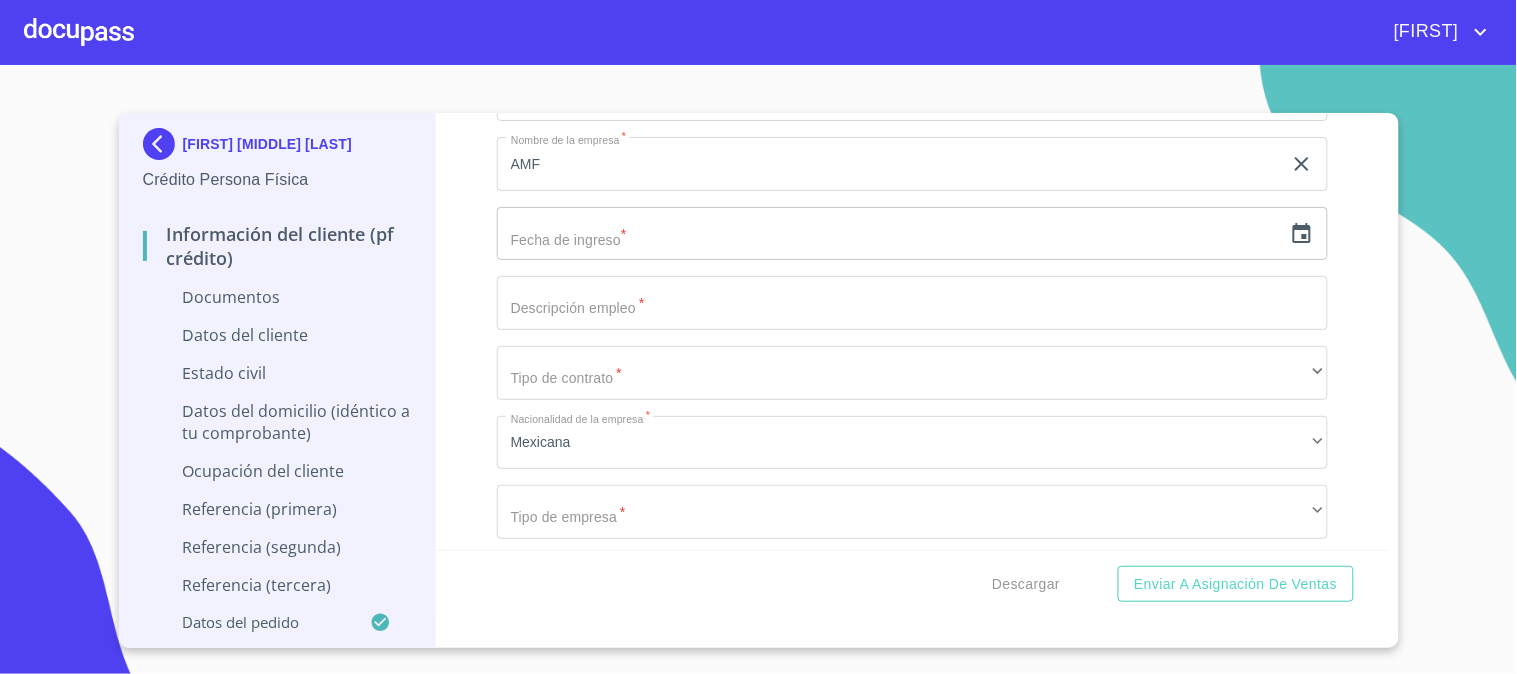 scroll, scrollTop: 4507, scrollLeft: 0, axis: vertical 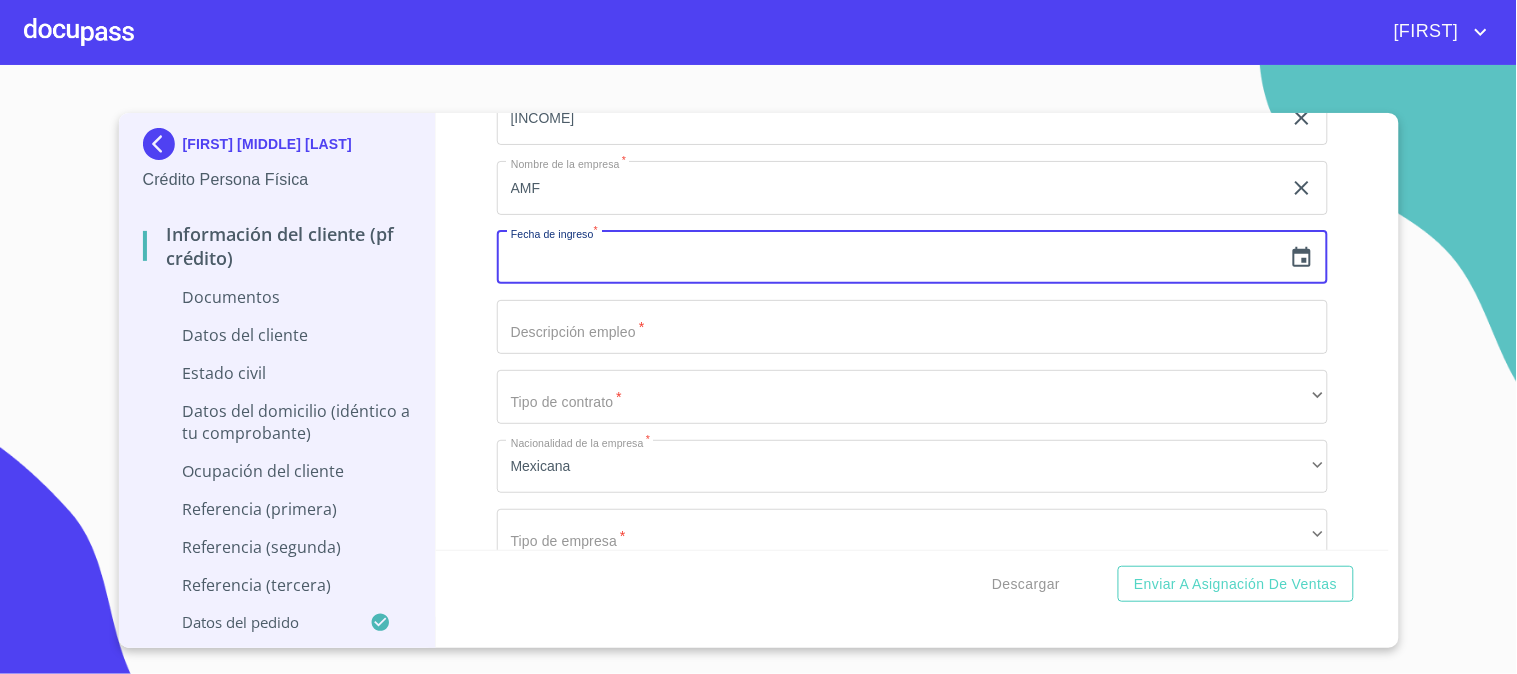 click at bounding box center [889, 258] 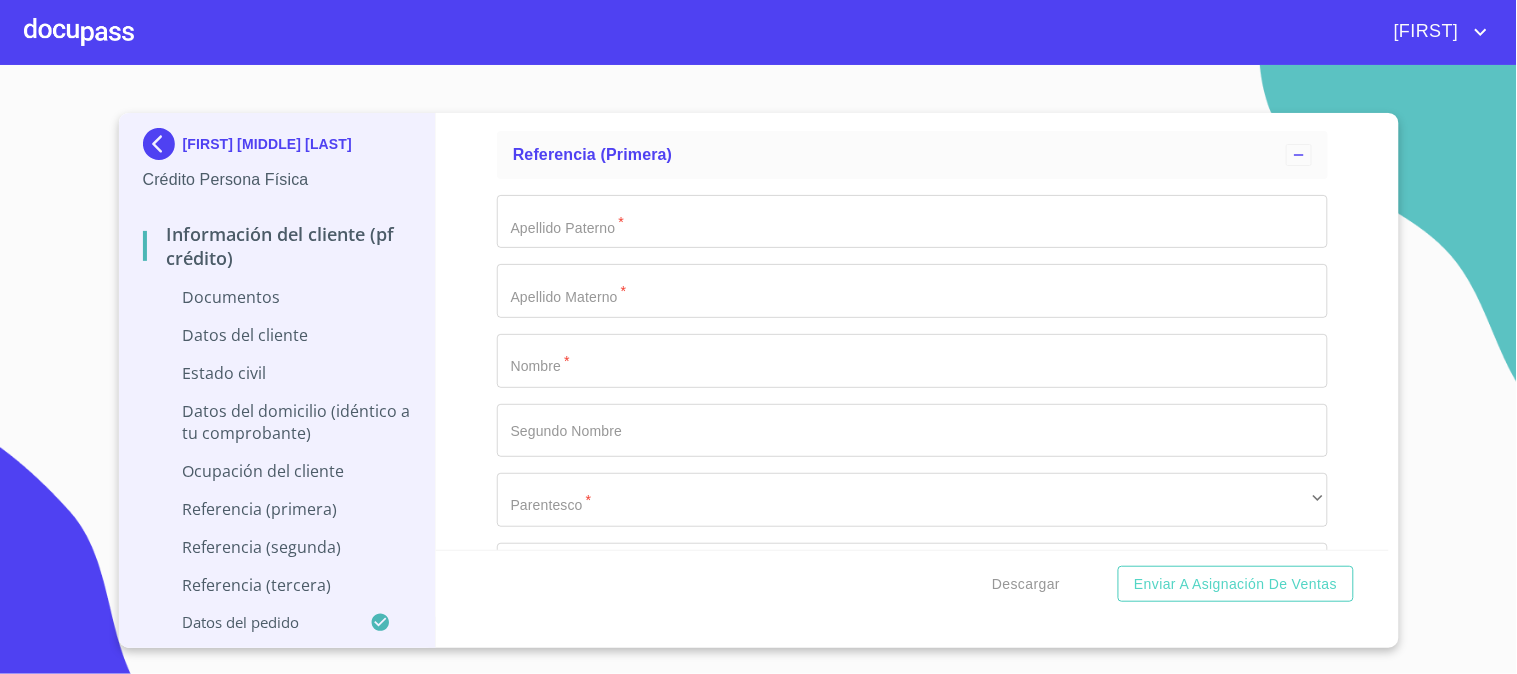 scroll, scrollTop: 6024, scrollLeft: 0, axis: vertical 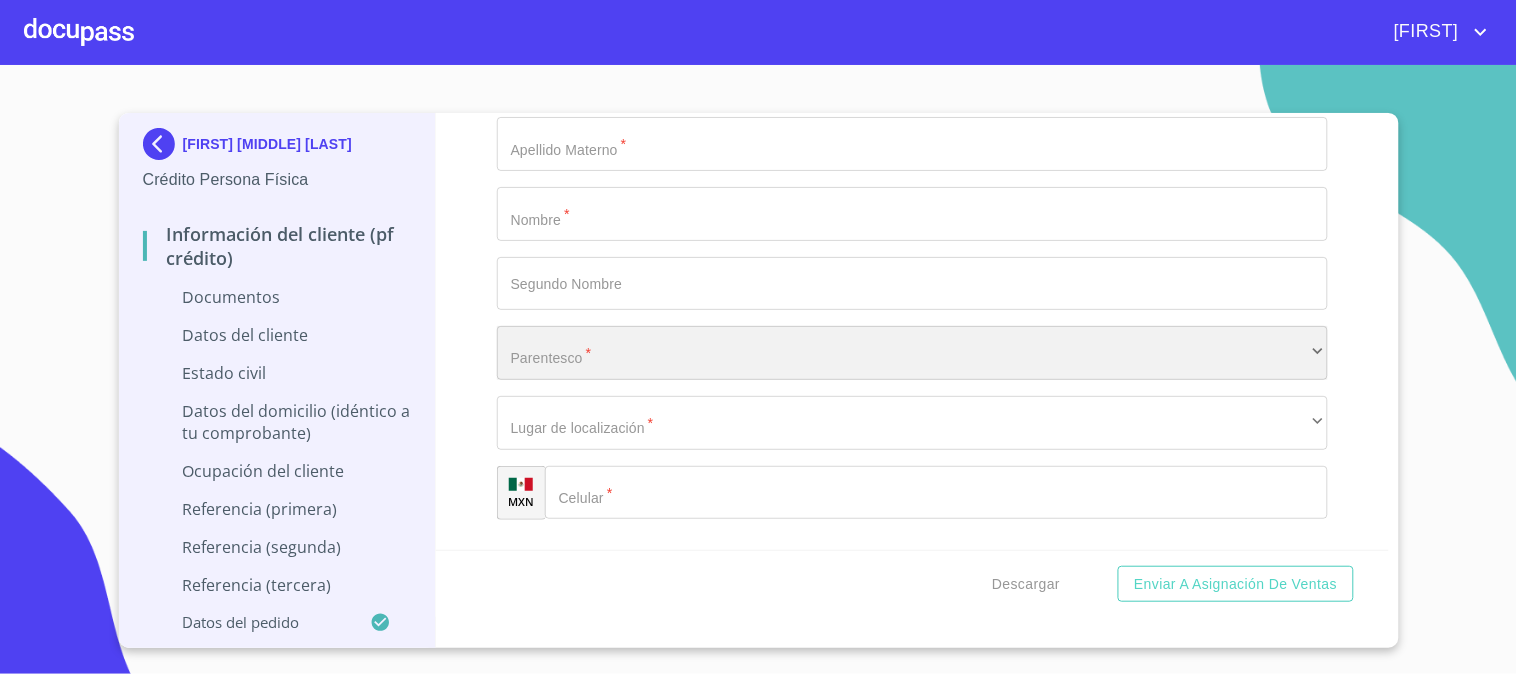 click on "​" at bounding box center (912, 353) 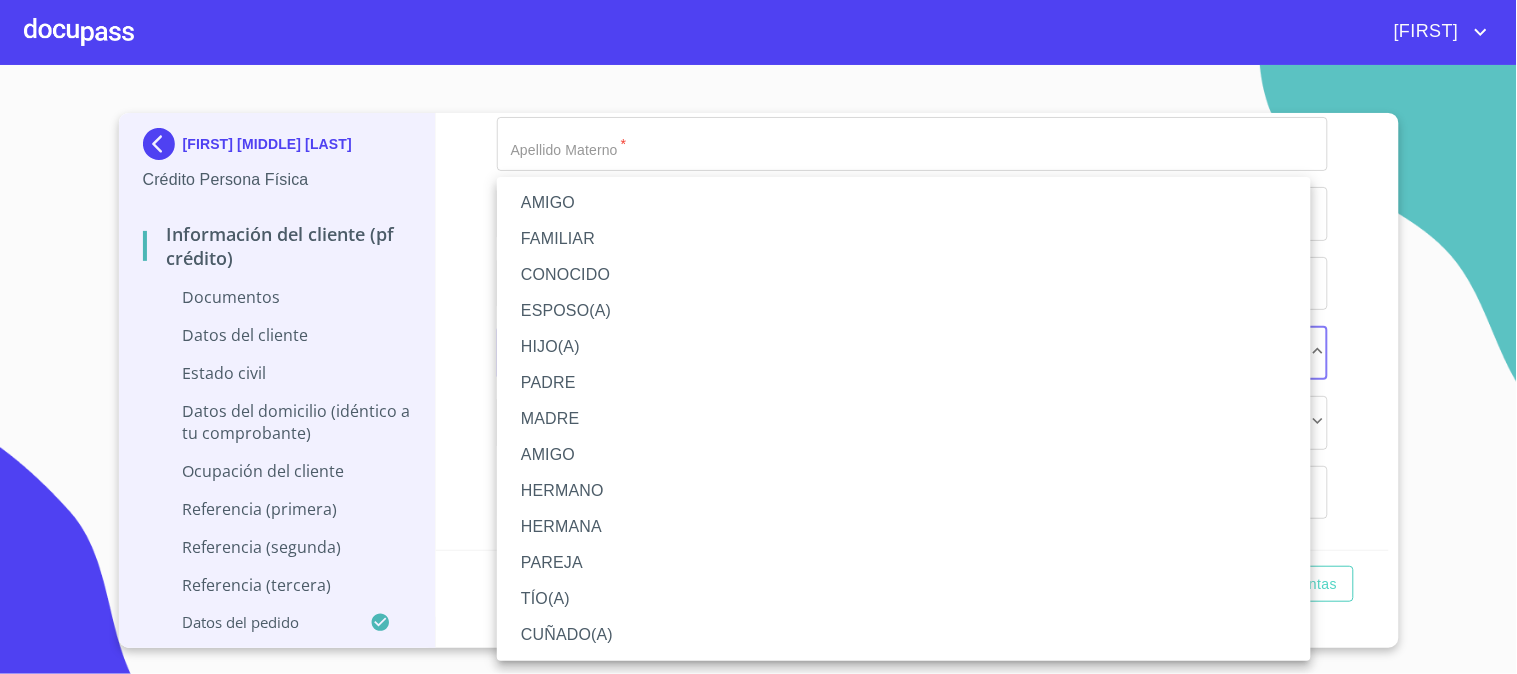 click at bounding box center [758, 337] 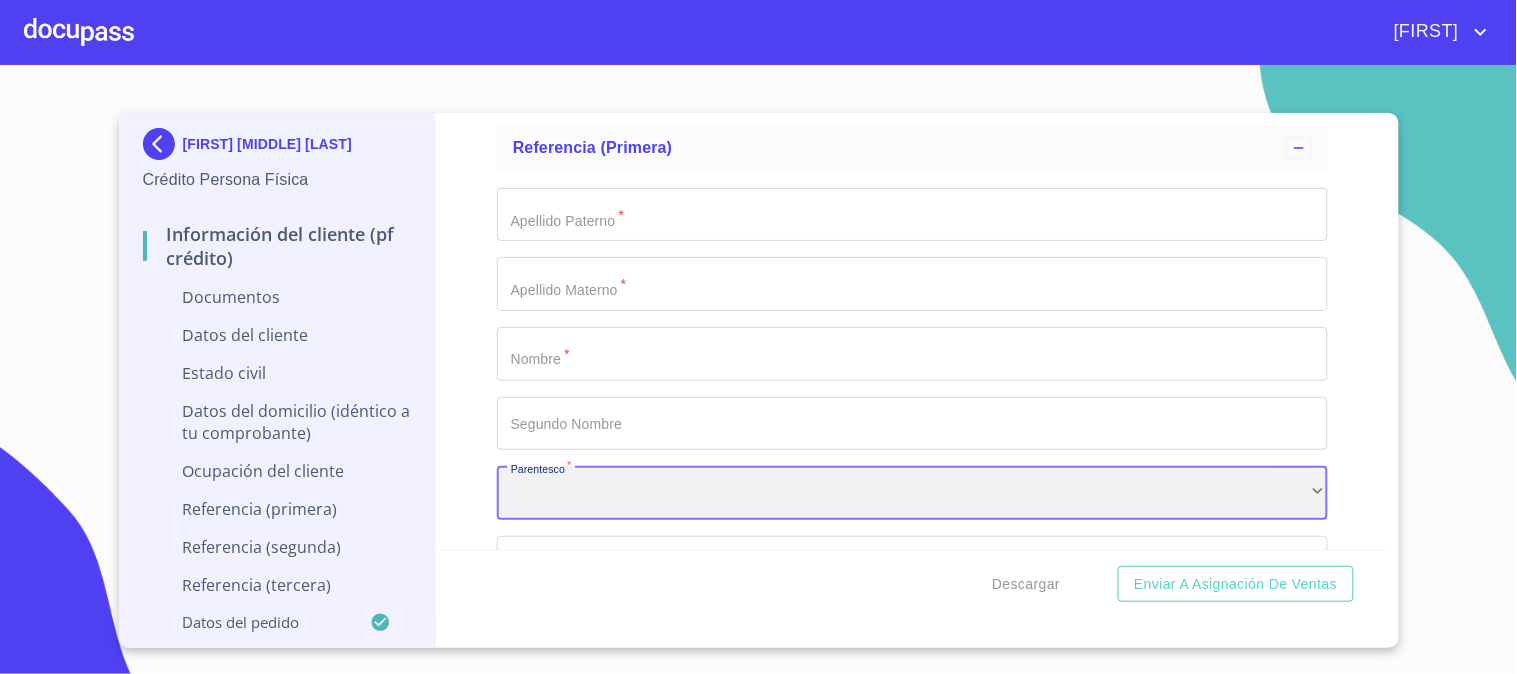 scroll, scrollTop: 5691, scrollLeft: 0, axis: vertical 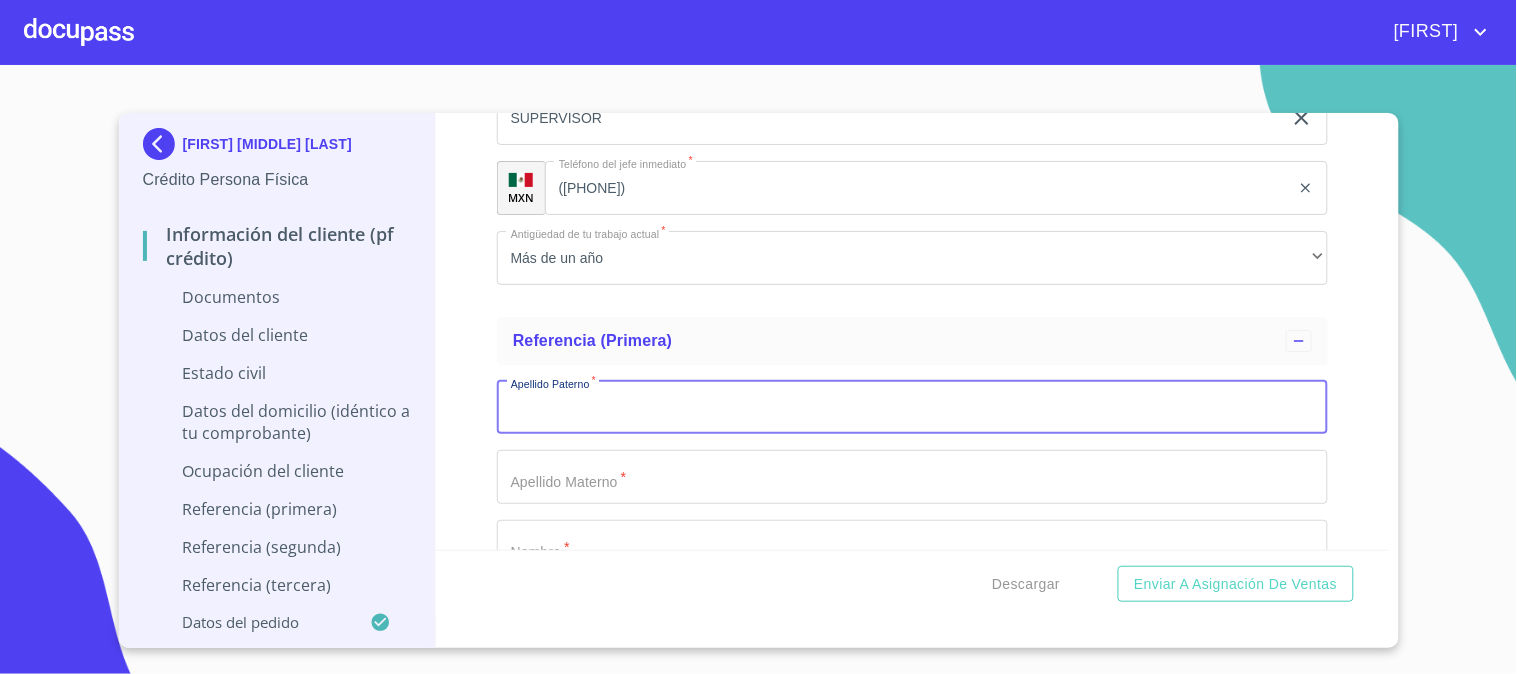 click on "[DOCUMENT_TYPE]" at bounding box center [912, 408] 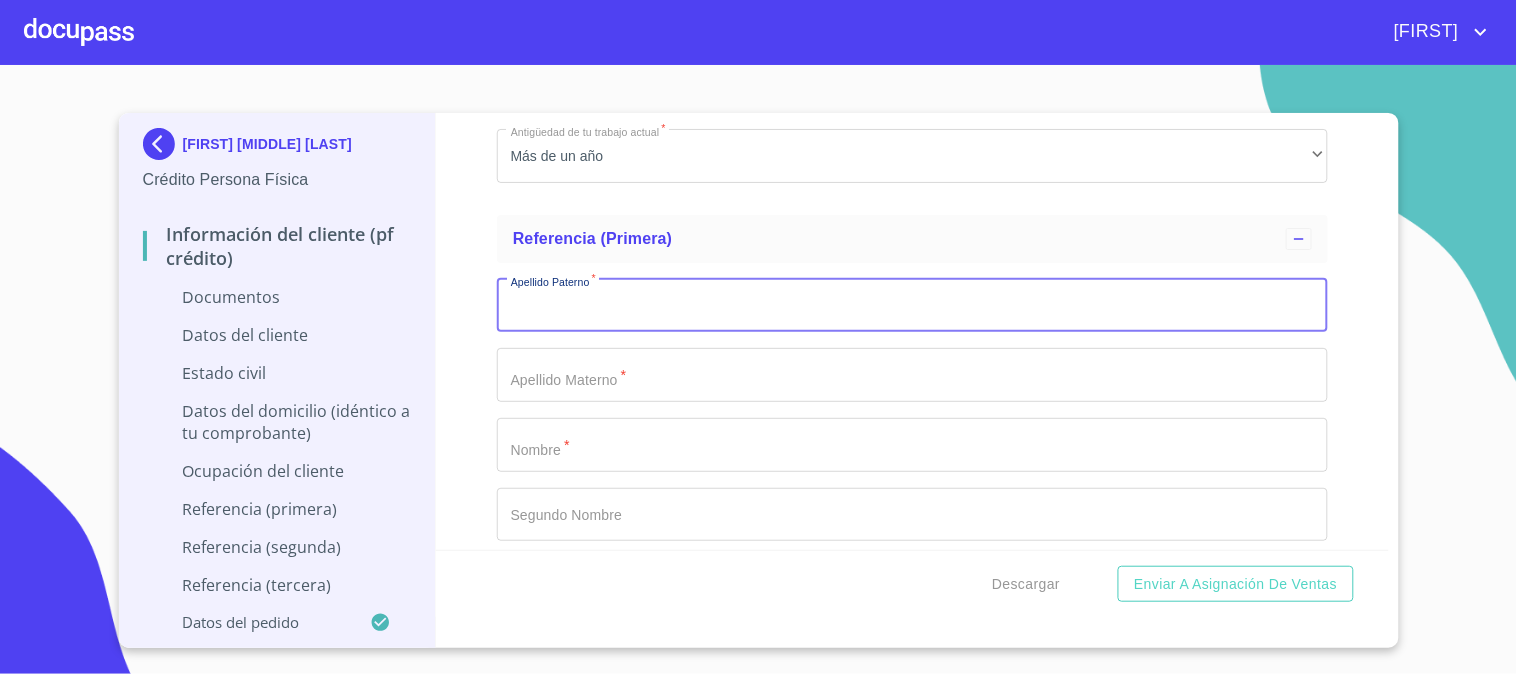 scroll, scrollTop: 5913, scrollLeft: 0, axis: vertical 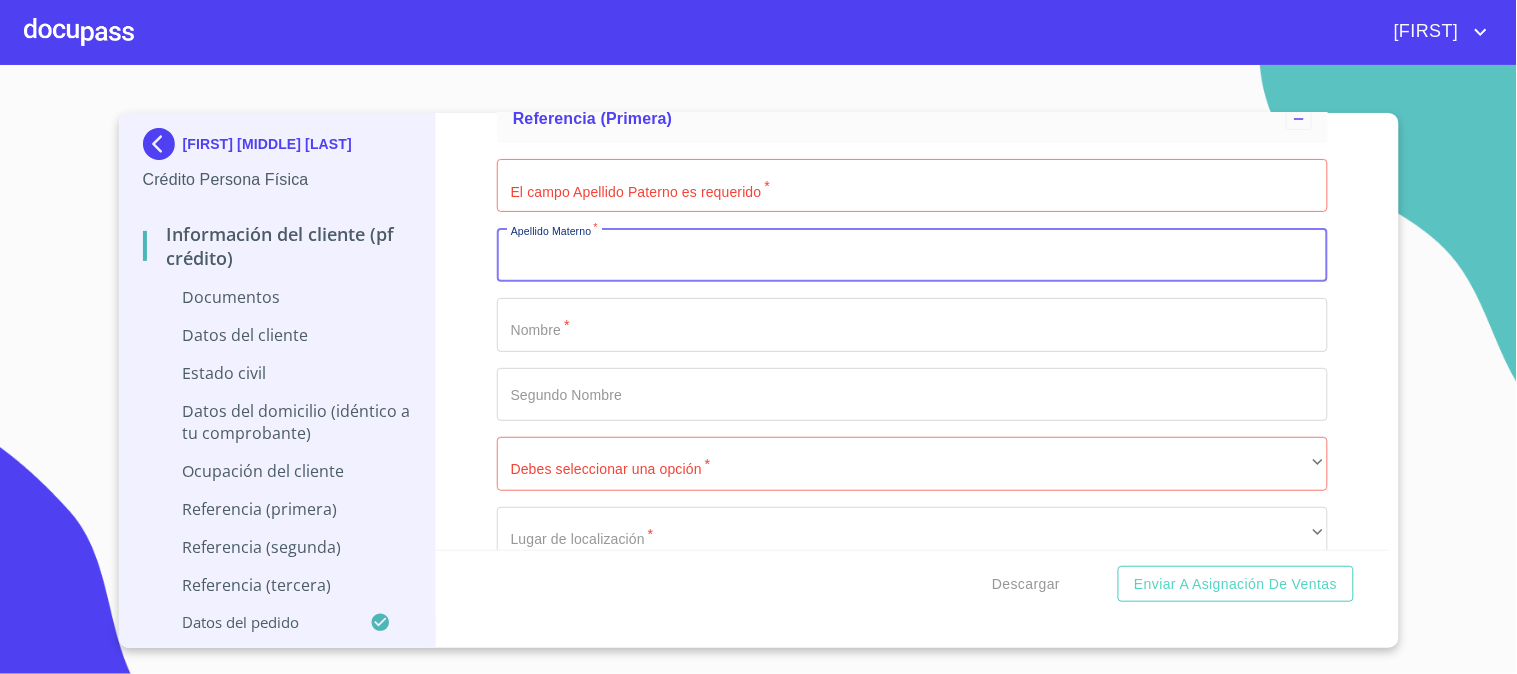 click on "[DOCUMENT_TYPE]" at bounding box center (912, 255) 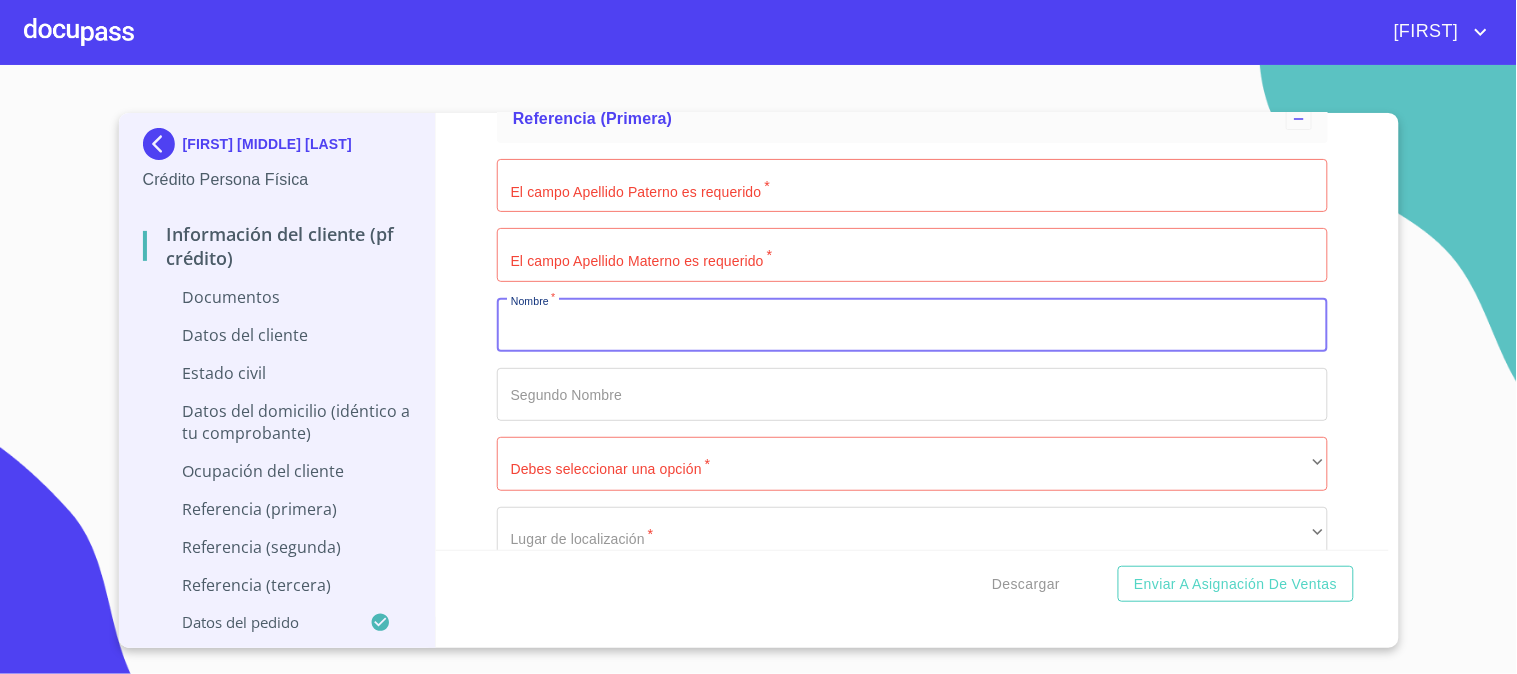 click on "[DOCUMENT_TYPE] [DOCUMENT_TYPE] [DOCUMENT_TYPE] [DOCUMENT_TYPE] [DOCUMENT_TYPE] [DOCUMENT_TYPE] [DOCUMENT_TYPE] [DOCUMENT_TYPE] [LAST] [LAST] [FIRST] [MIDDLE] [DATE] [NATIONALITY] [COUNTRY] [CURP] [RFC] [SEX]" at bounding box center [912, 331] 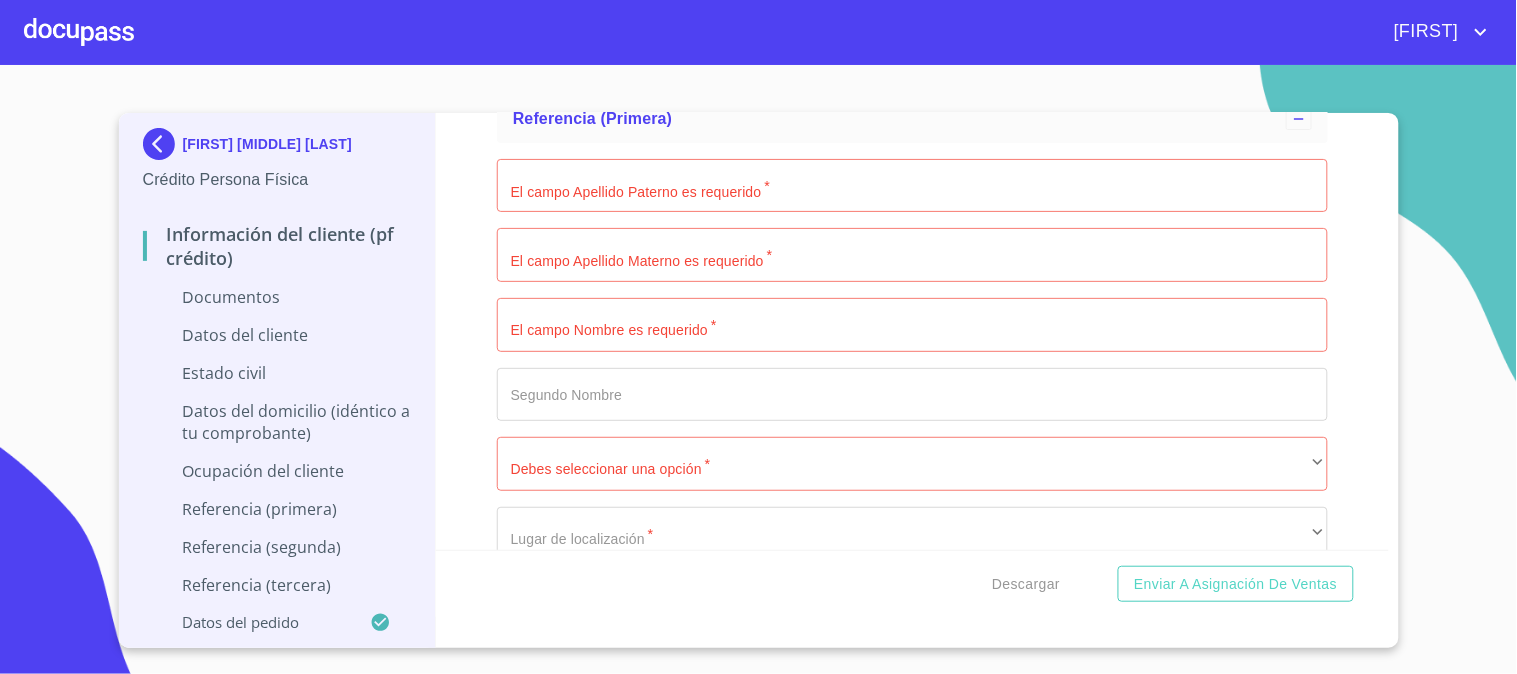 scroll, scrollTop: 5691, scrollLeft: 0, axis: vertical 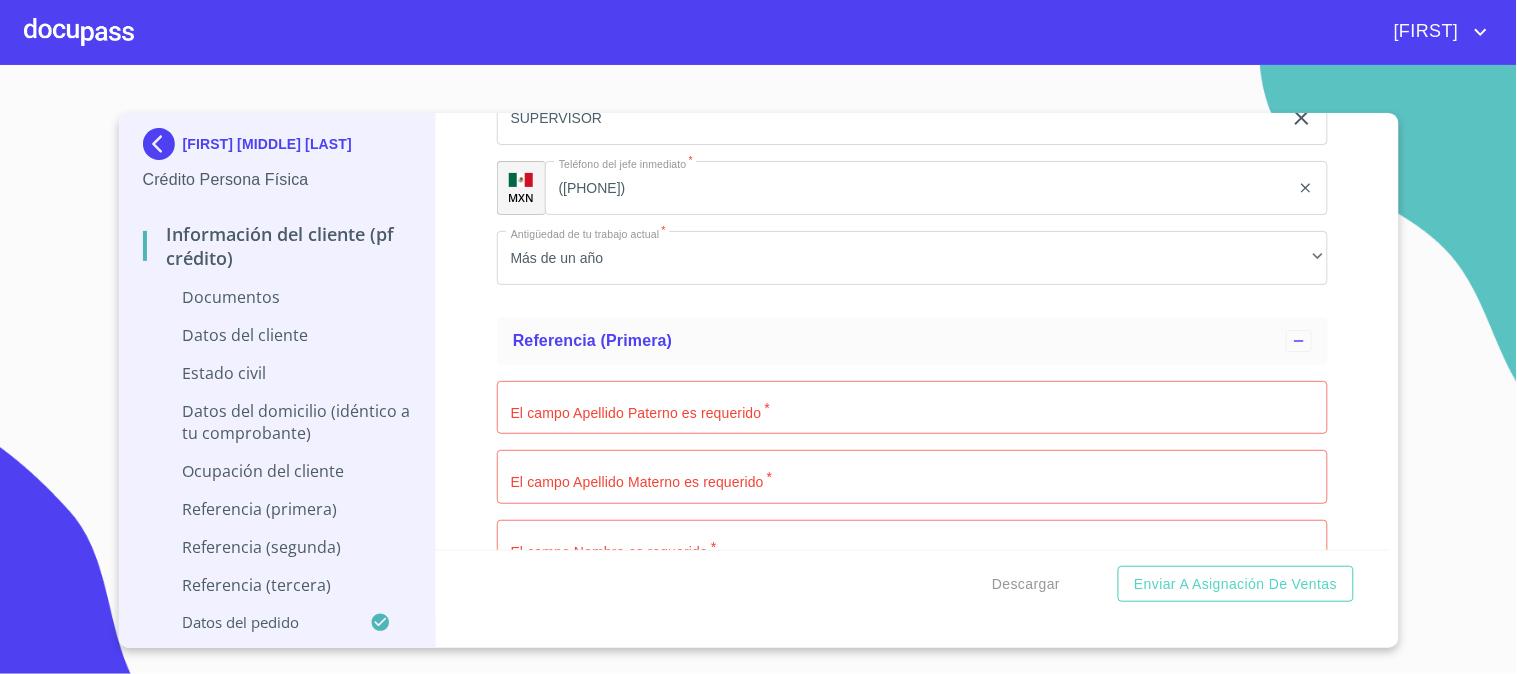 click on "[DOCUMENT_TYPE] [DOCUMENT_TYPE] [DOCUMENT_TYPE] [DOCUMENT_TYPE] [DOCUMENT_TYPE] [DOCUMENT_TYPE] [DOCUMENT_TYPE] [DOCUMENT_TYPE] [LAST] [LAST] [FIRST] [MIDDLE] [DATE] [NATIONALITY] [COUNTRY] [CURP] [RFC] [SEX]" at bounding box center [912, 331] 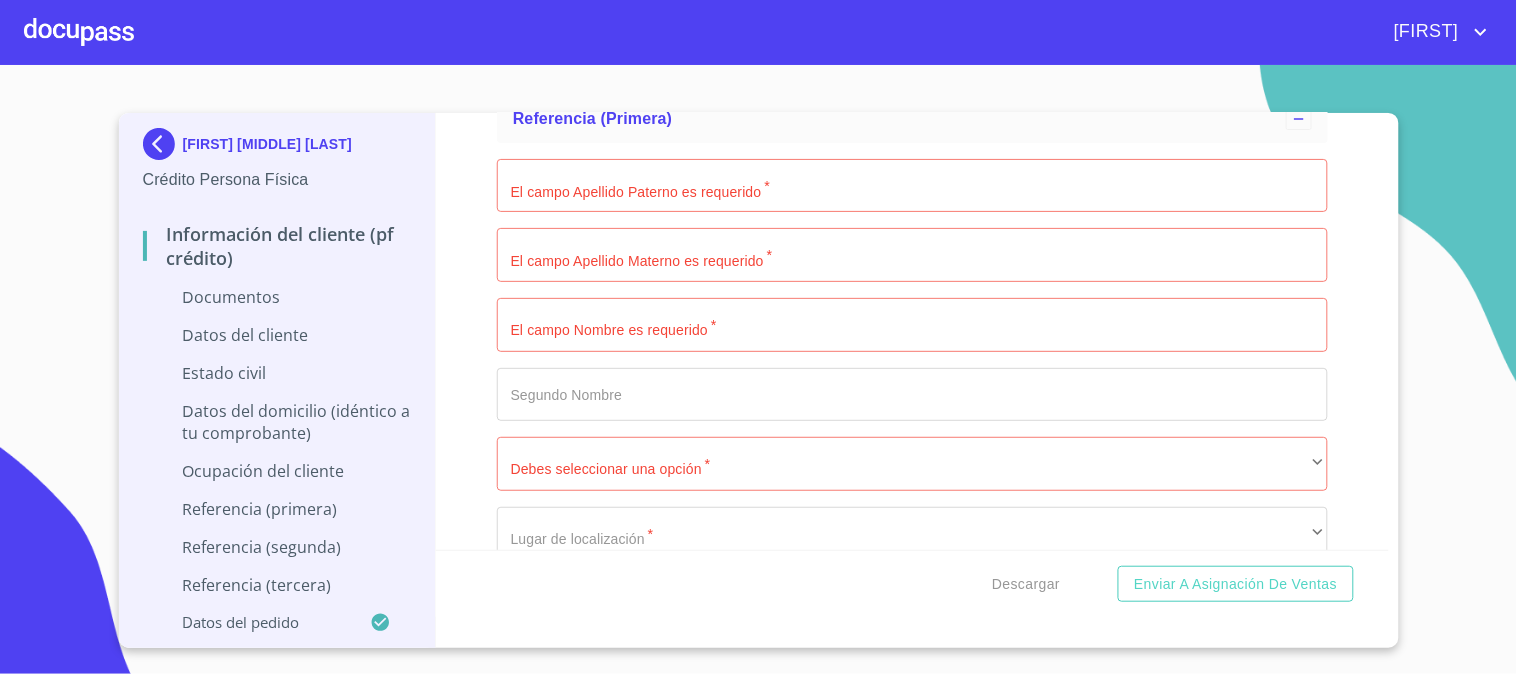 scroll, scrollTop: 6024, scrollLeft: 0, axis: vertical 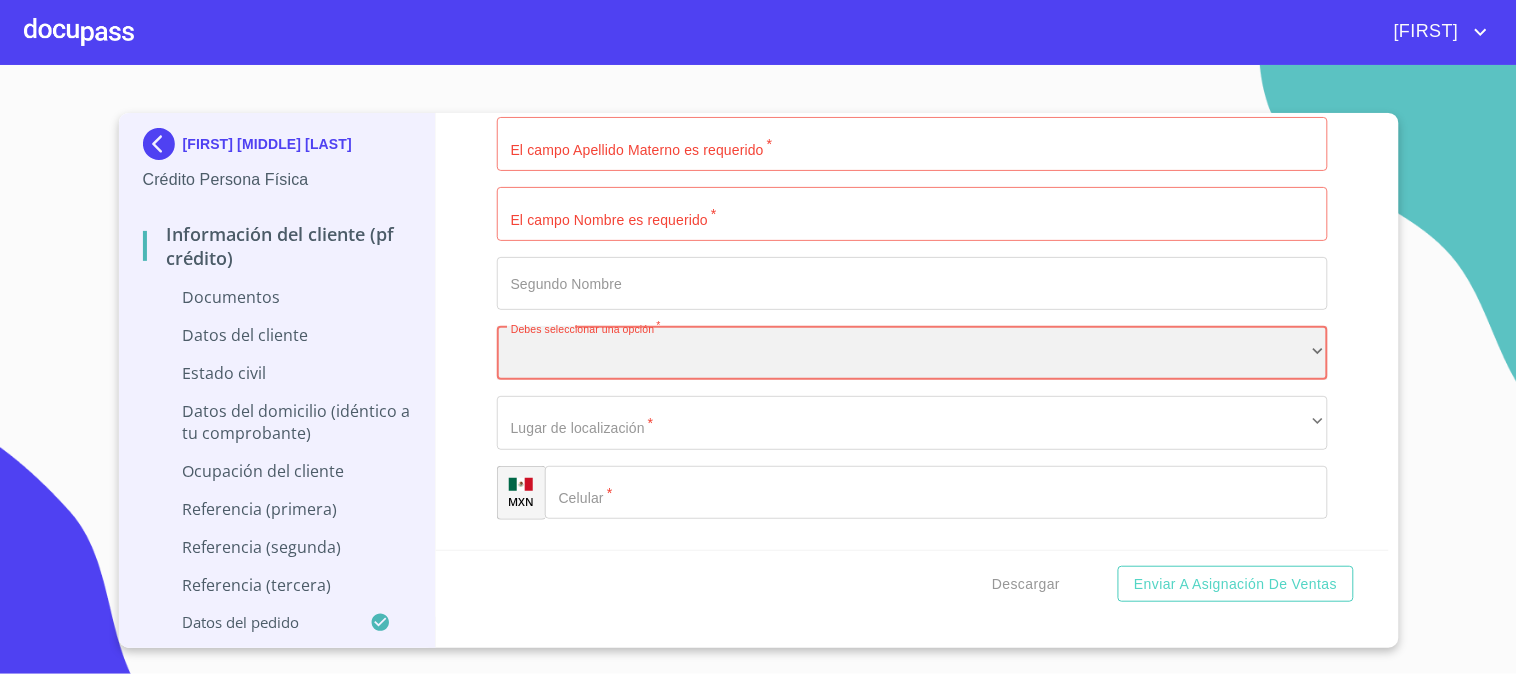 click on "​" at bounding box center [912, 353] 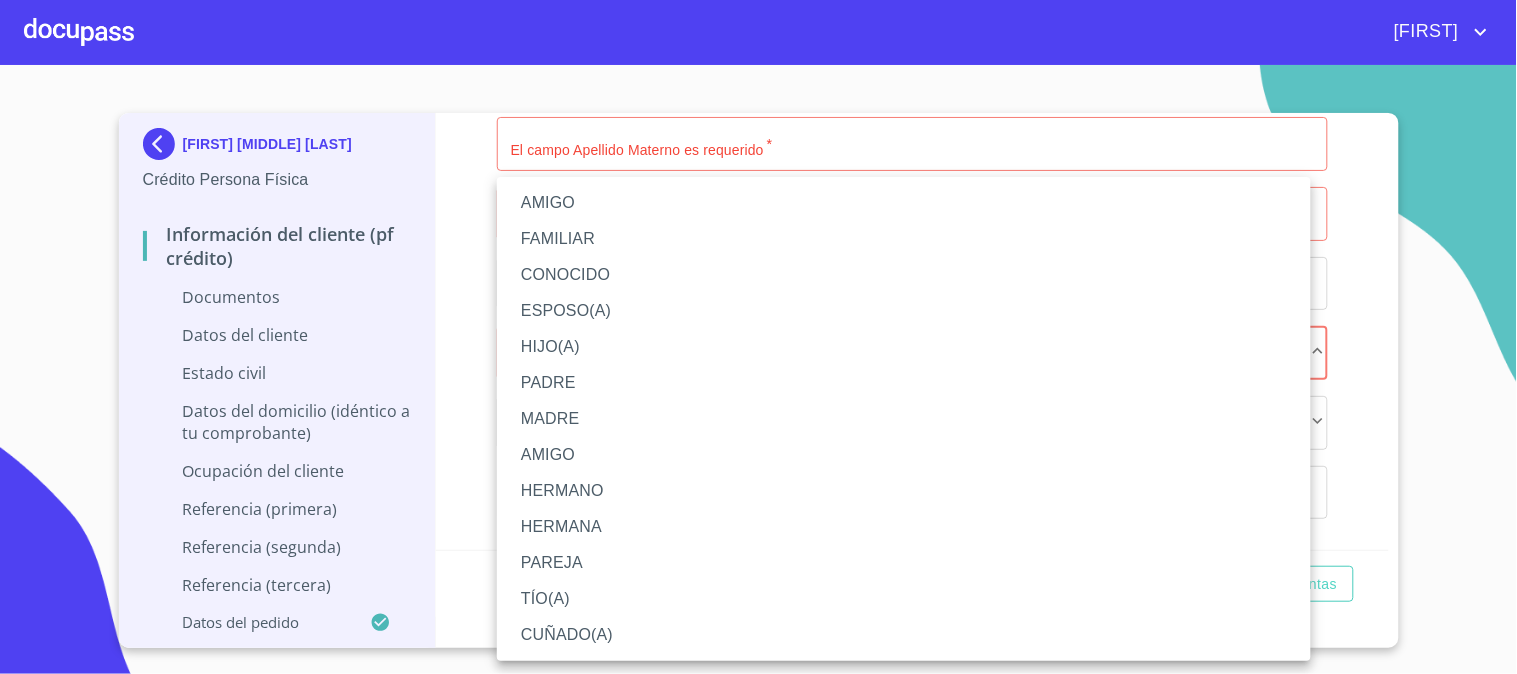 click at bounding box center (758, 337) 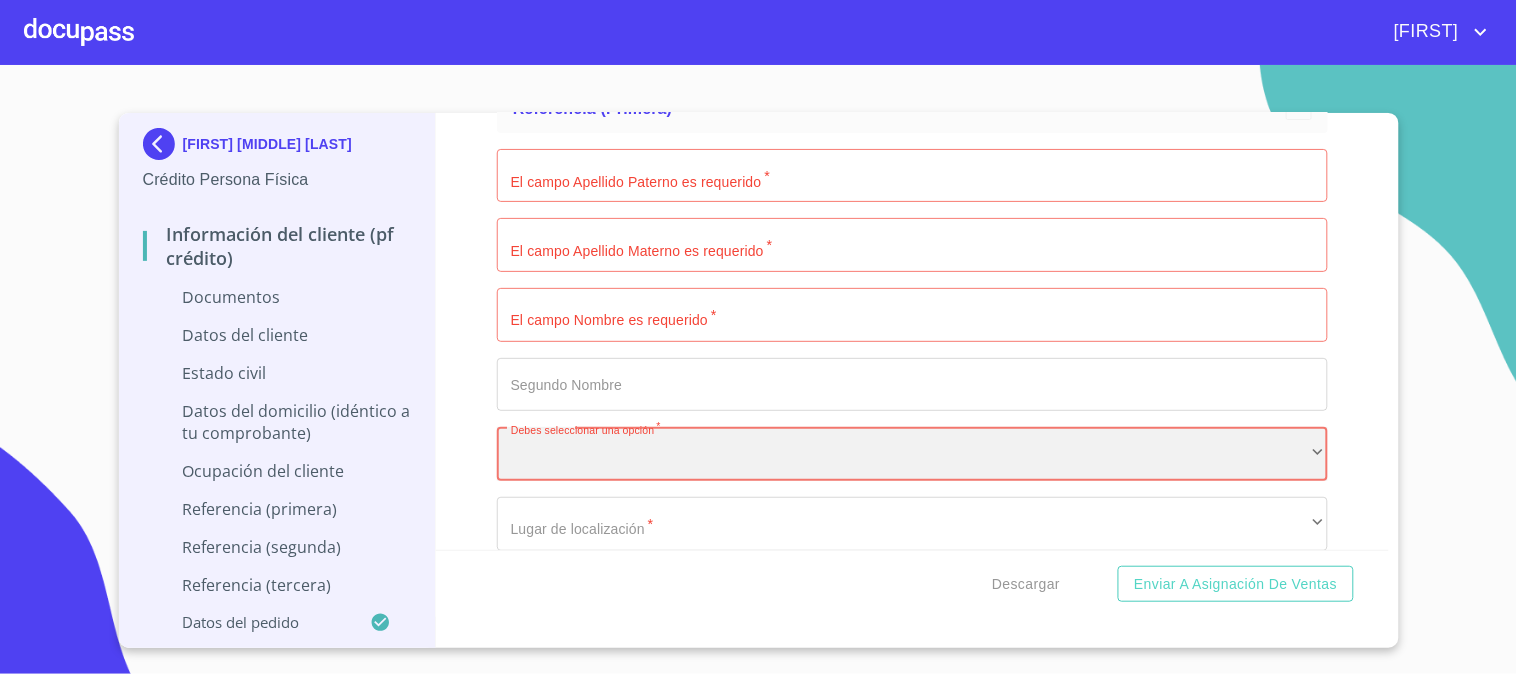 scroll, scrollTop: 5913, scrollLeft: 0, axis: vertical 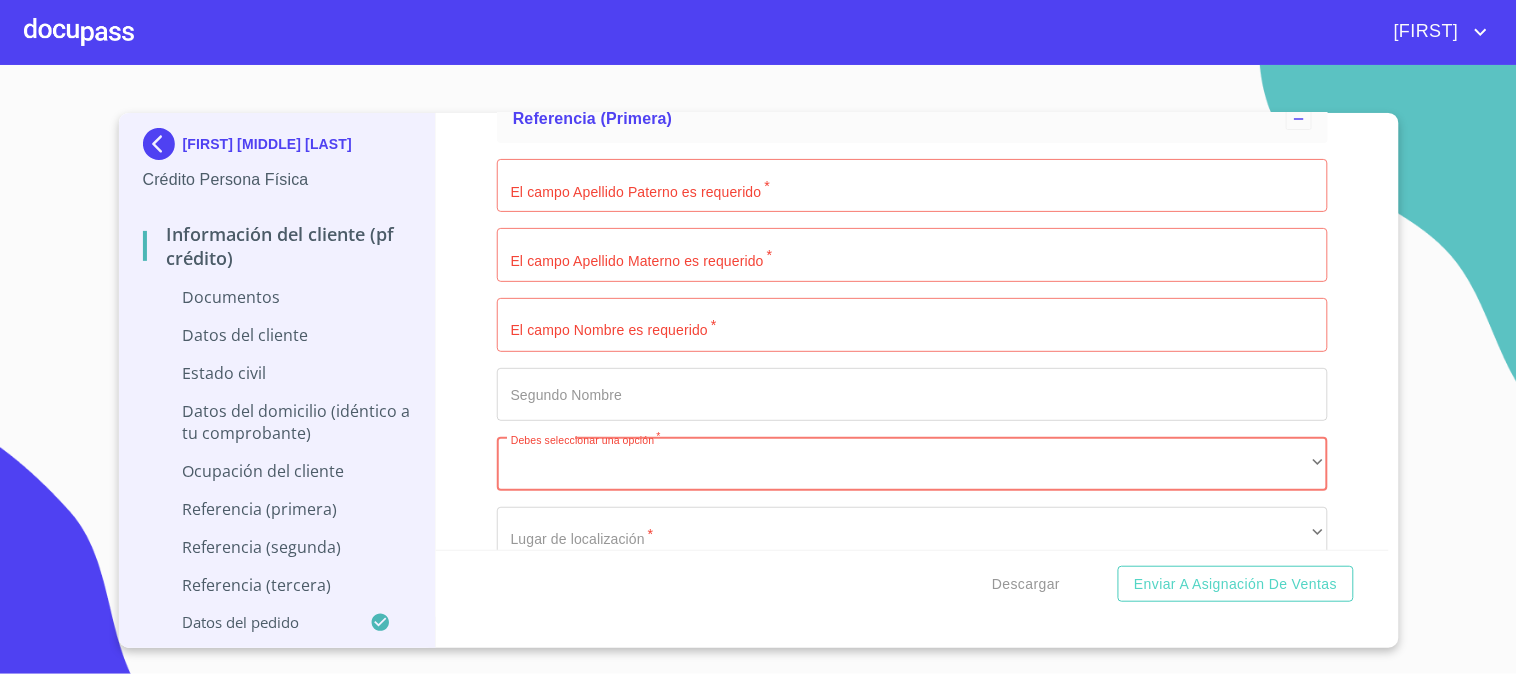 click on "[DOCUMENT_TYPE]" at bounding box center (912, 186) 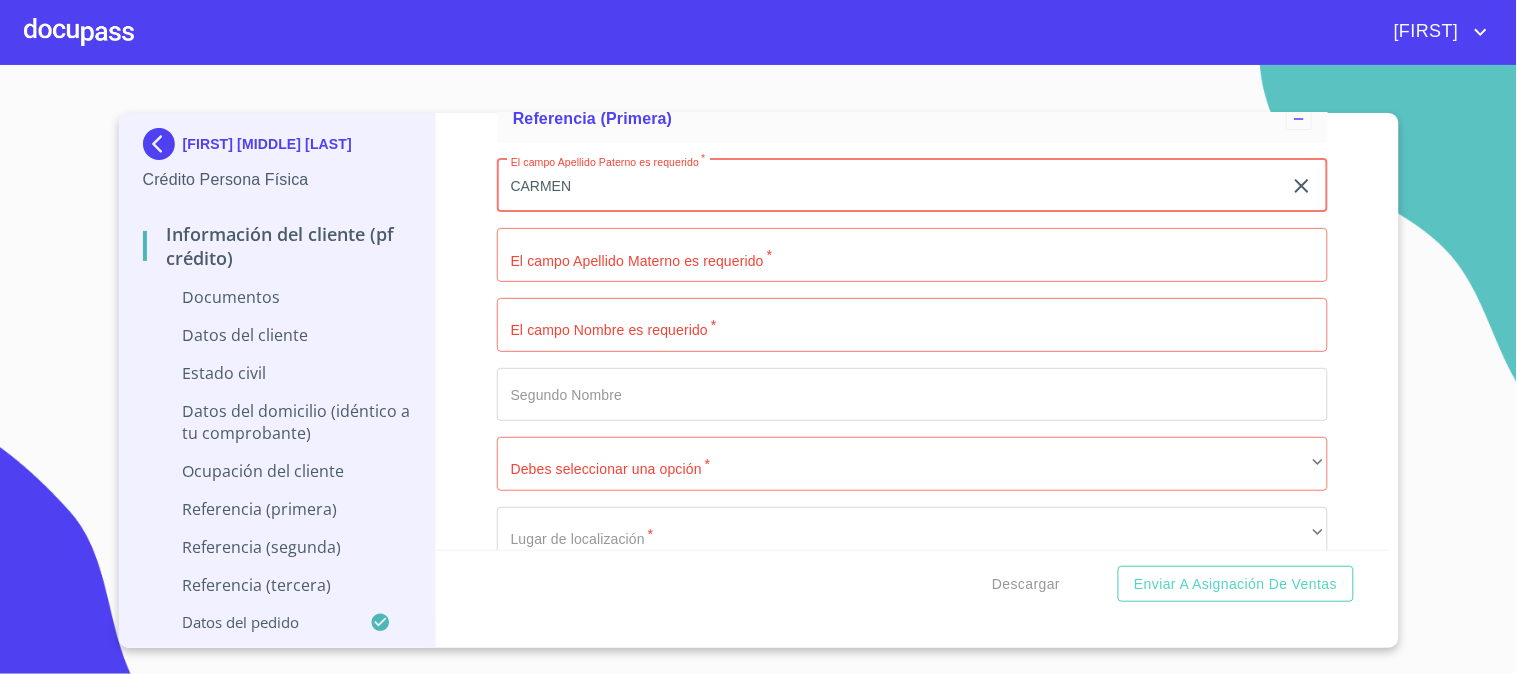 type on "CARMEN" 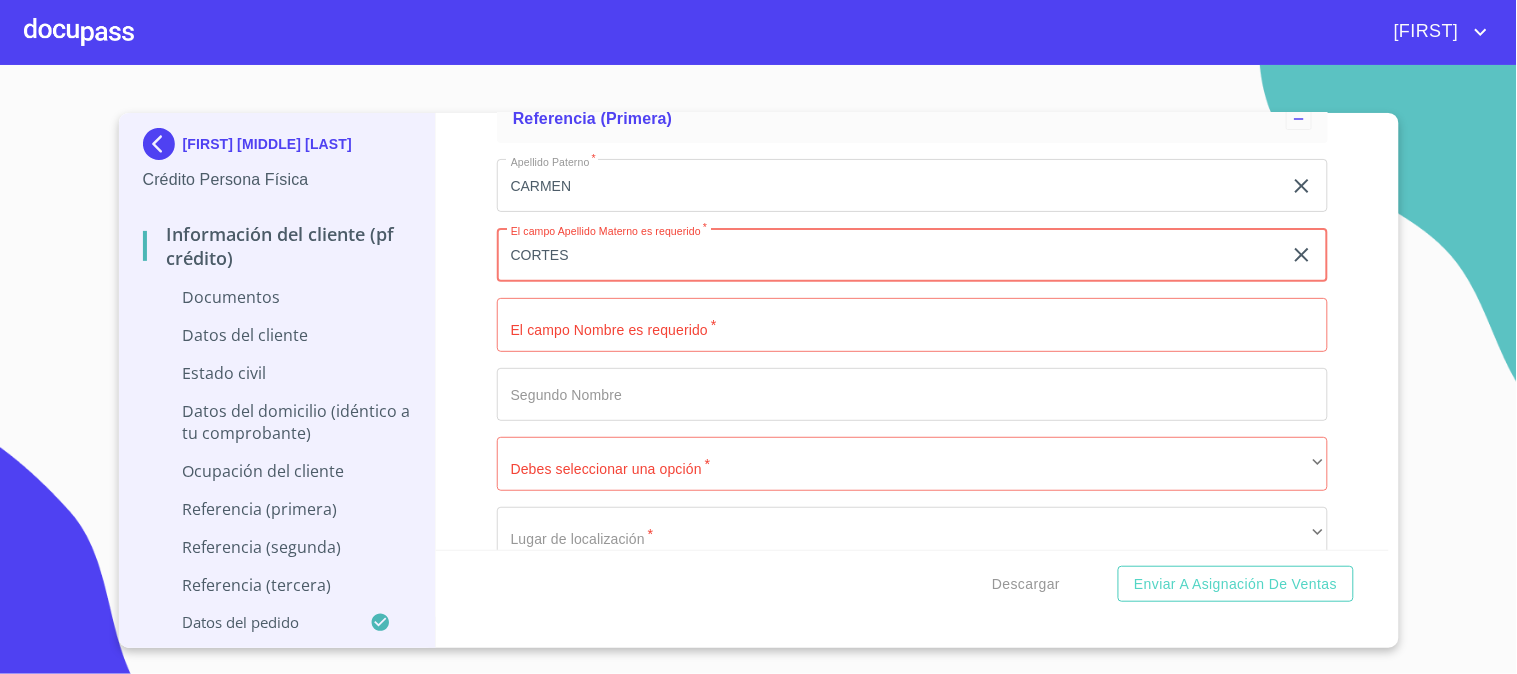 type on "CORTES" 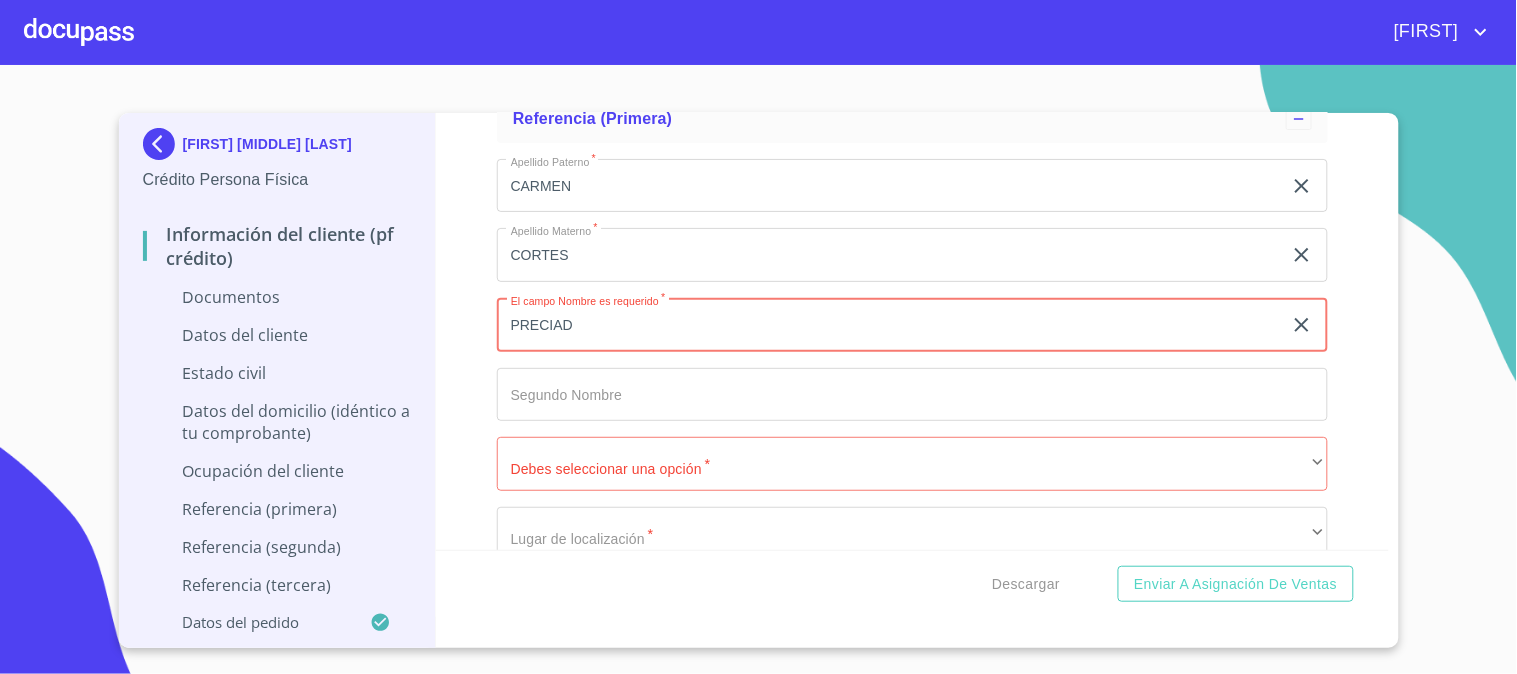 type on "[NAME_PART]" 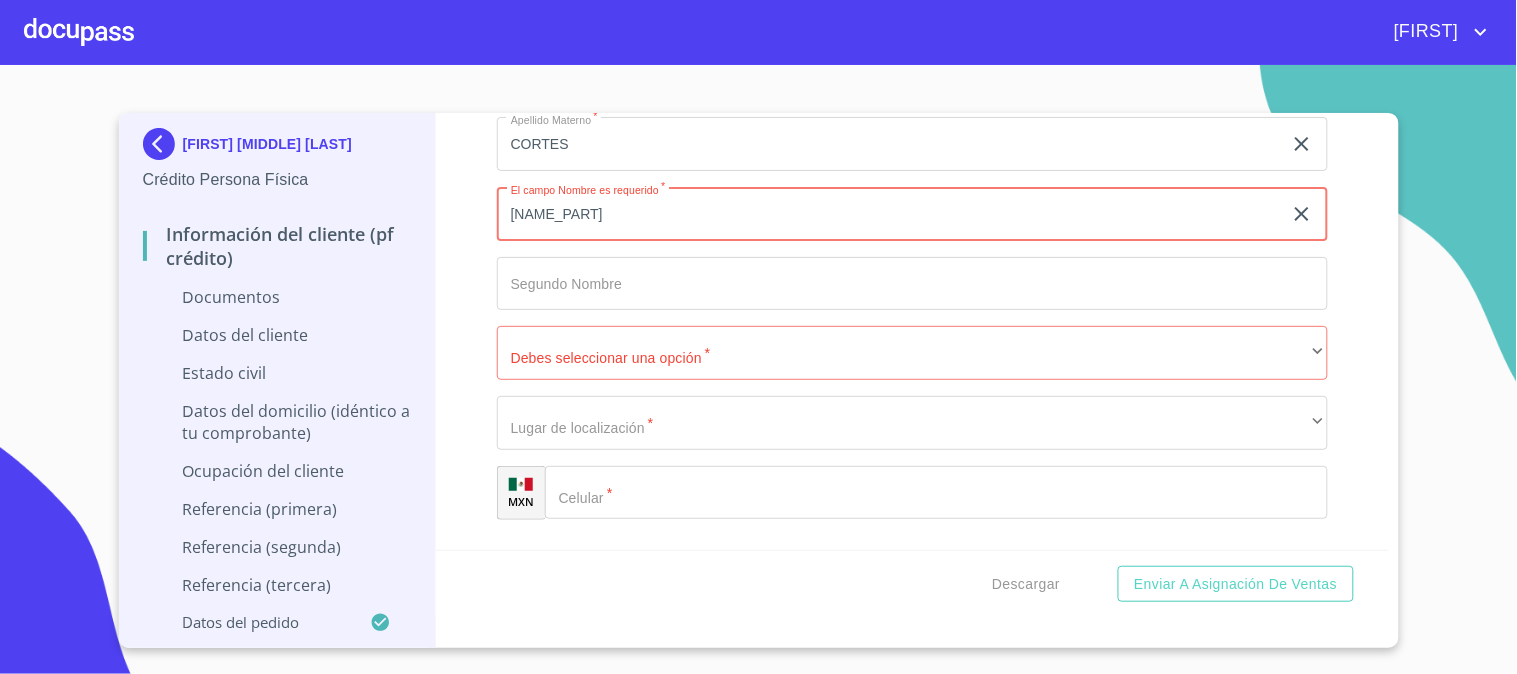 scroll, scrollTop: 5913, scrollLeft: 0, axis: vertical 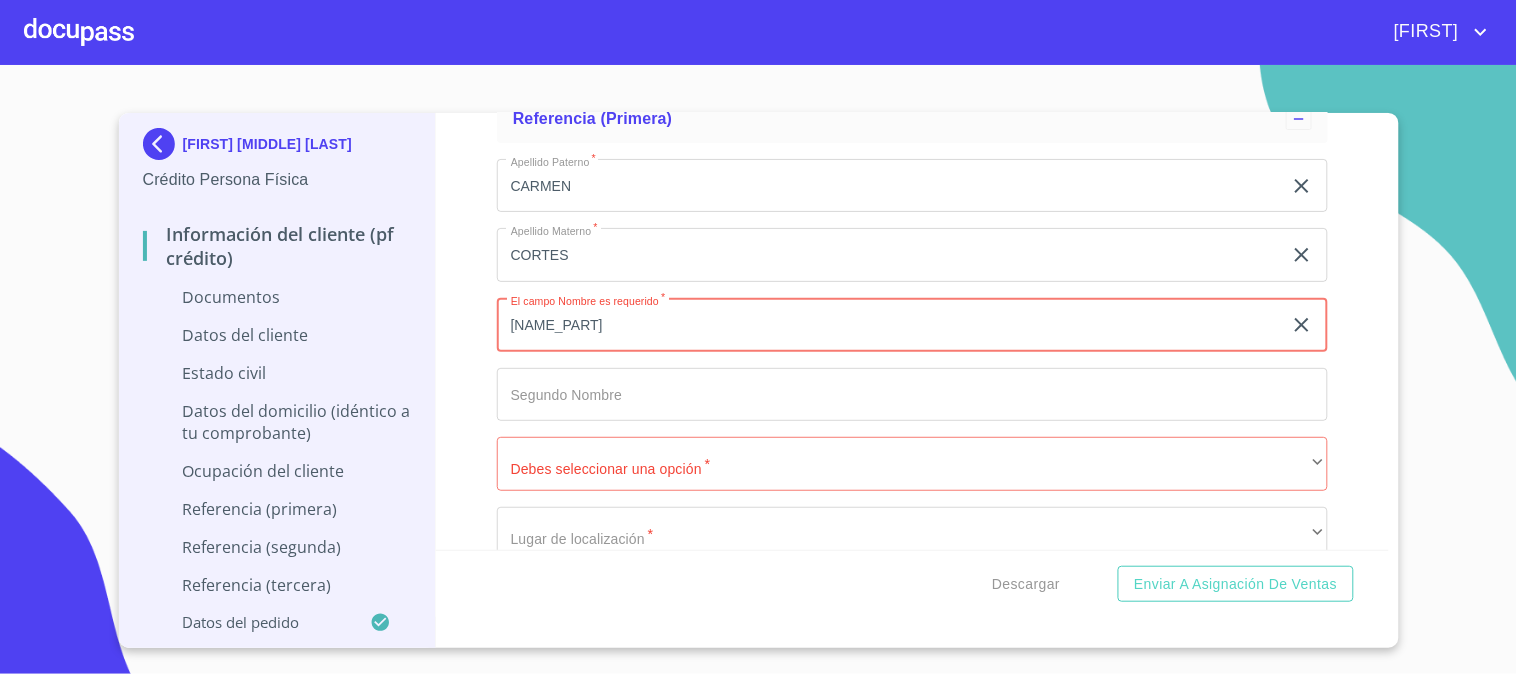 drag, startPoint x: 611, startPoint y: 318, endPoint x: 411, endPoint y: 317, distance: 200.0025 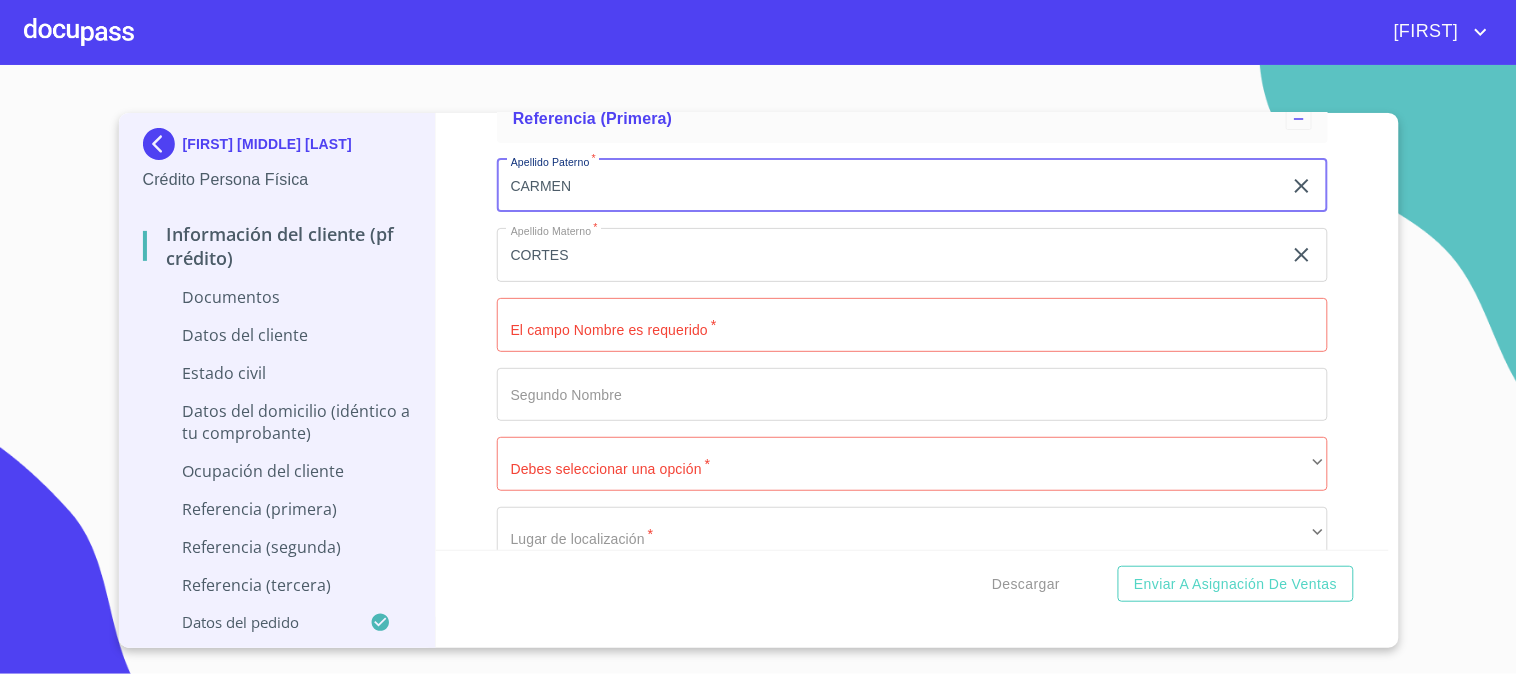 drag, startPoint x: 607, startPoint y: 178, endPoint x: 482, endPoint y: 153, distance: 127.47549 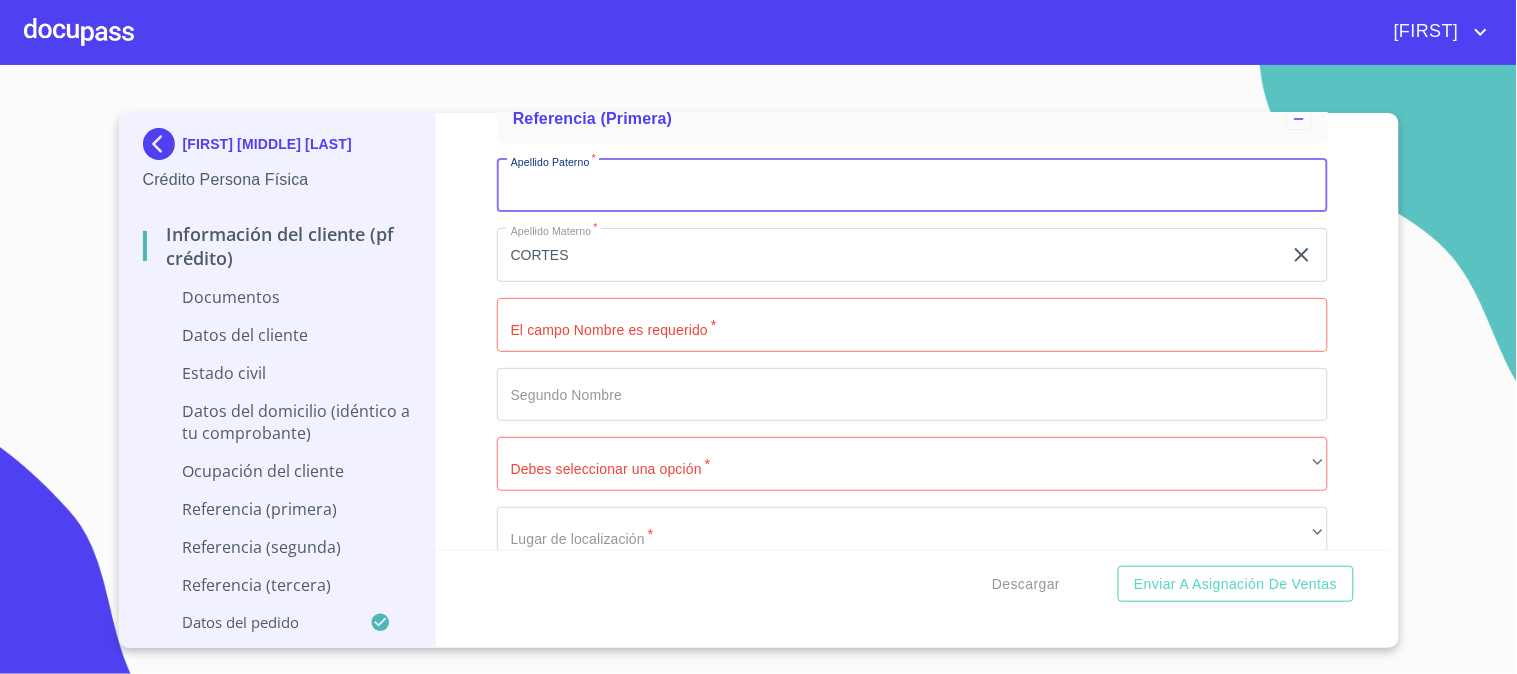 type 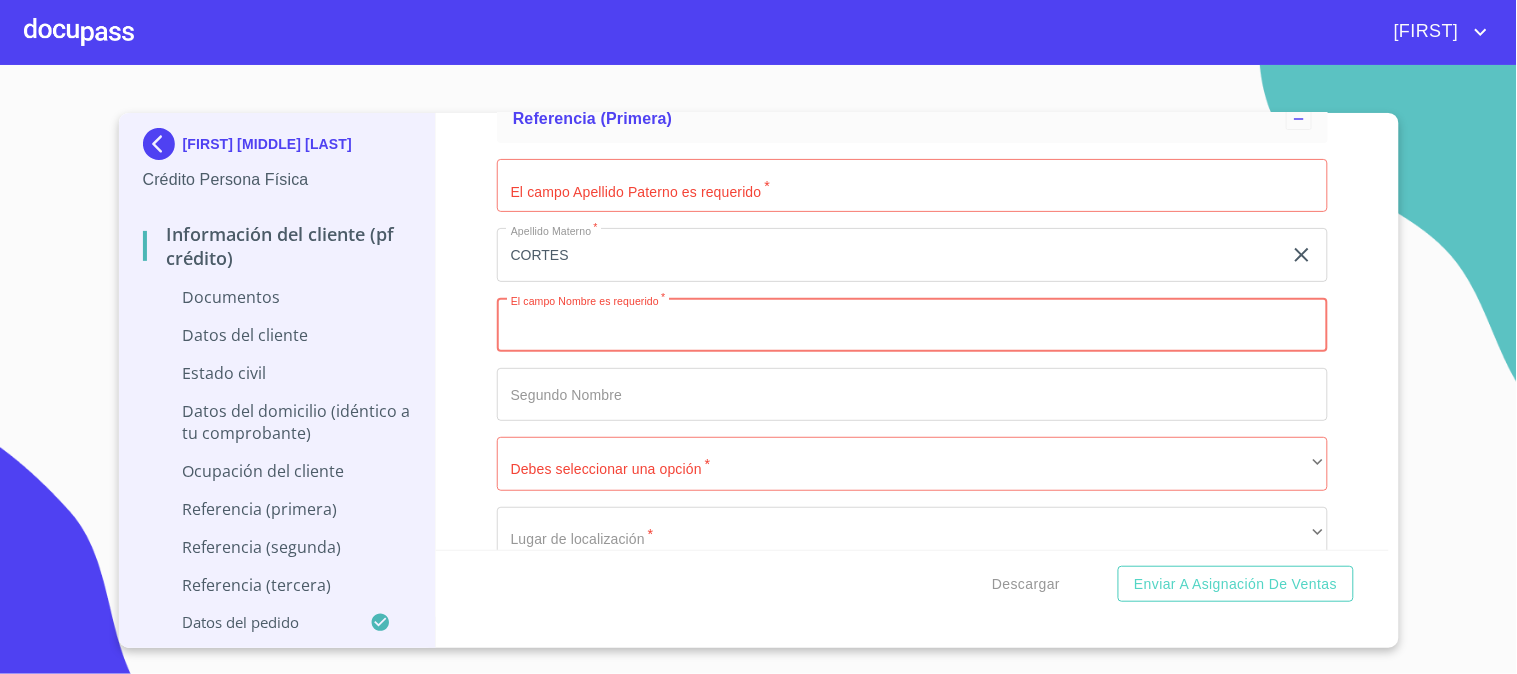 type on "X" 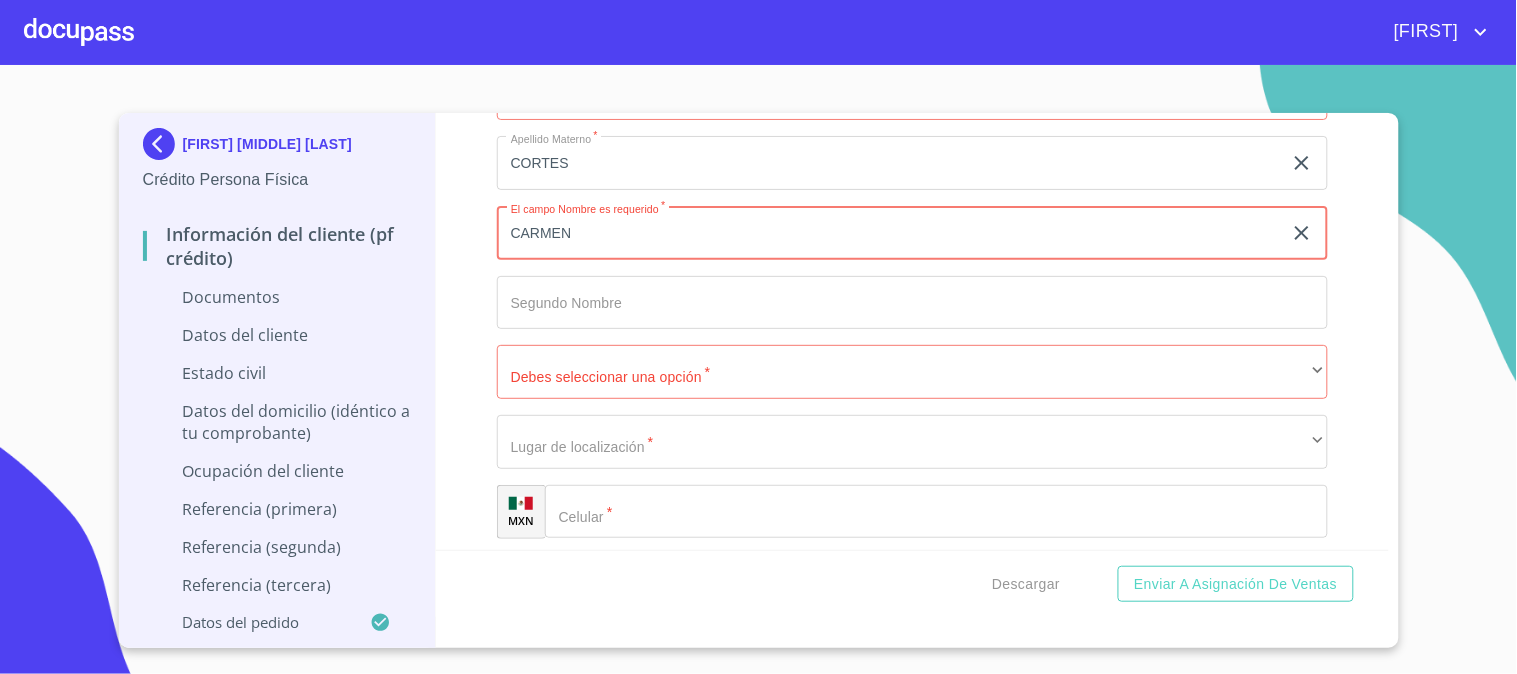 scroll, scrollTop: 6135, scrollLeft: 0, axis: vertical 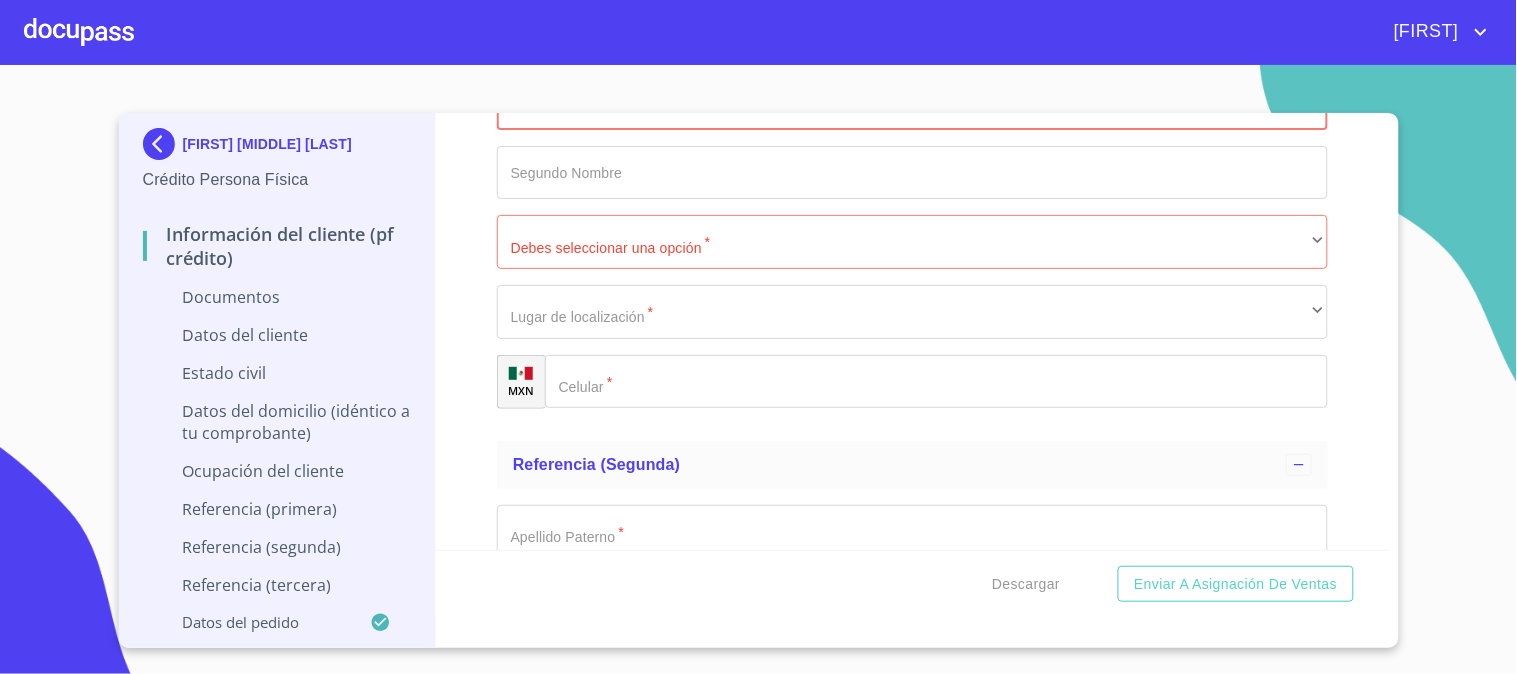 type on "CARMEN" 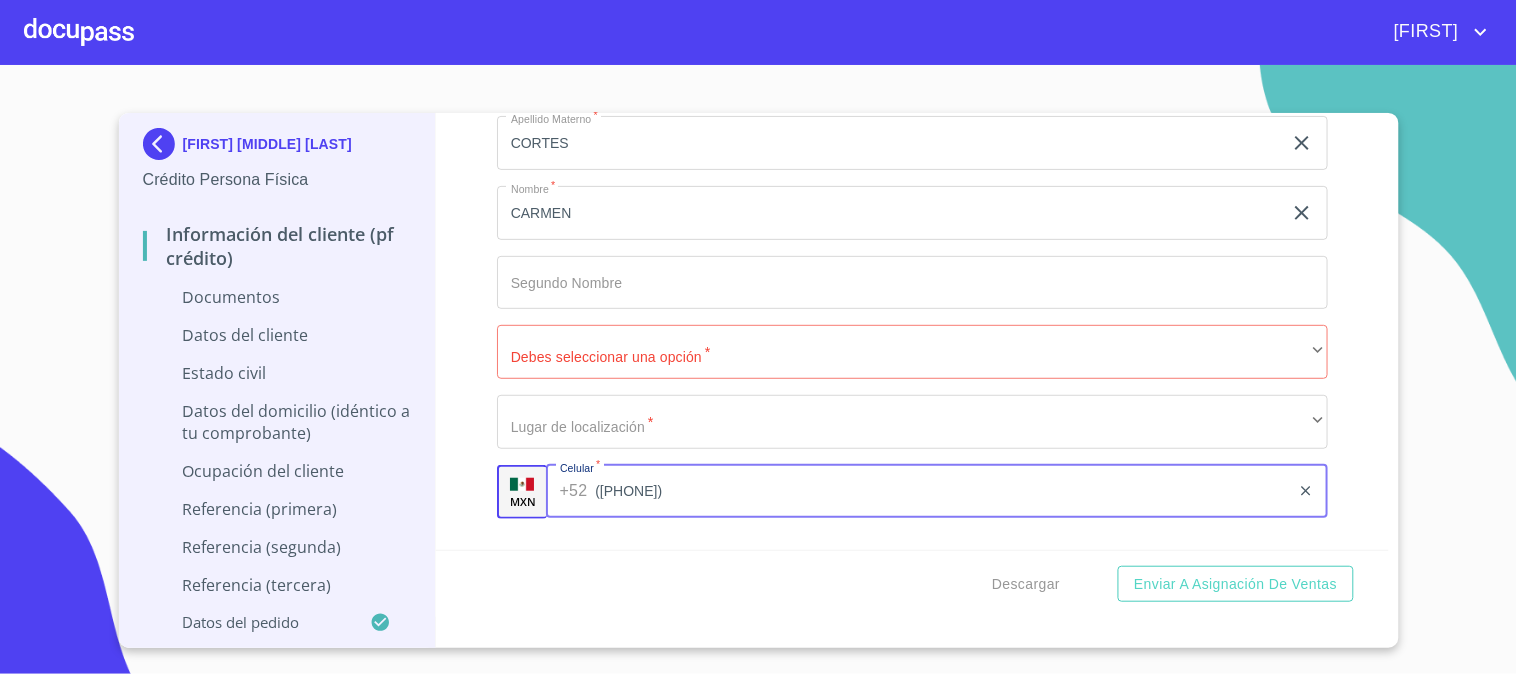 scroll, scrollTop: 6024, scrollLeft: 0, axis: vertical 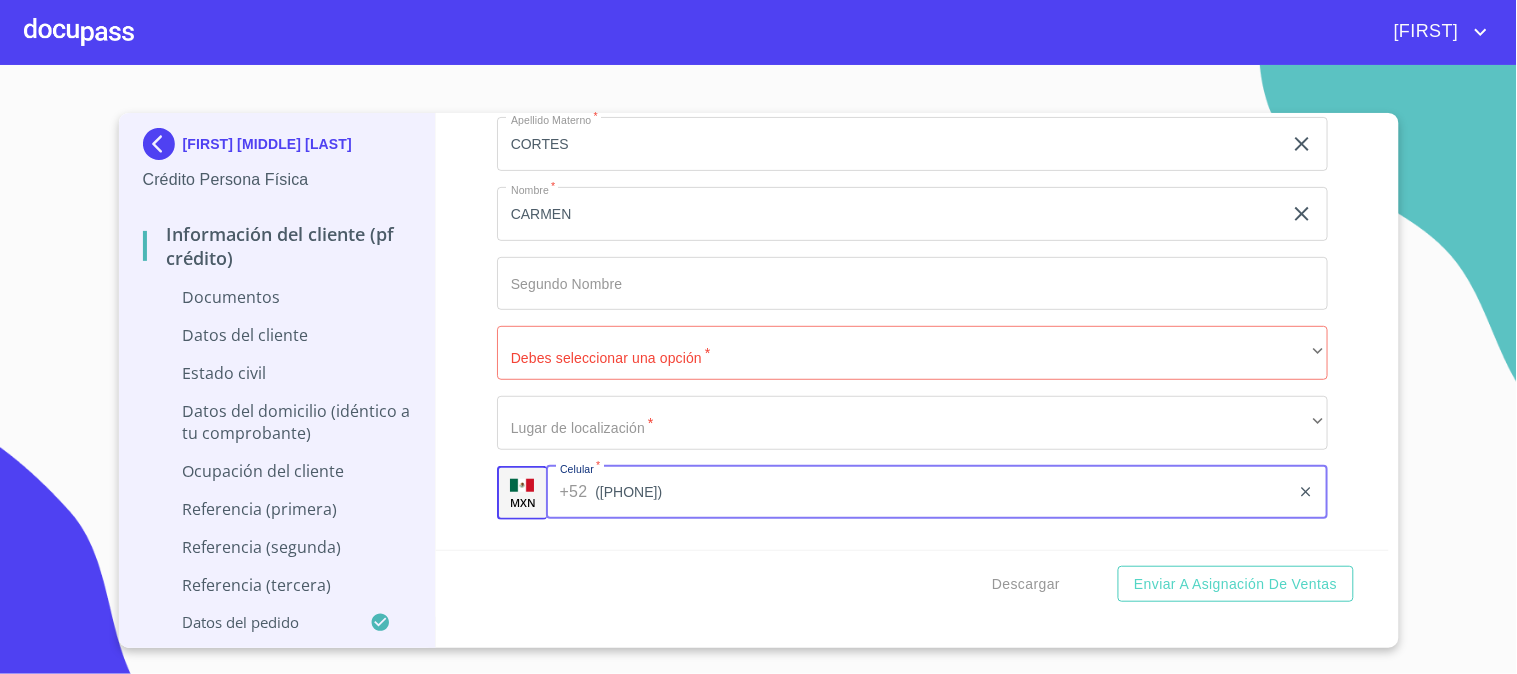 type on "([PHONE])" 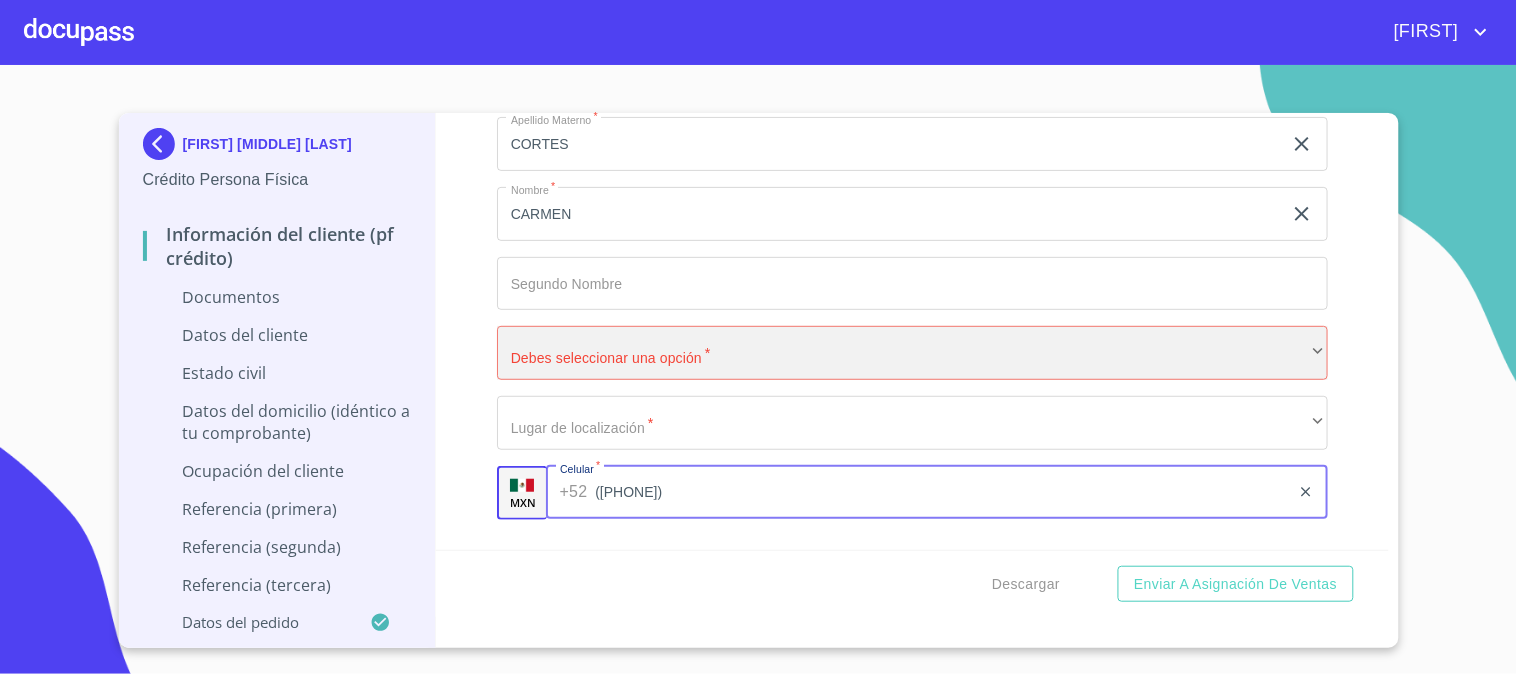 click on "​" at bounding box center (912, 353) 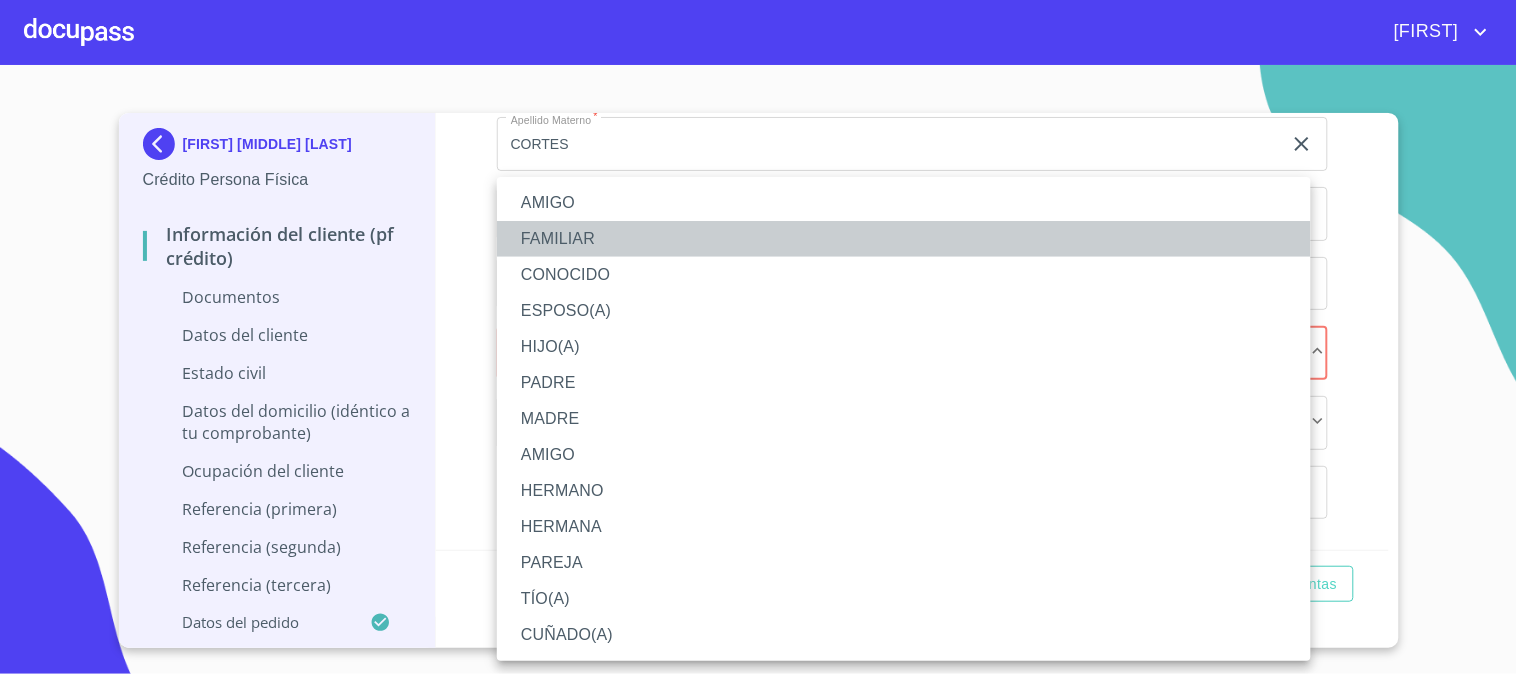 click on "FAMILIAR" at bounding box center (904, 239) 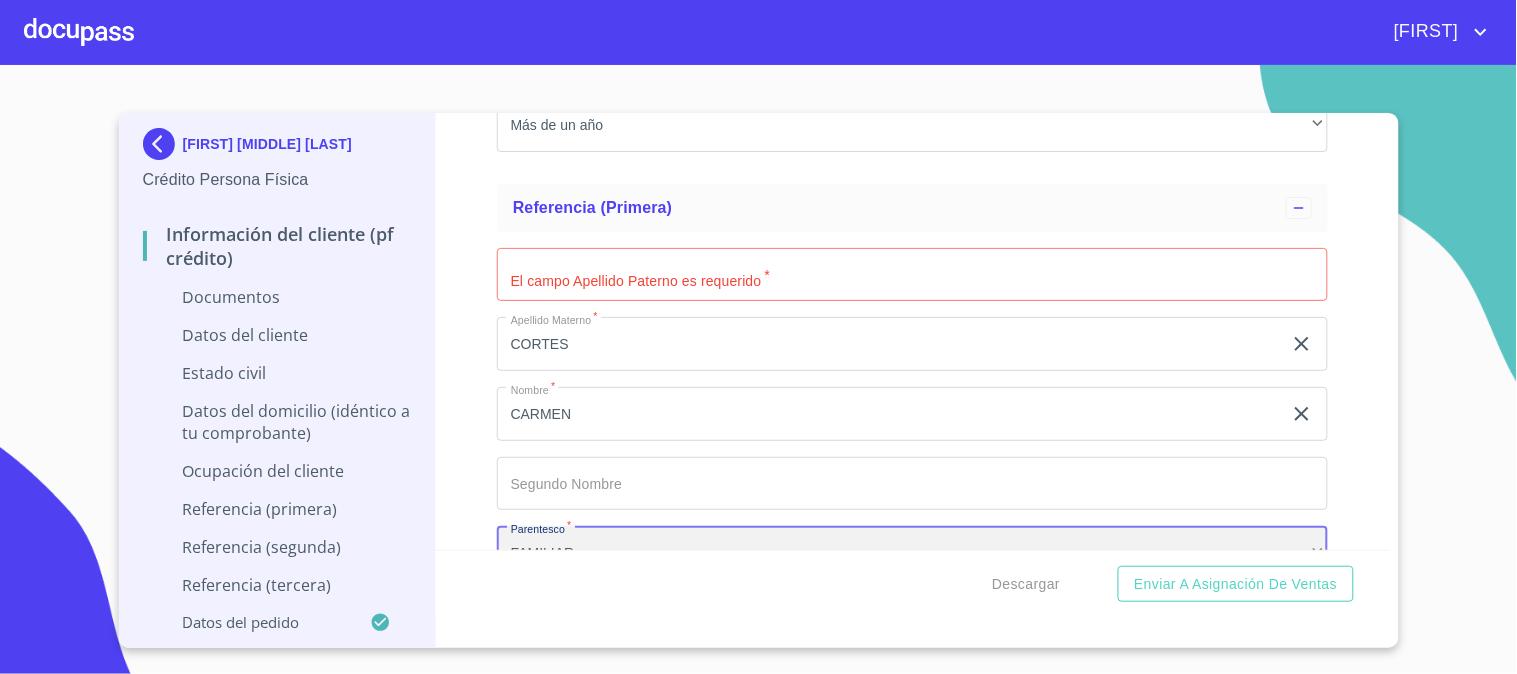 scroll, scrollTop: 5802, scrollLeft: 0, axis: vertical 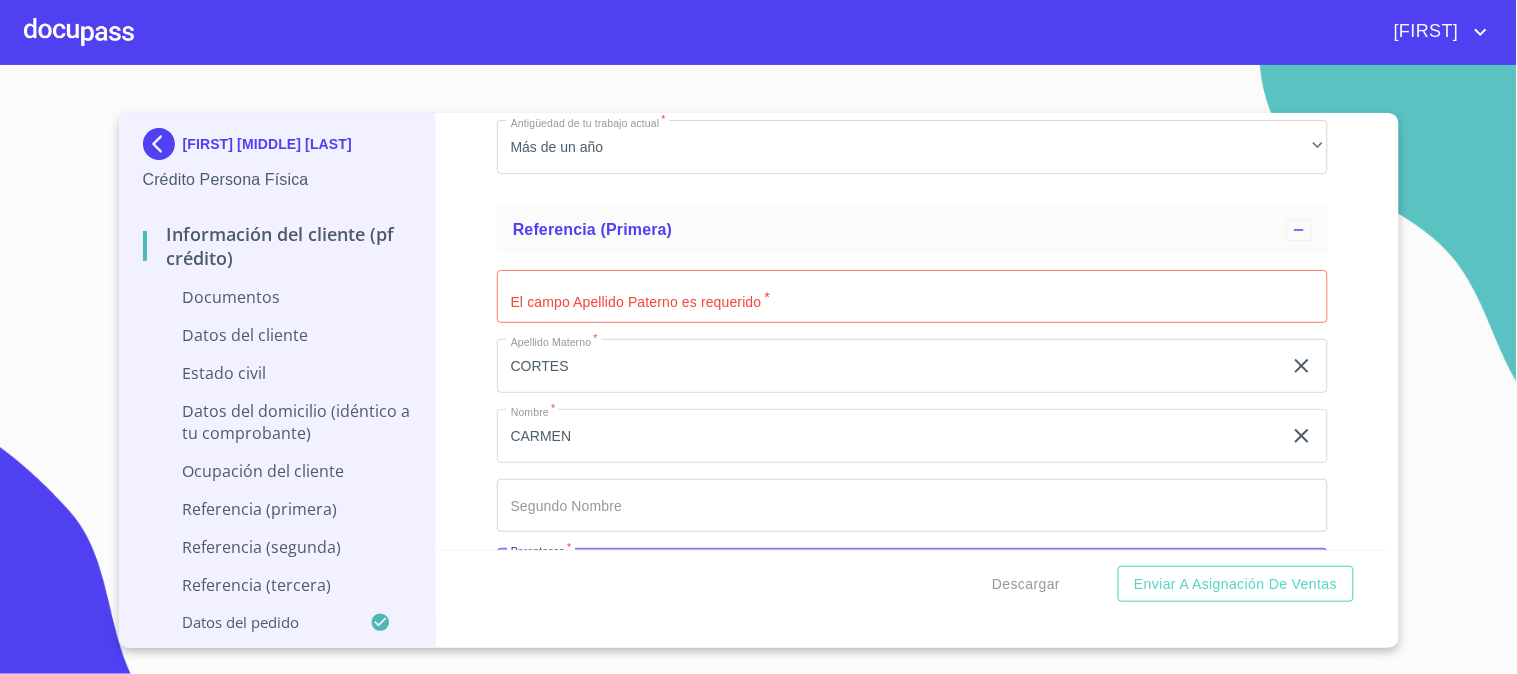 click on "[DOCUMENT_TYPE]" at bounding box center (912, 297) 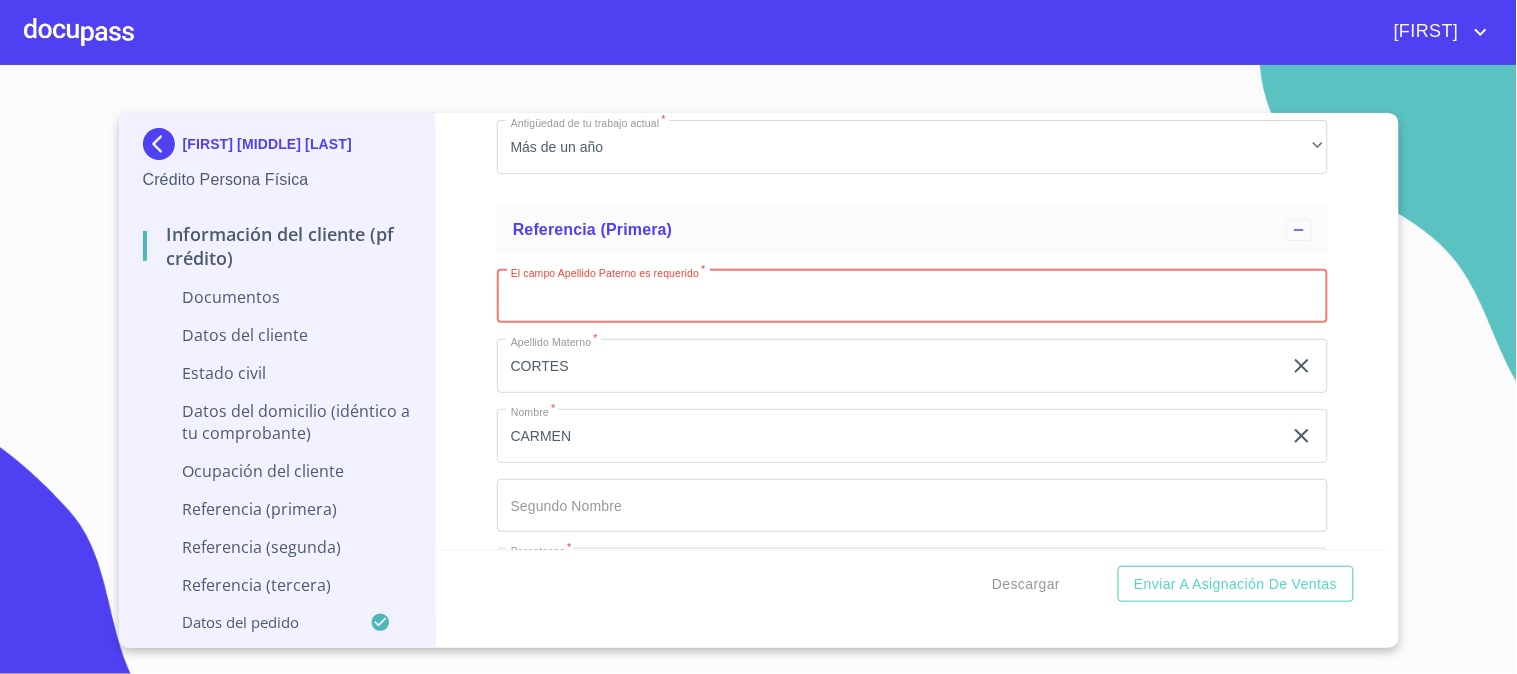 click on "CORTES" at bounding box center (889, -3157) 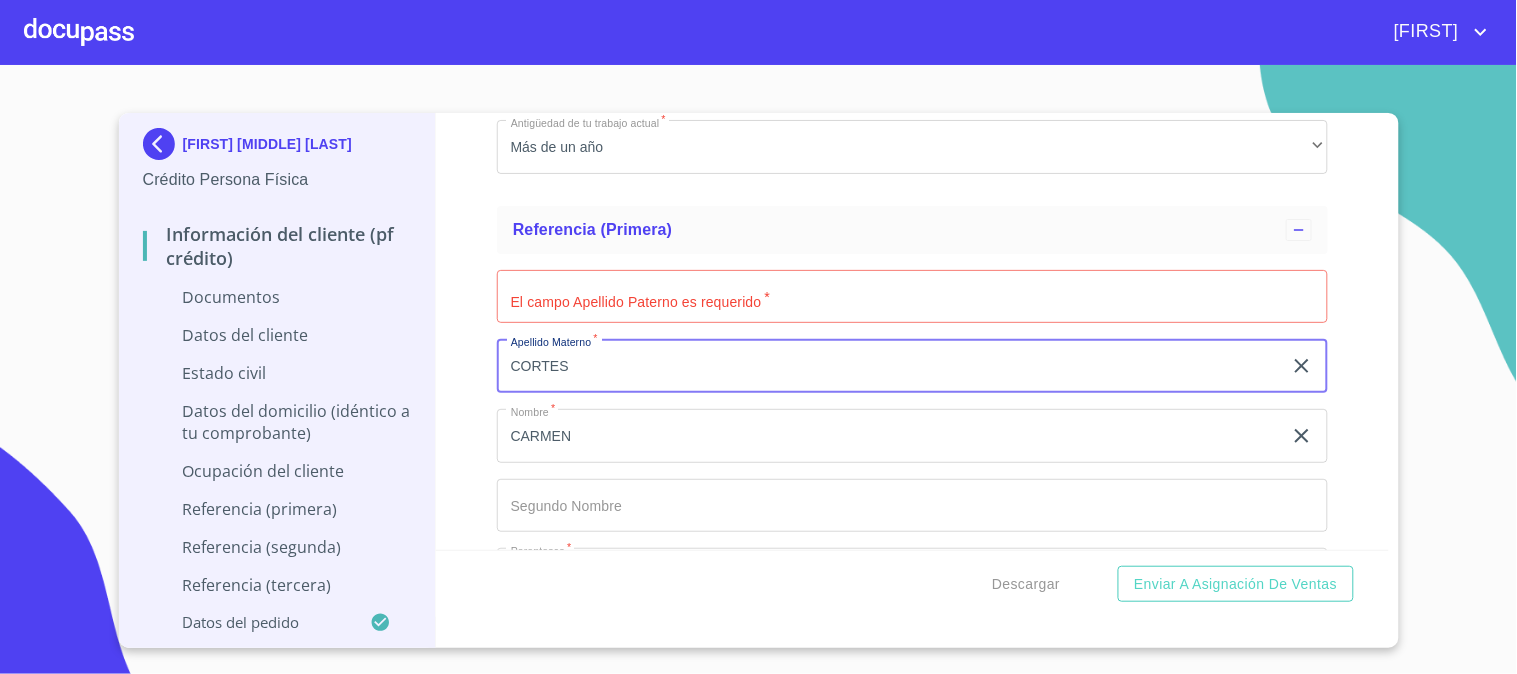 click on "CORTES" at bounding box center (889, 366) 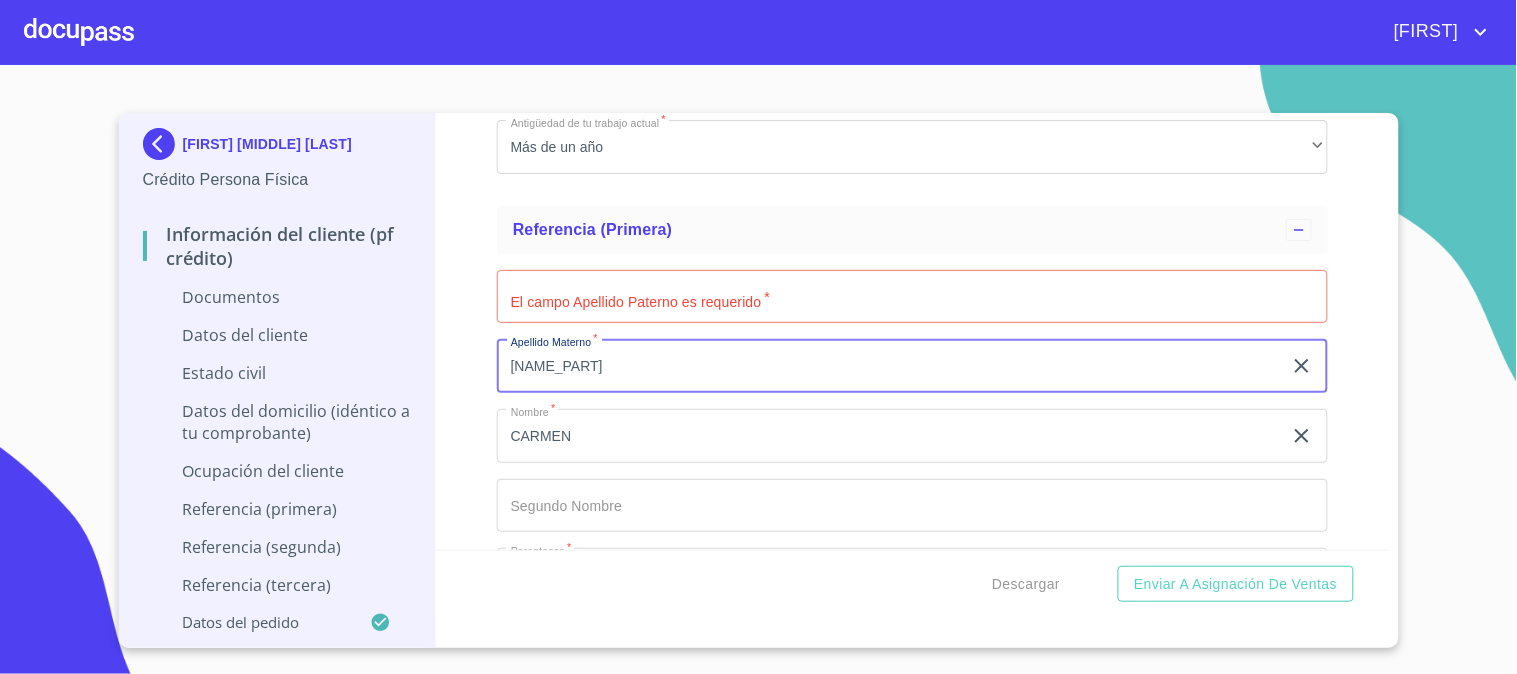 type on "[NAME_PART]" 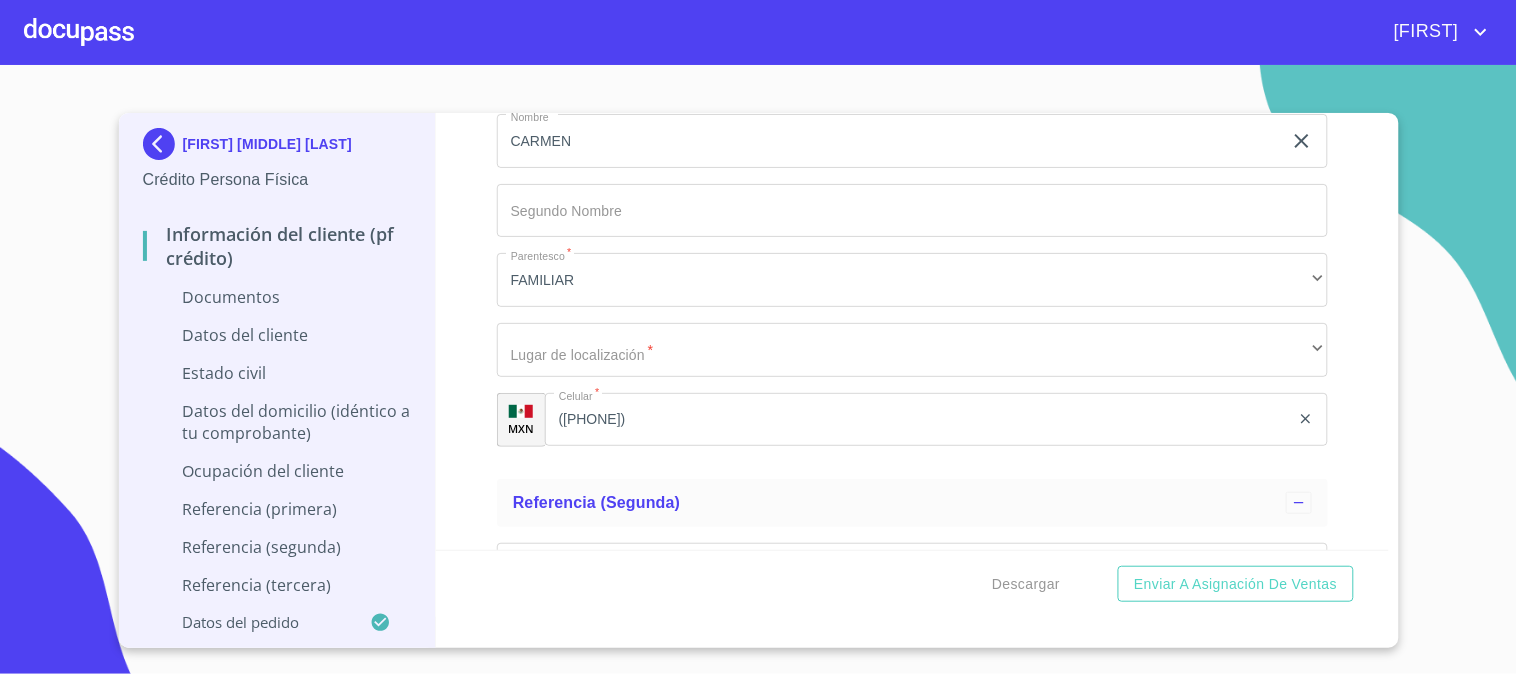 scroll, scrollTop: 6135, scrollLeft: 0, axis: vertical 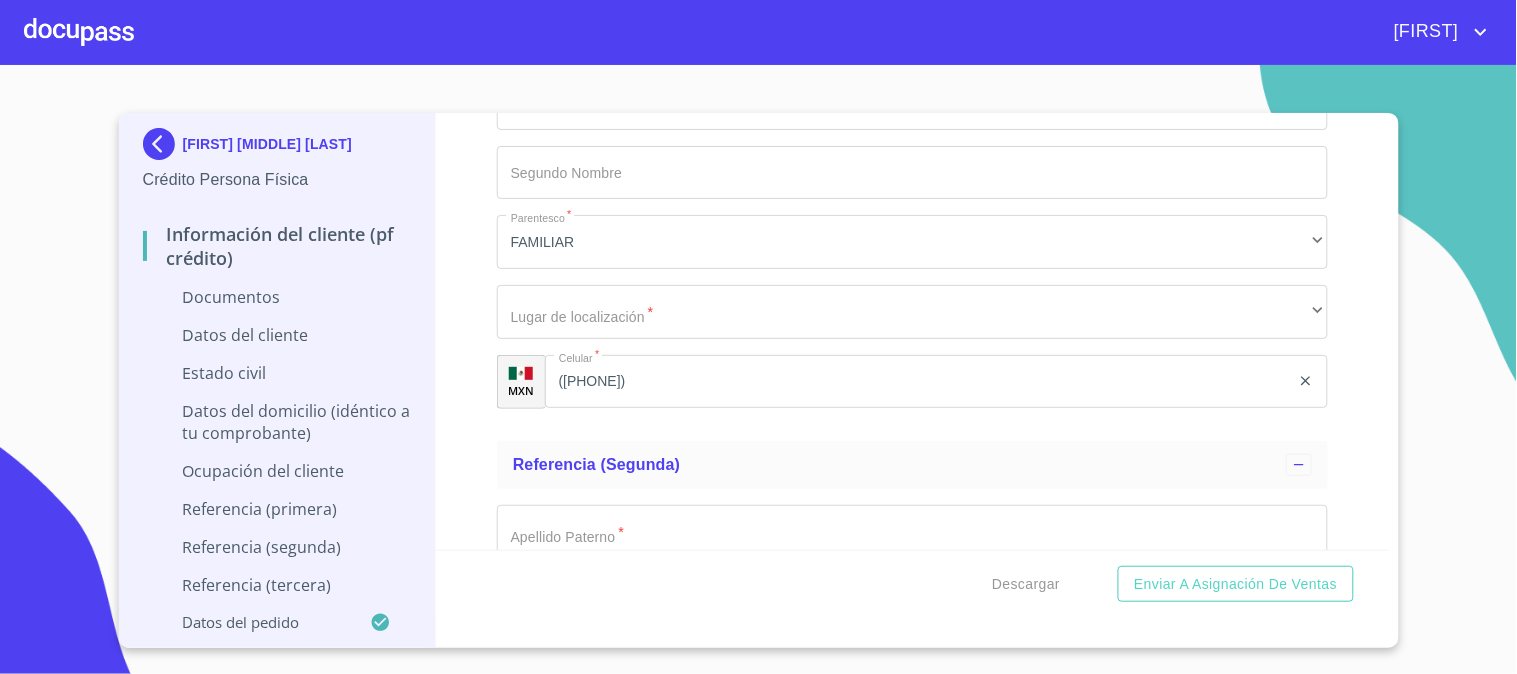 type on "CORTES" 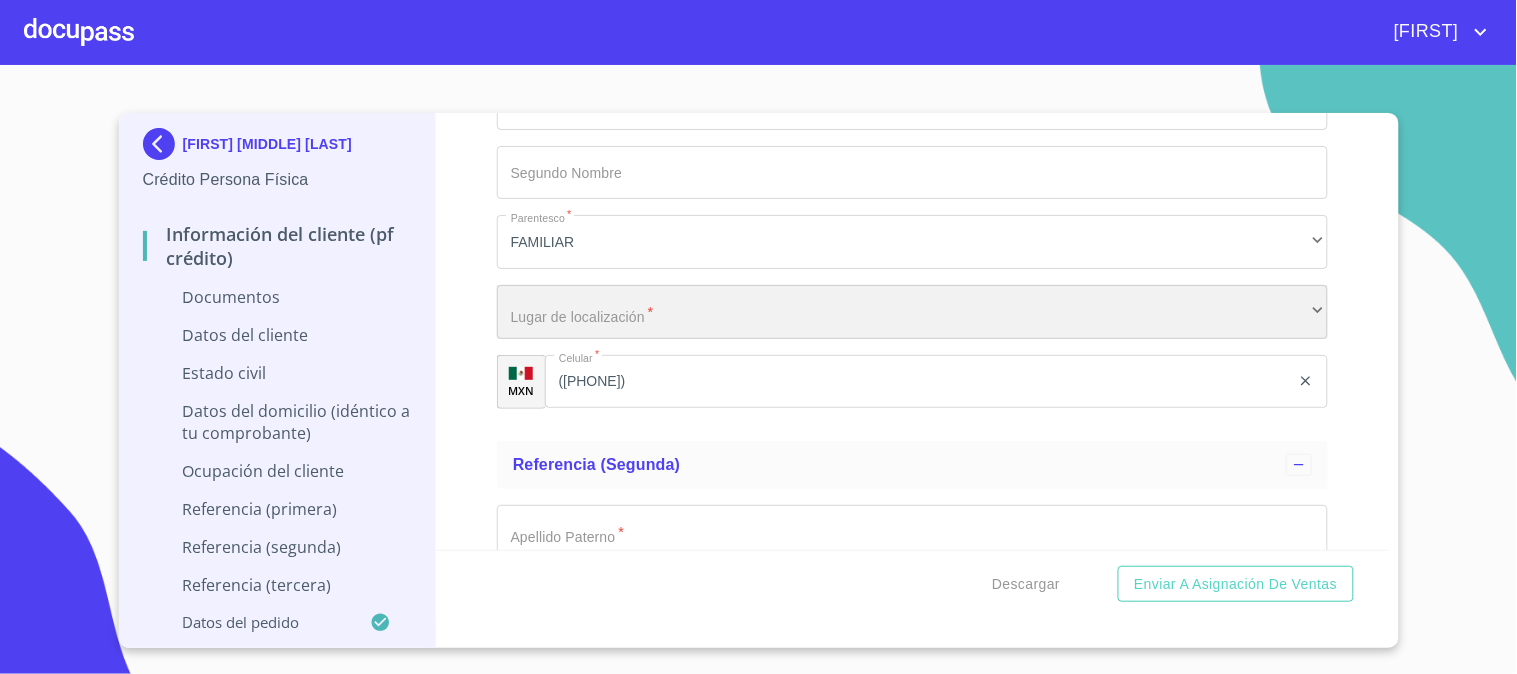 click on "​" at bounding box center (912, 312) 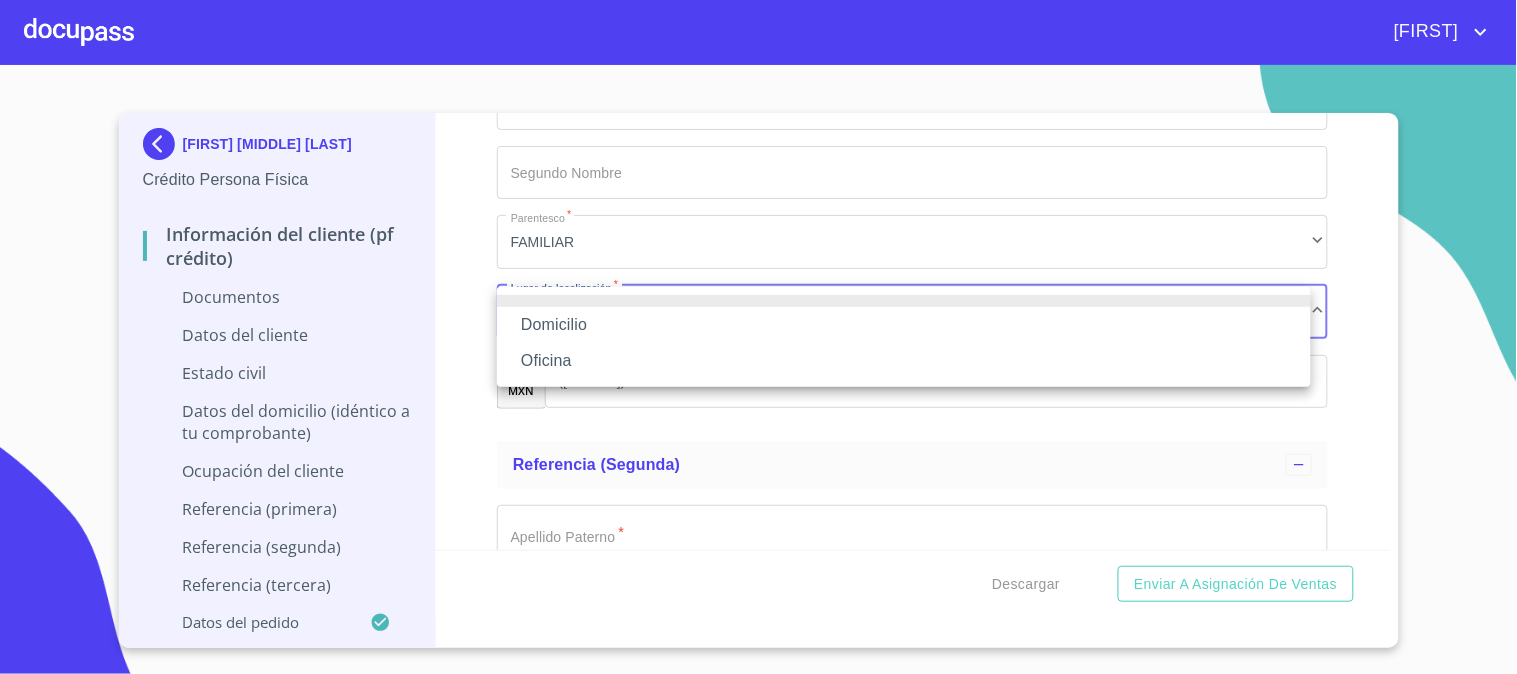click on "Domicilio" at bounding box center [904, 325] 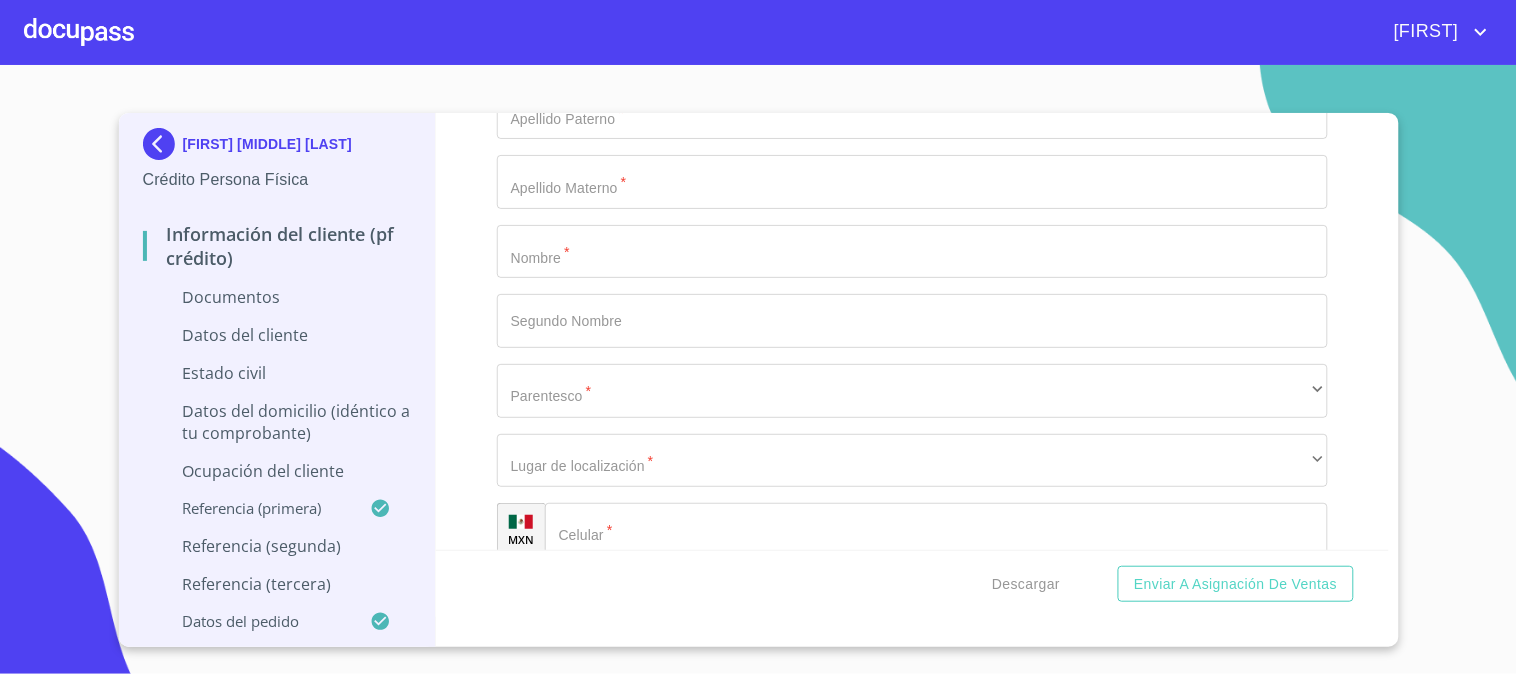 scroll, scrollTop: 6580, scrollLeft: 0, axis: vertical 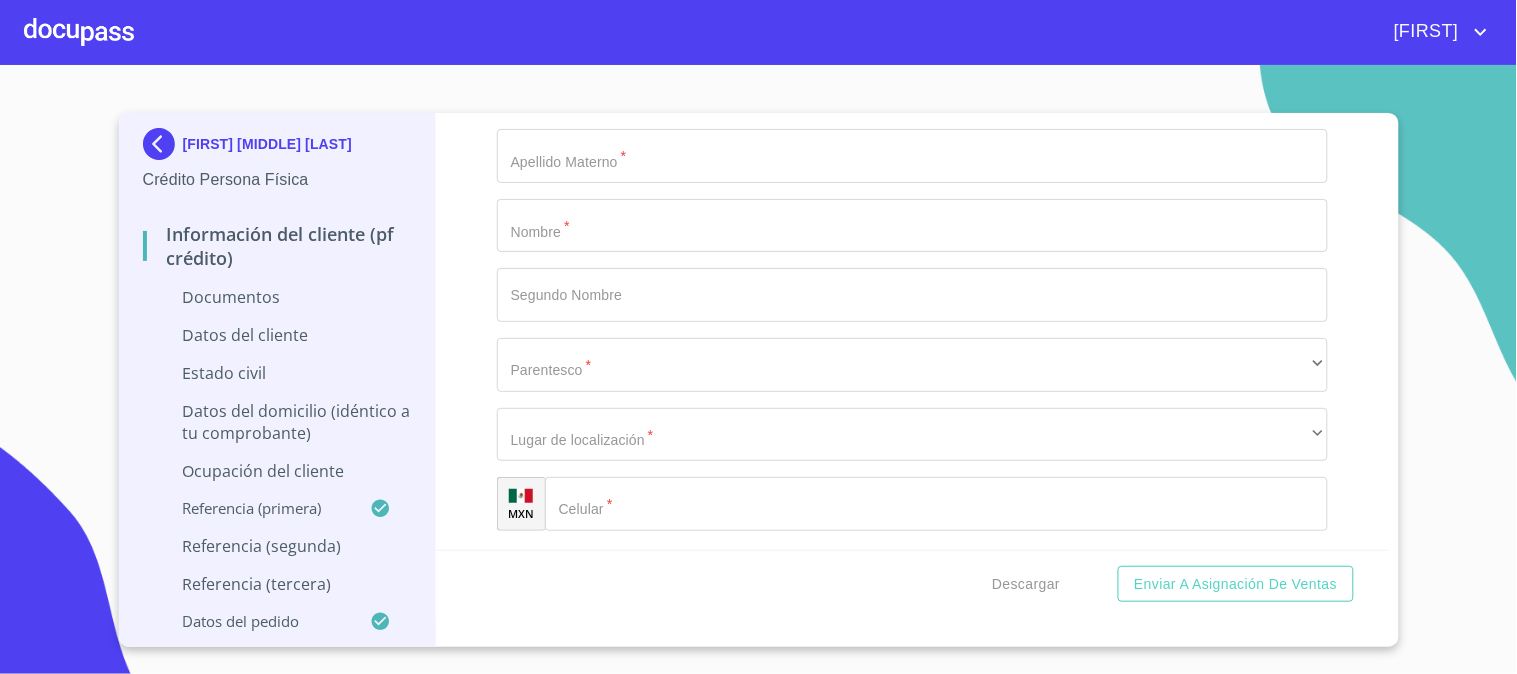click on "[DOCUMENT_TYPE]" at bounding box center [889, -3935] 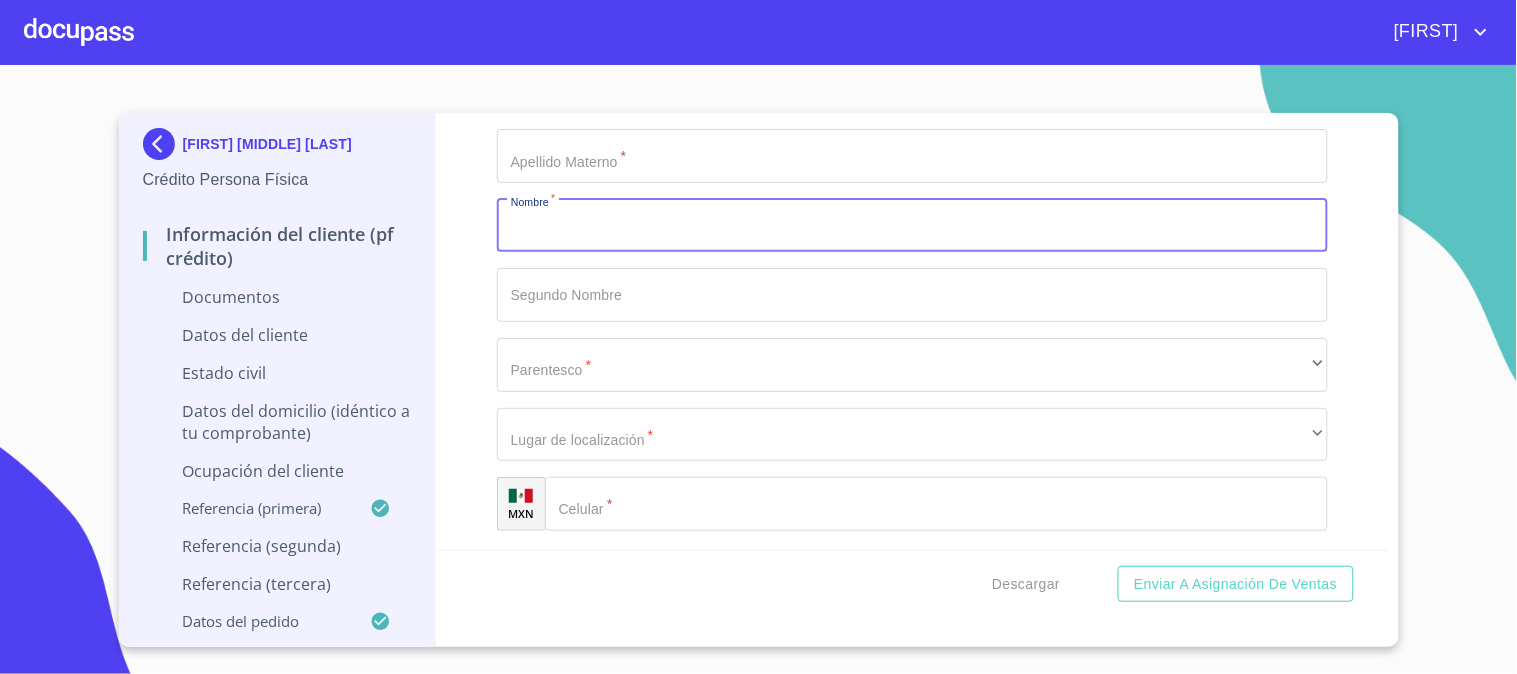 click on "[DOCUMENT_TYPE]" 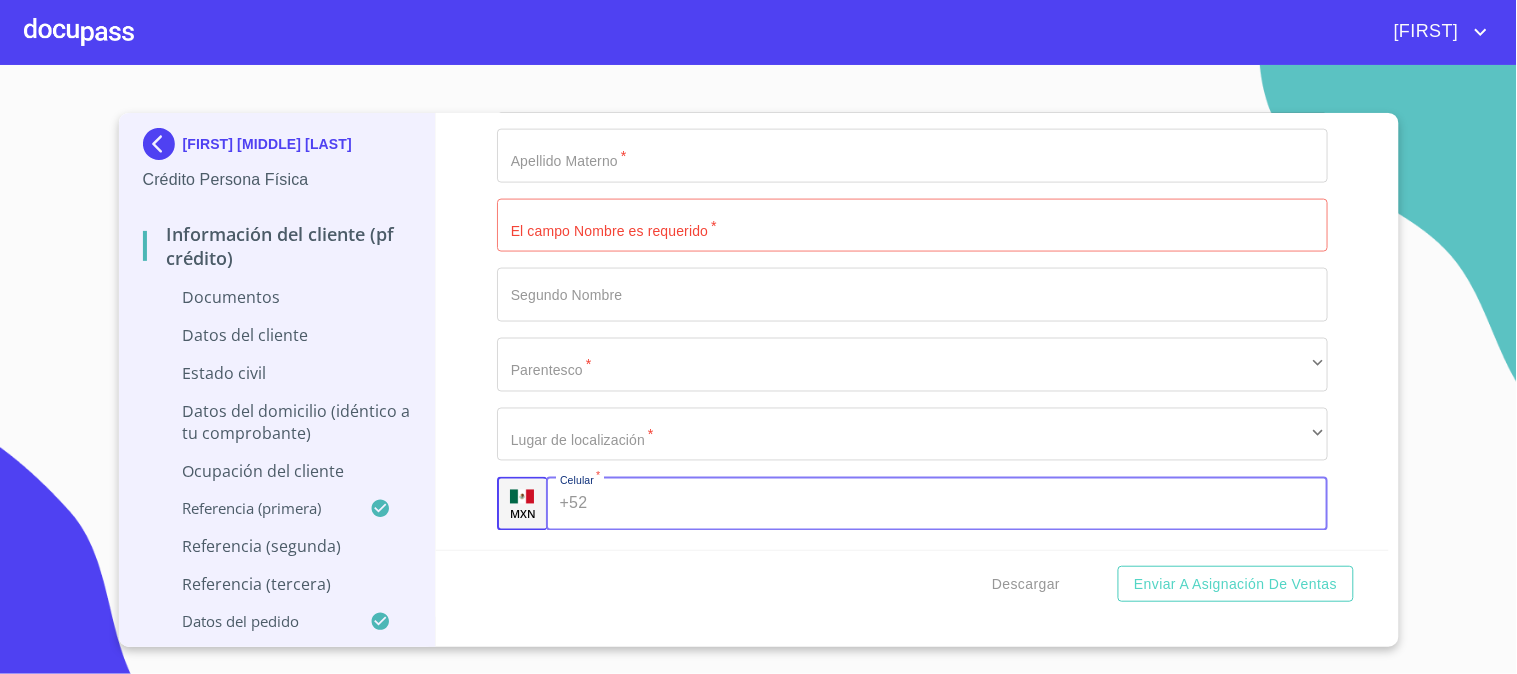 click on "[DOCUMENT_TYPE]" at bounding box center [889, -3935] 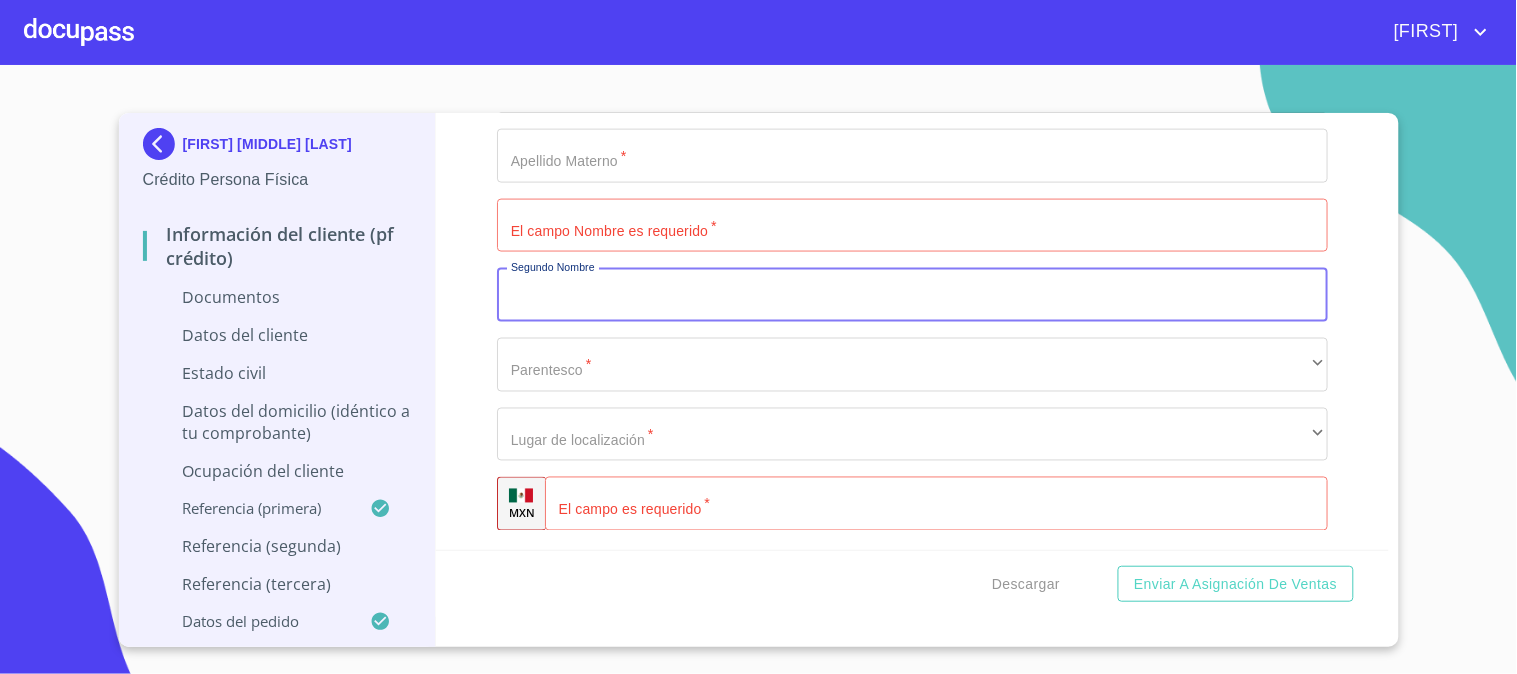 click on "[DOCUMENT_TYPE]" at bounding box center [912, 226] 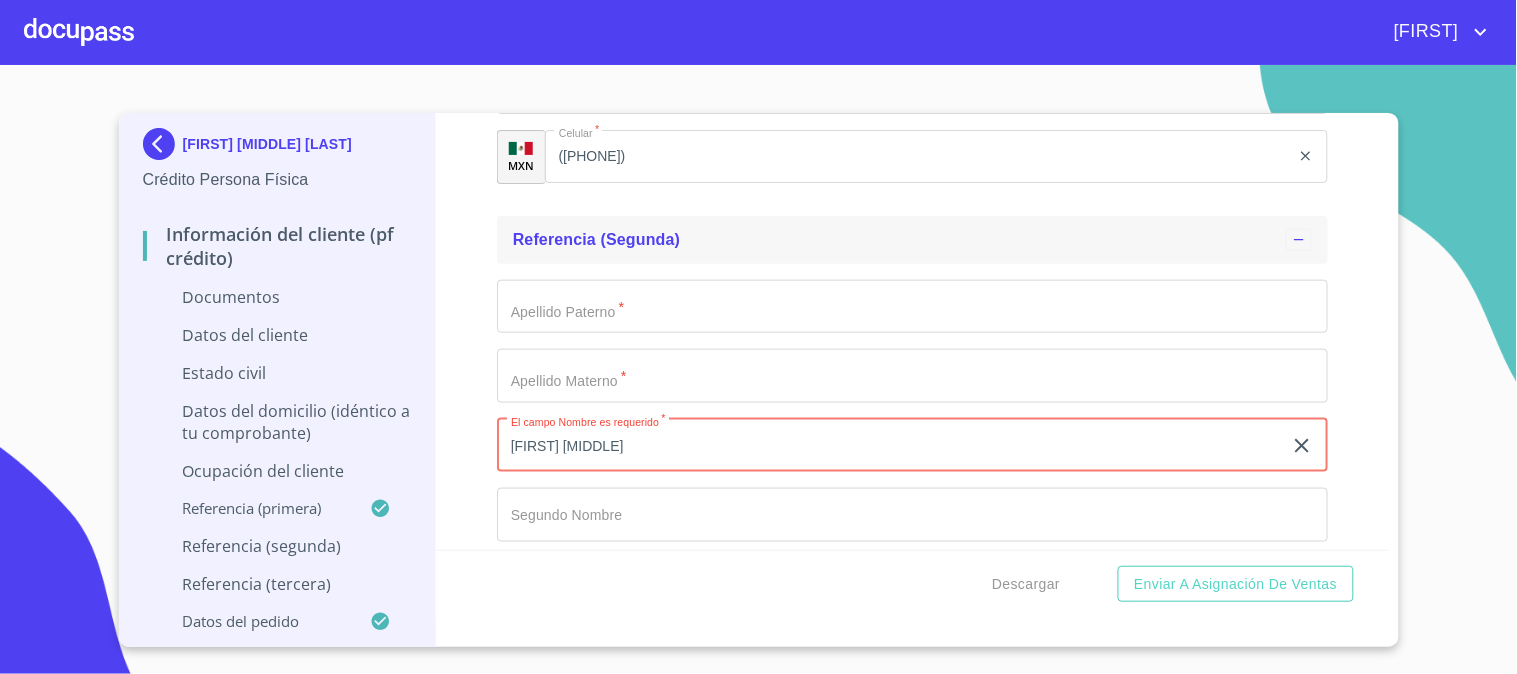 scroll, scrollTop: 6357, scrollLeft: 0, axis: vertical 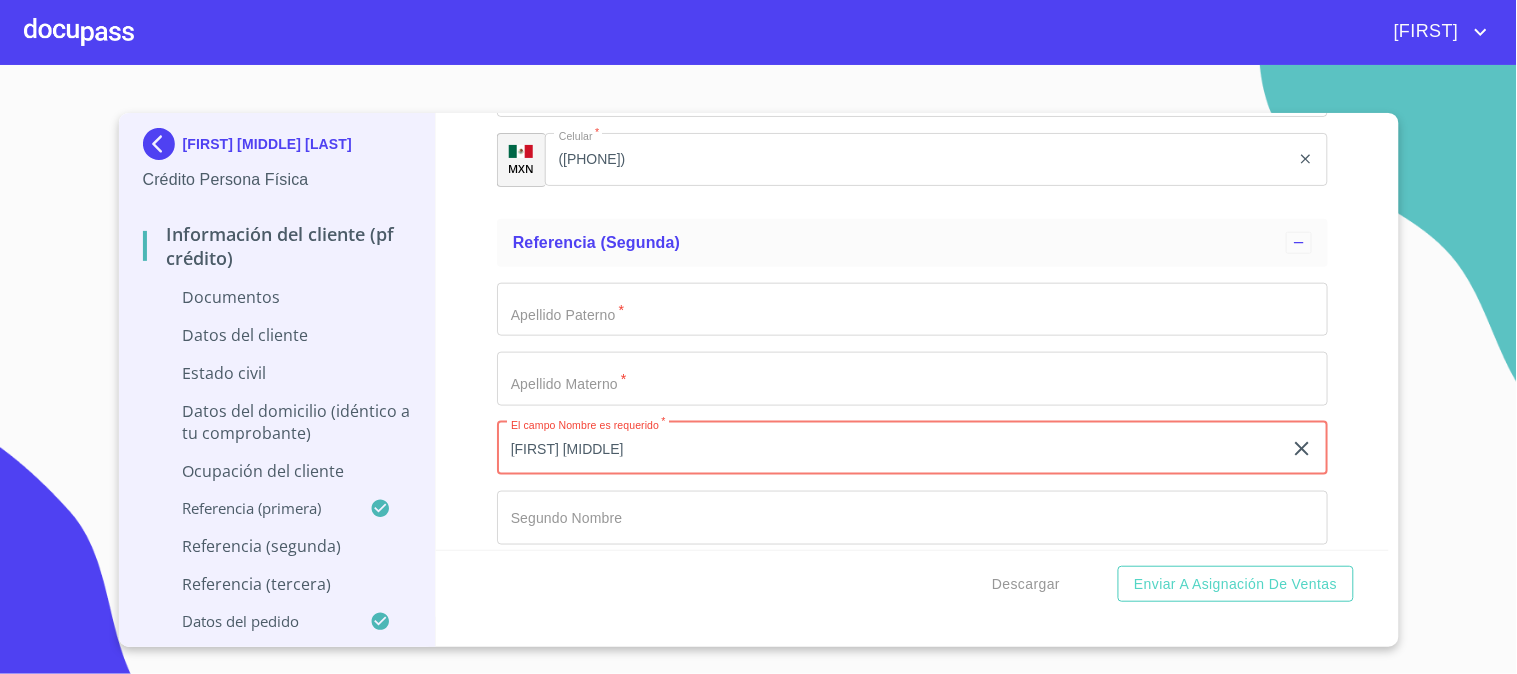 type on "[FIRST] [MIDDLE]" 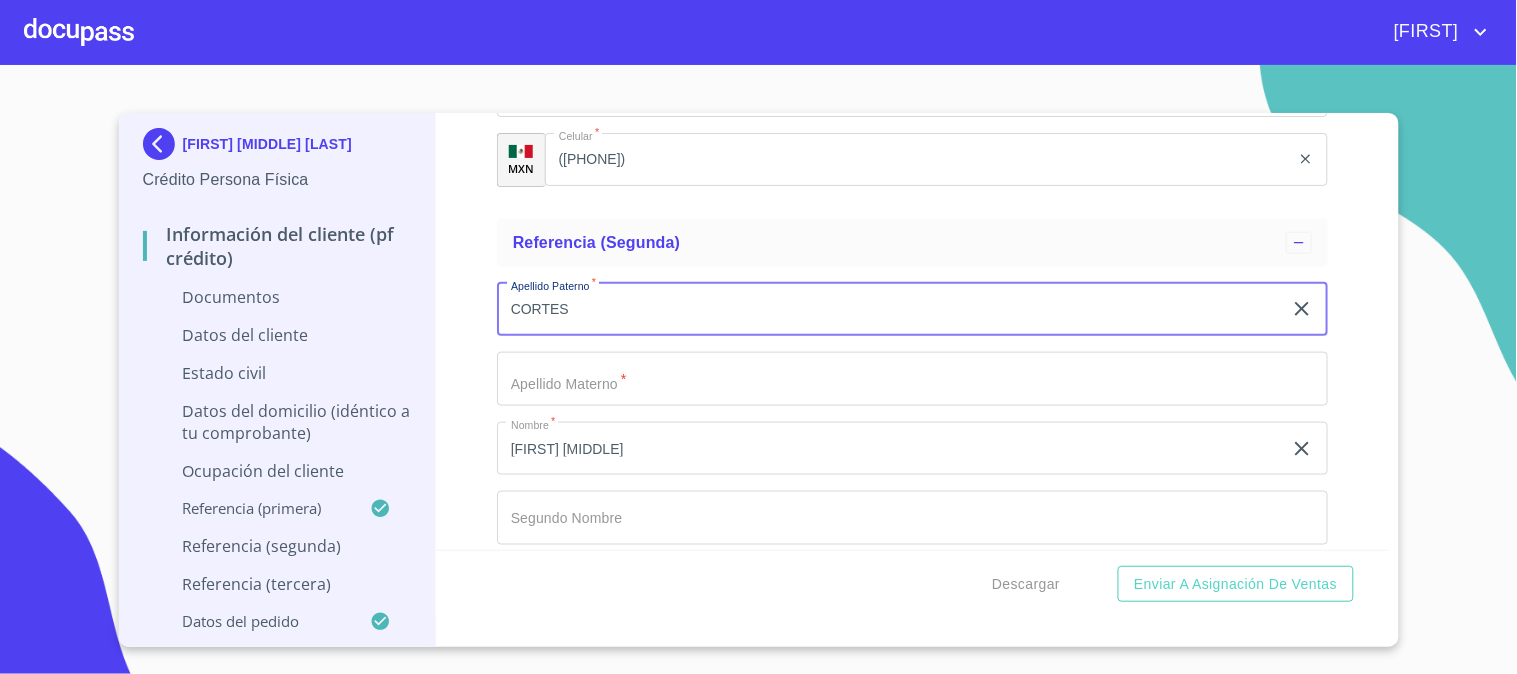 type on "CORTES" 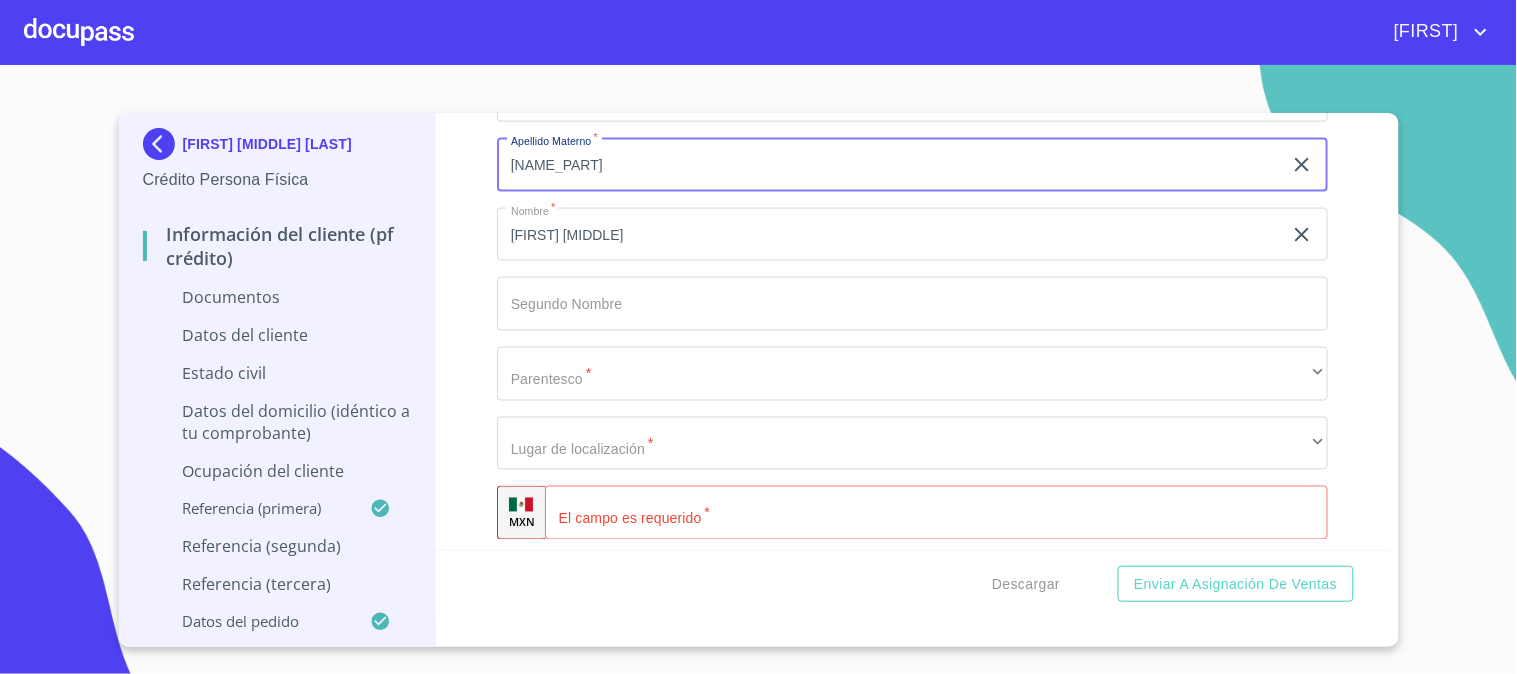 scroll, scrollTop: 6580, scrollLeft: 0, axis: vertical 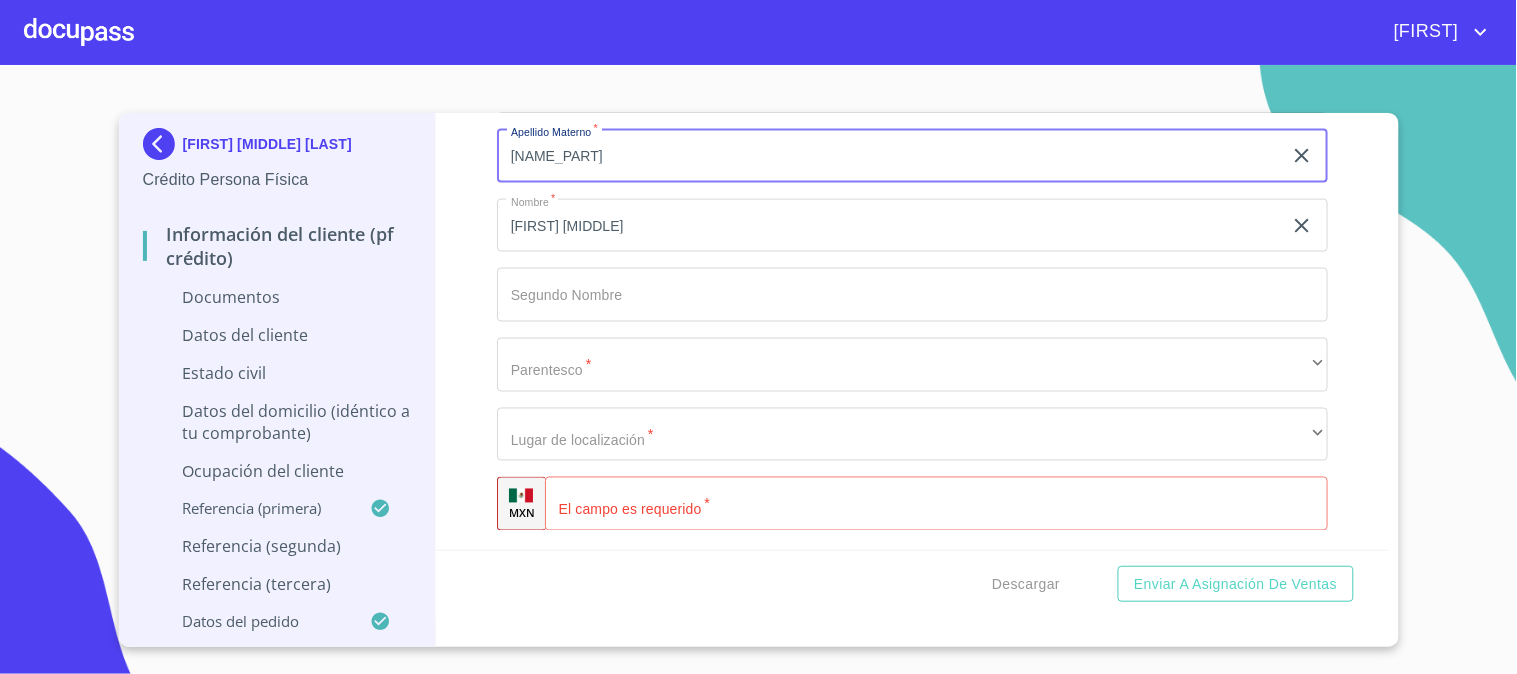 type on "[NAME_PART]" 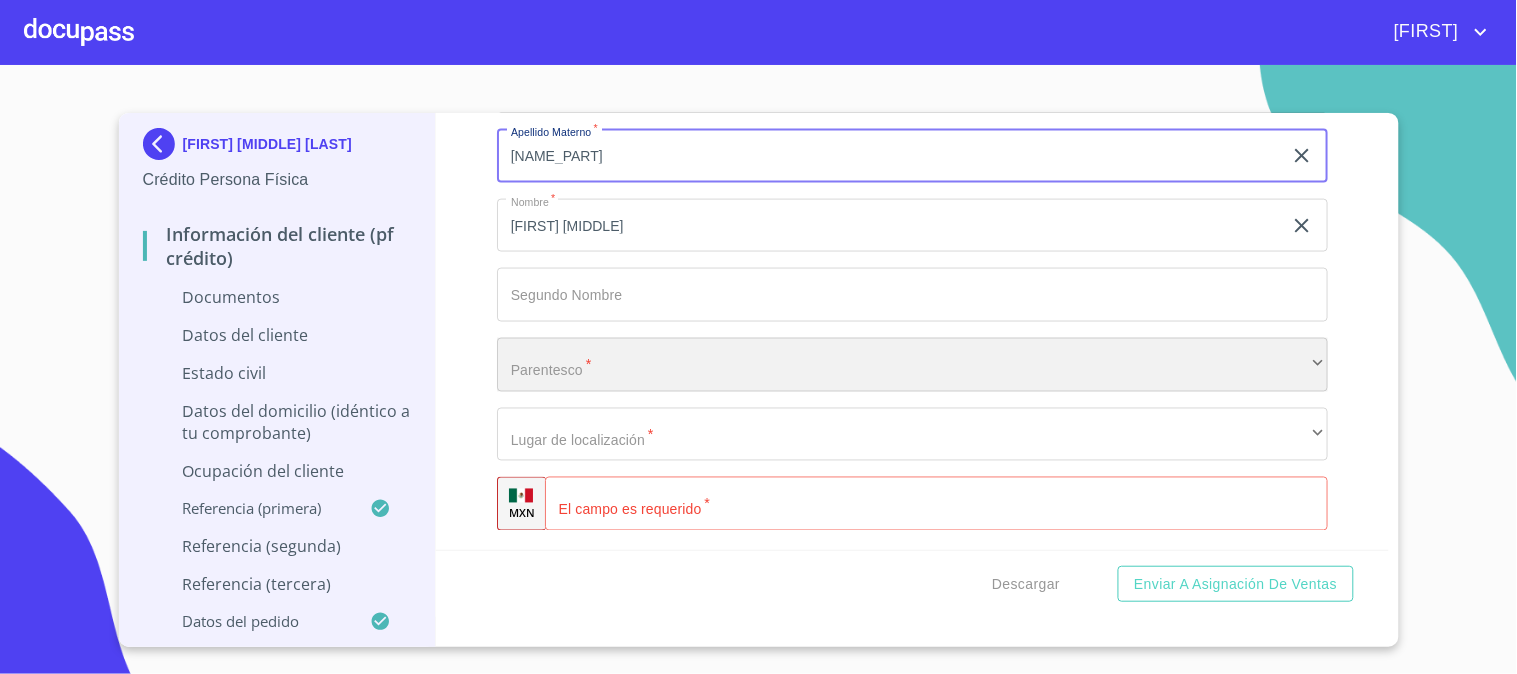 click on "​" at bounding box center (912, 365) 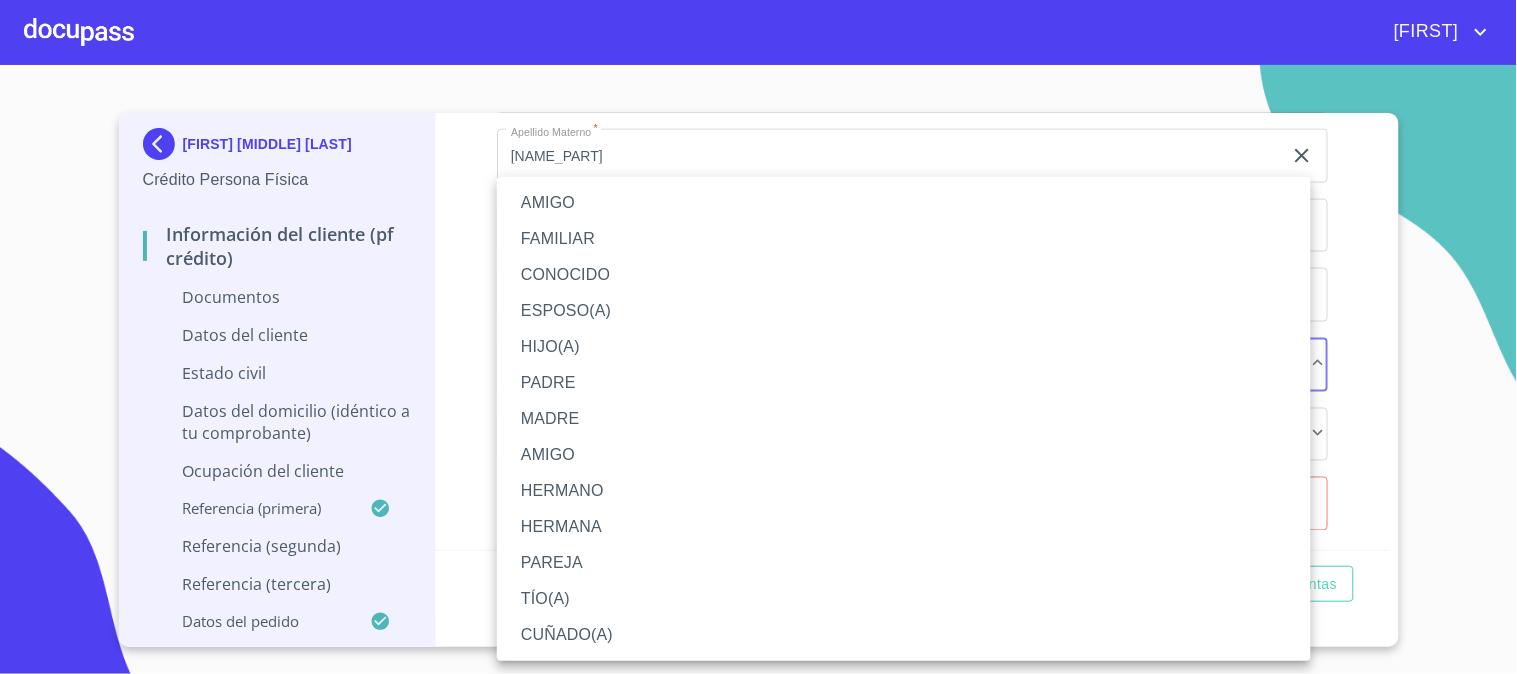 click on "FAMILIAR" at bounding box center (904, 239) 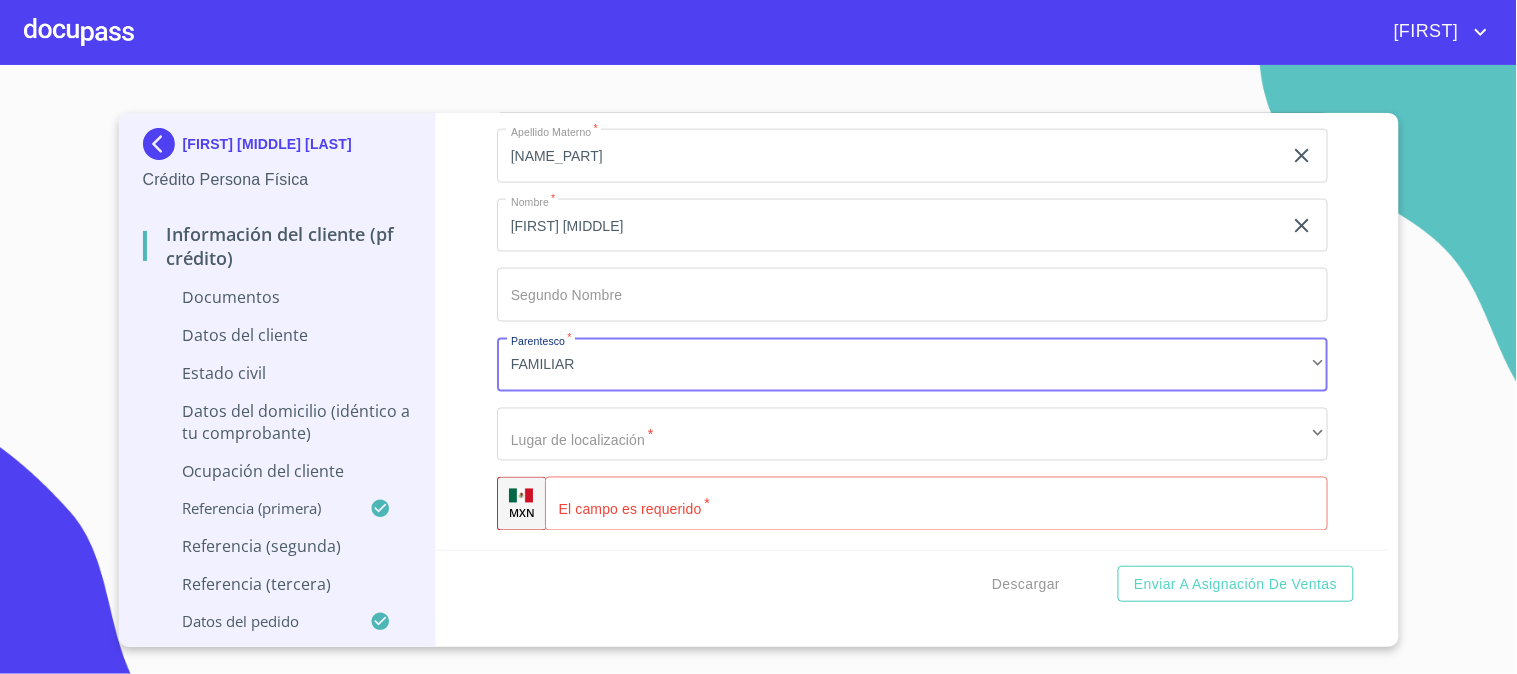 click on "[DOCUMENT_TYPE]" 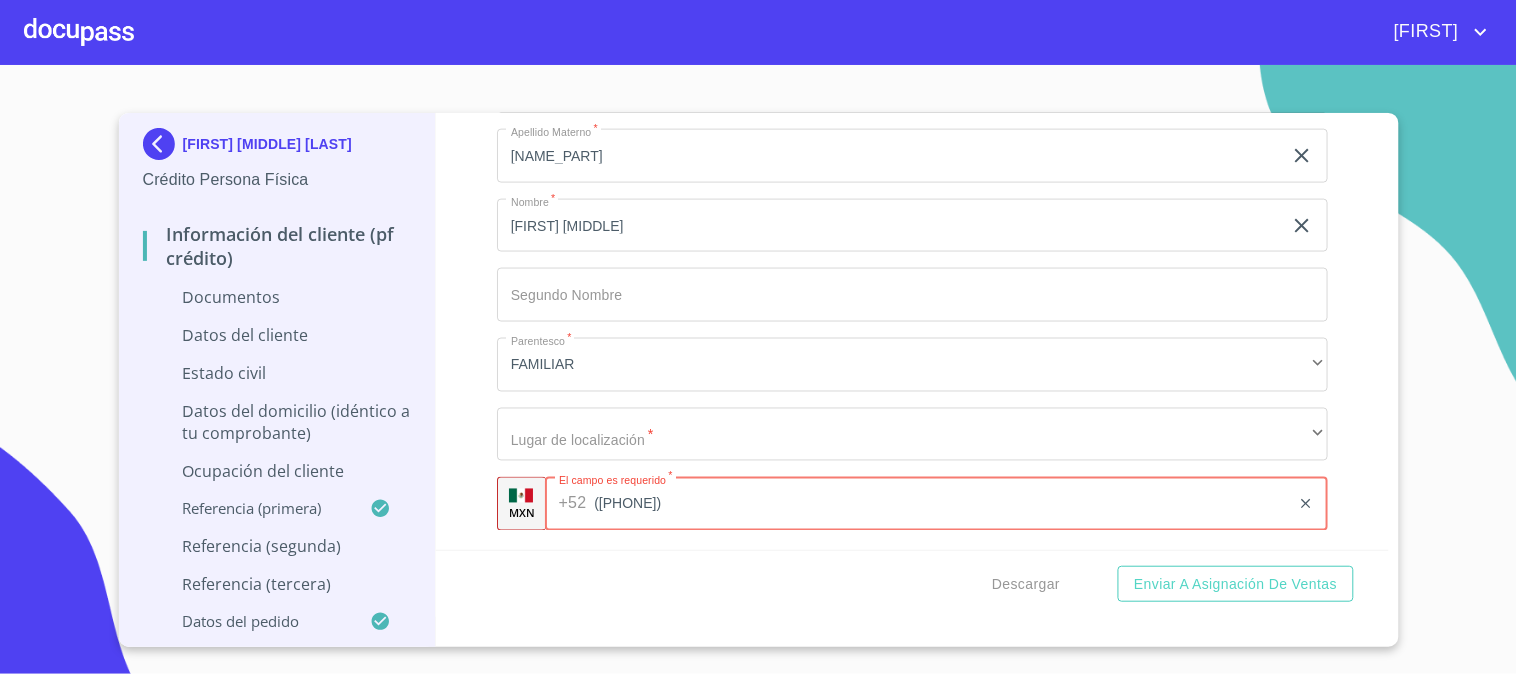 type on "([PHONE])" 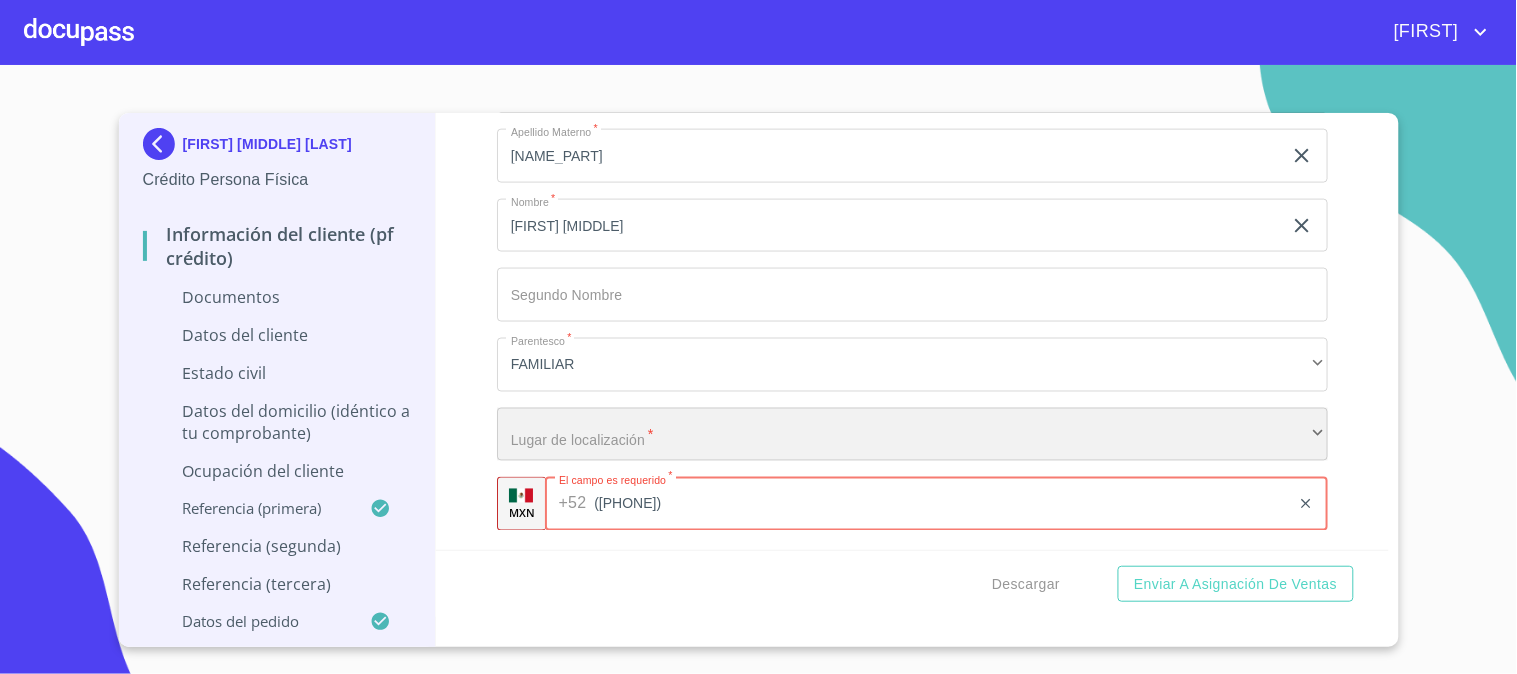 click on "​" at bounding box center (912, 435) 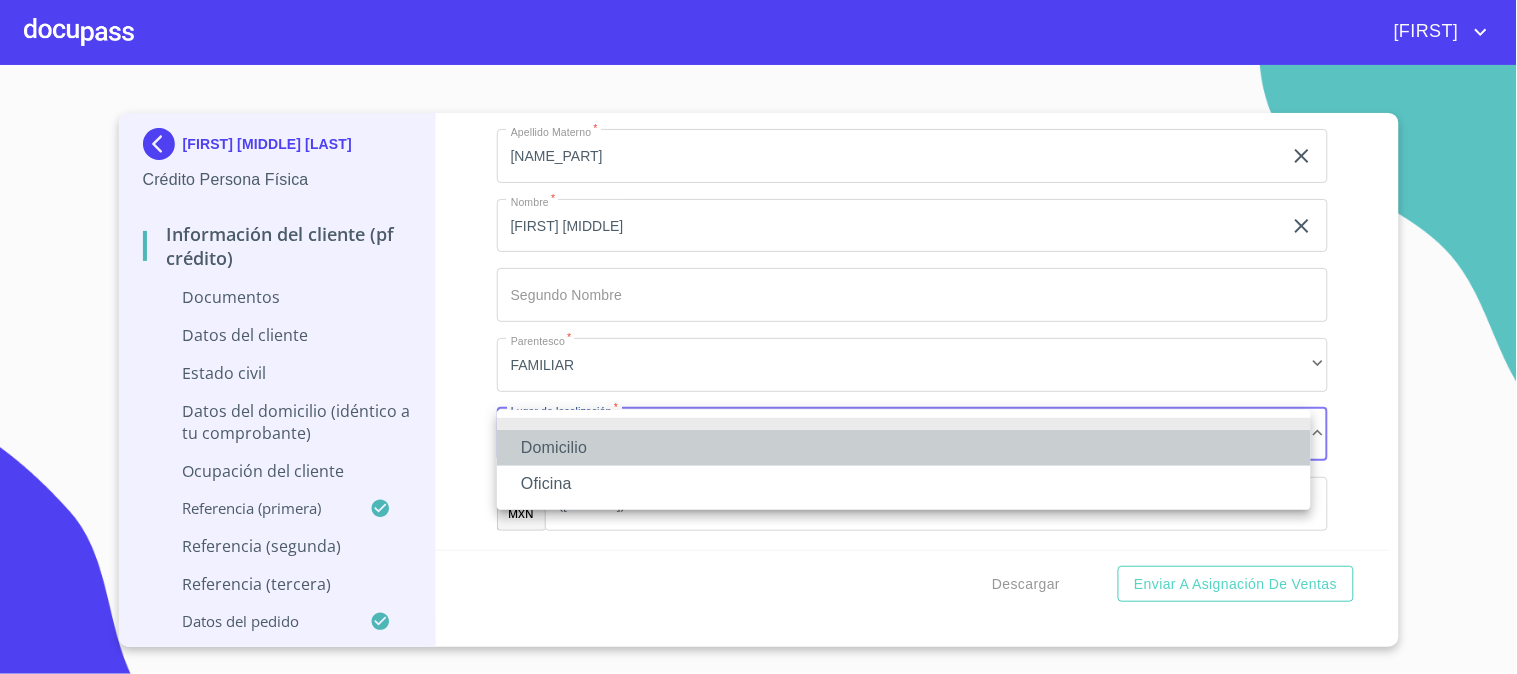 click on "Domicilio" at bounding box center (904, 448) 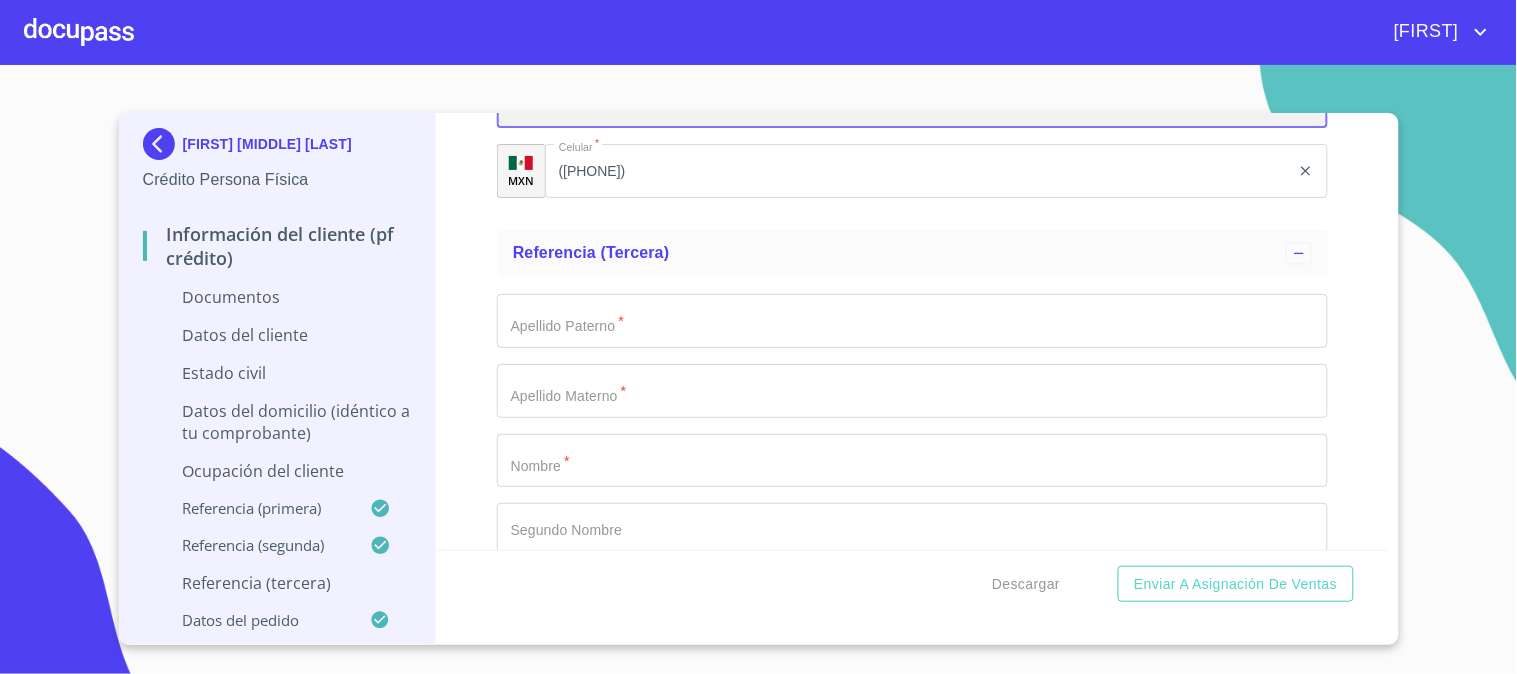 scroll, scrollTop: 7024, scrollLeft: 0, axis: vertical 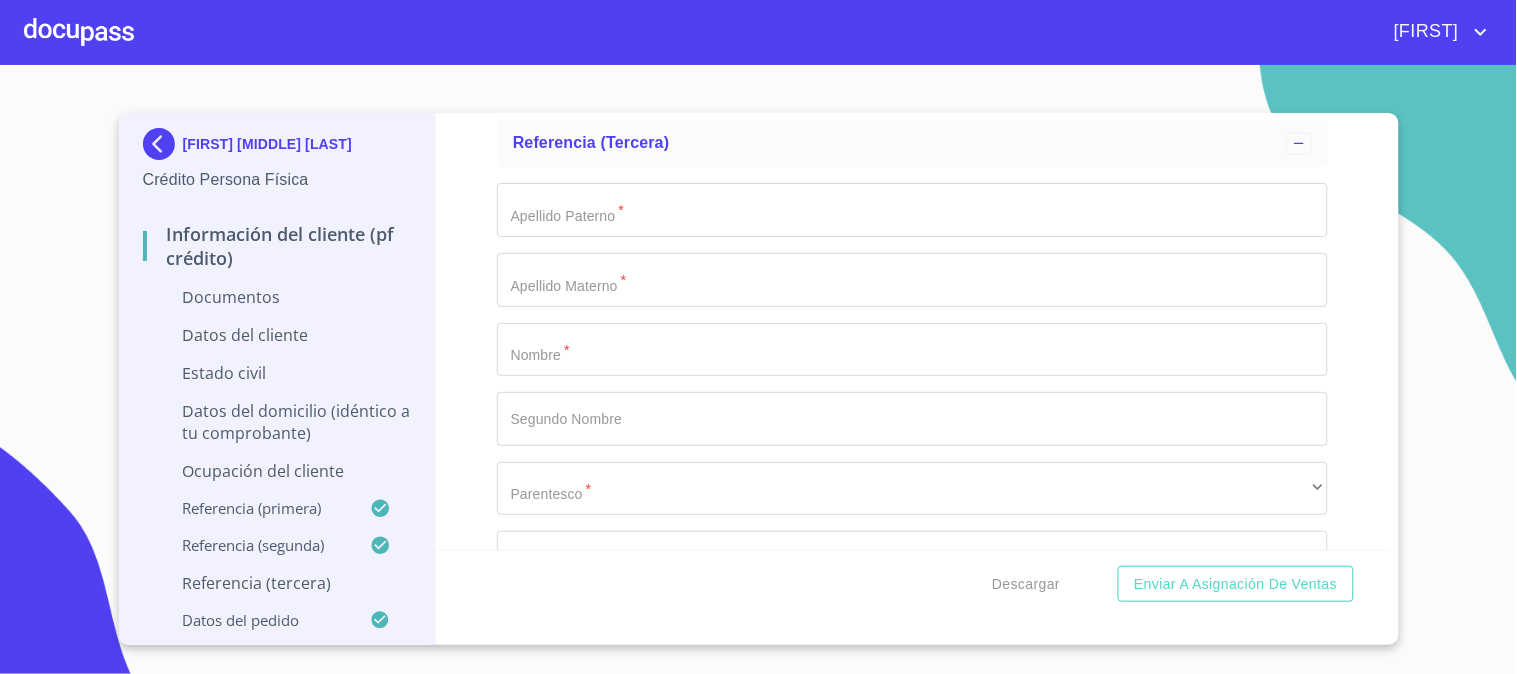 click on "[DOCUMENT_TYPE]" at bounding box center (889, -4379) 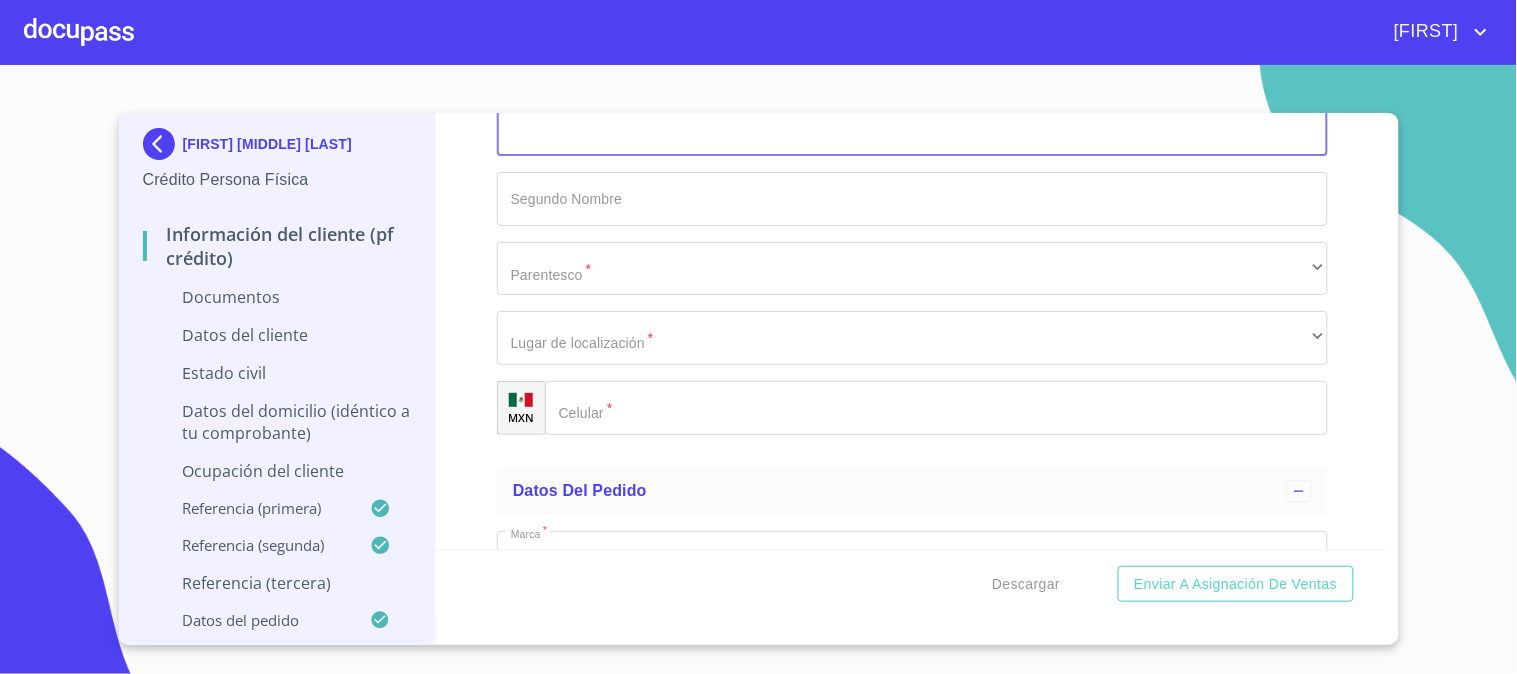 scroll, scrollTop: 7246, scrollLeft: 0, axis: vertical 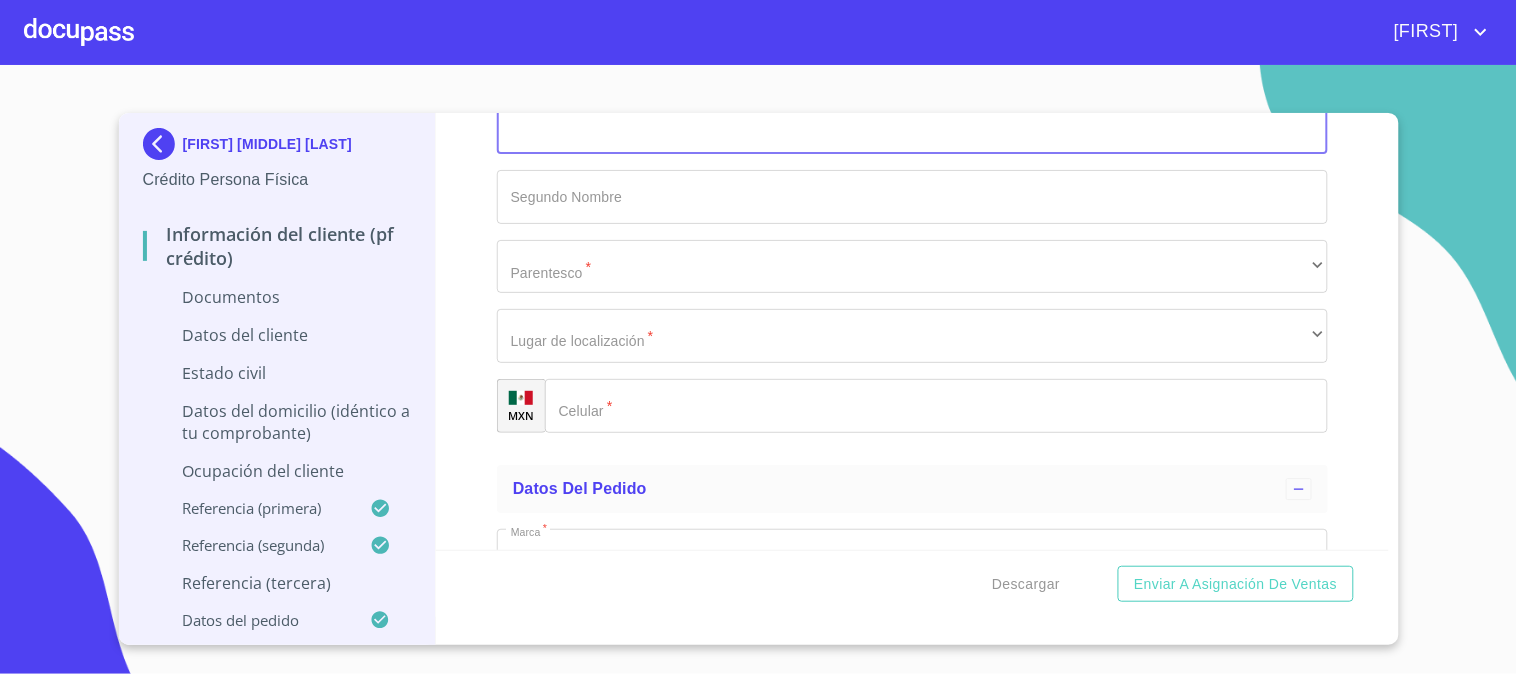 click on "[DOCUMENT_TYPE]" 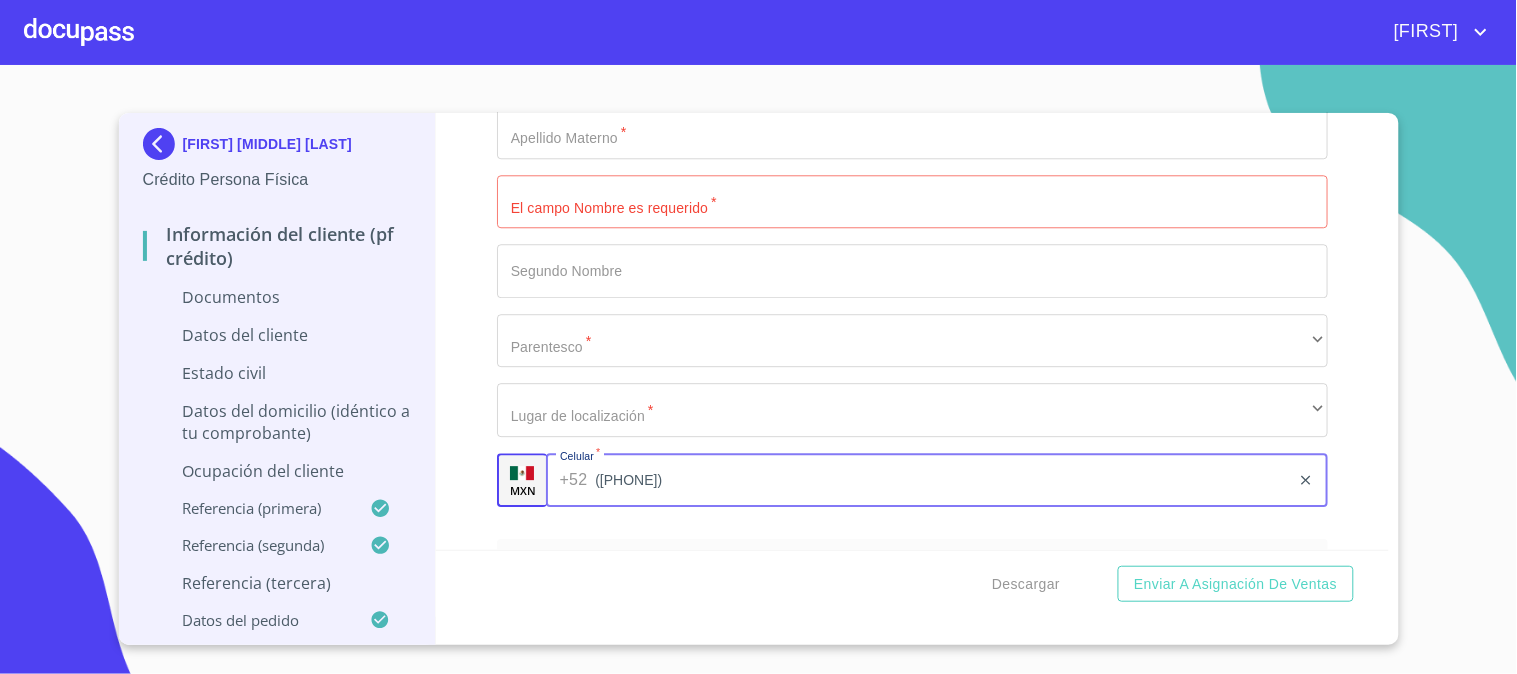 scroll, scrollTop: 7135, scrollLeft: 0, axis: vertical 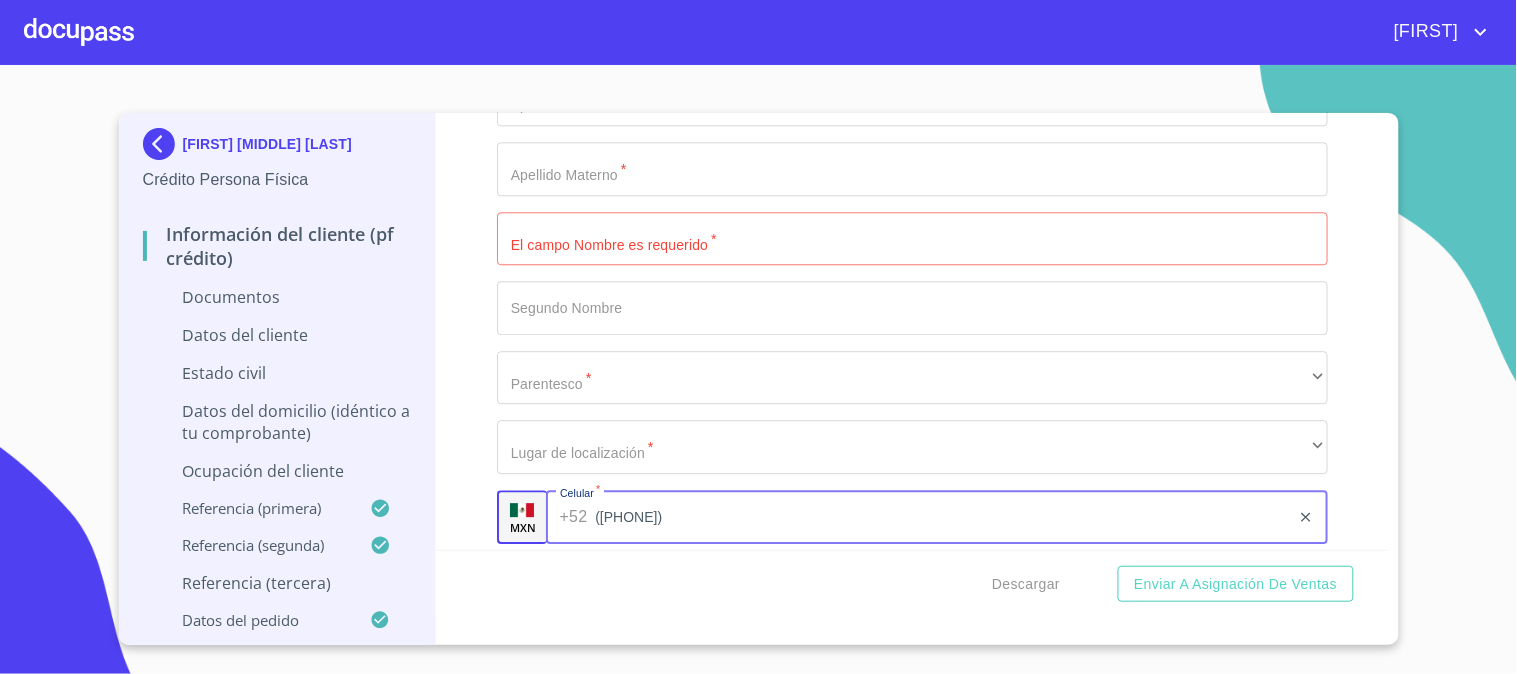type on "([PHONE])" 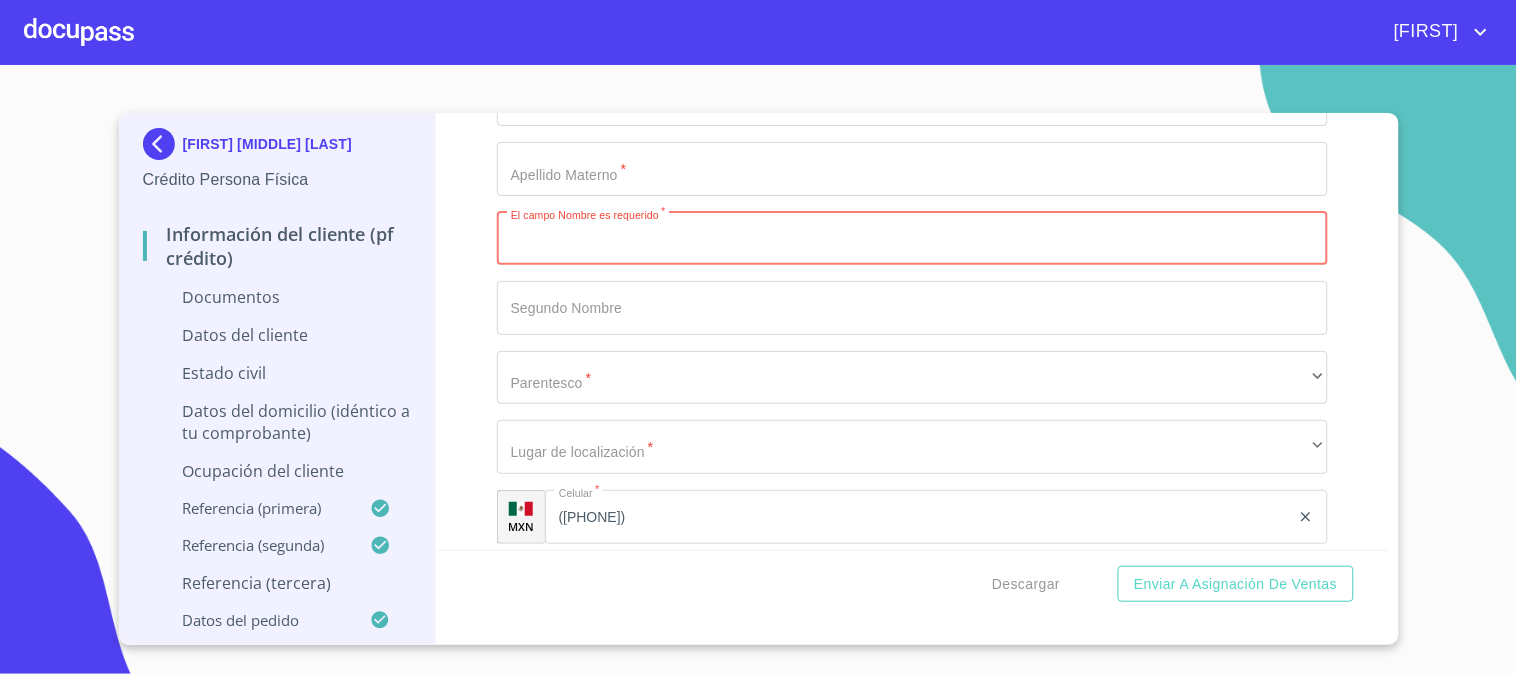 scroll, scrollTop: 7024, scrollLeft: 0, axis: vertical 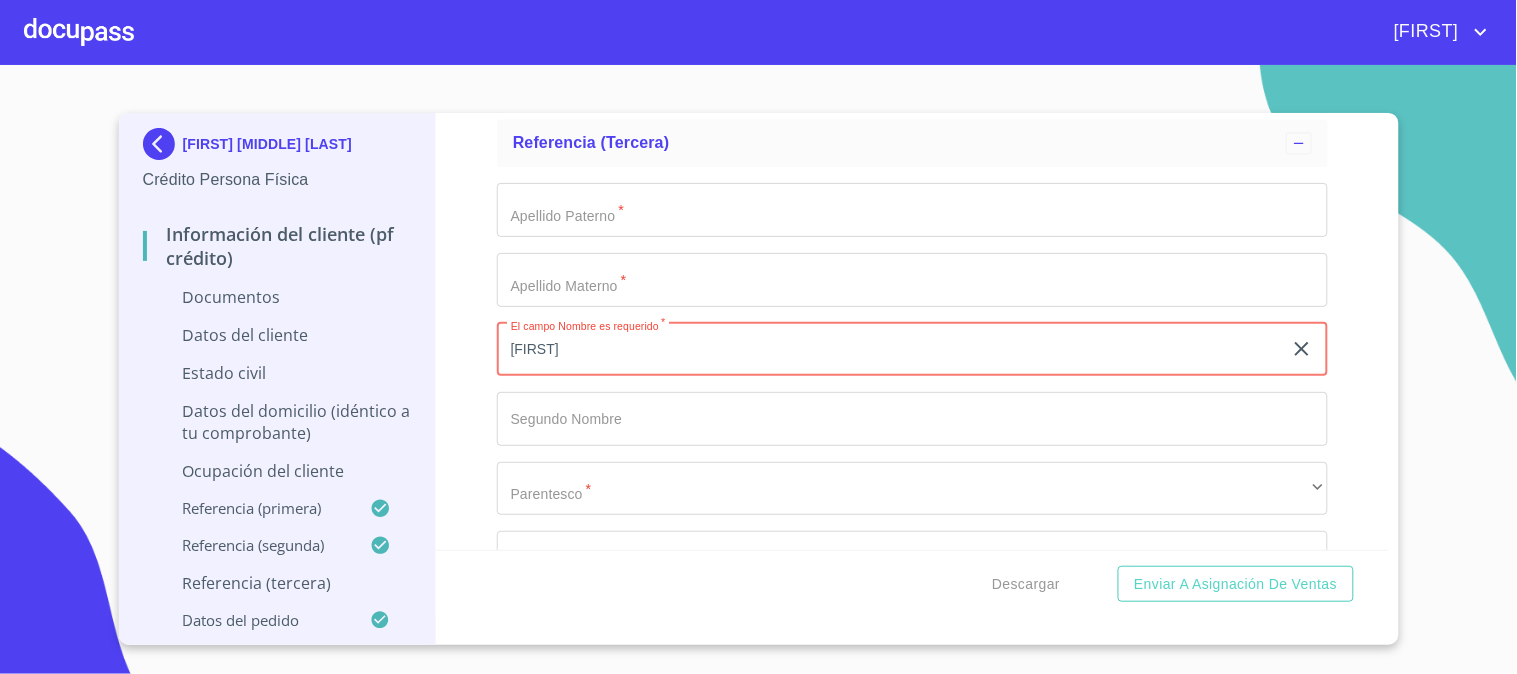 type on "[FIRST]" 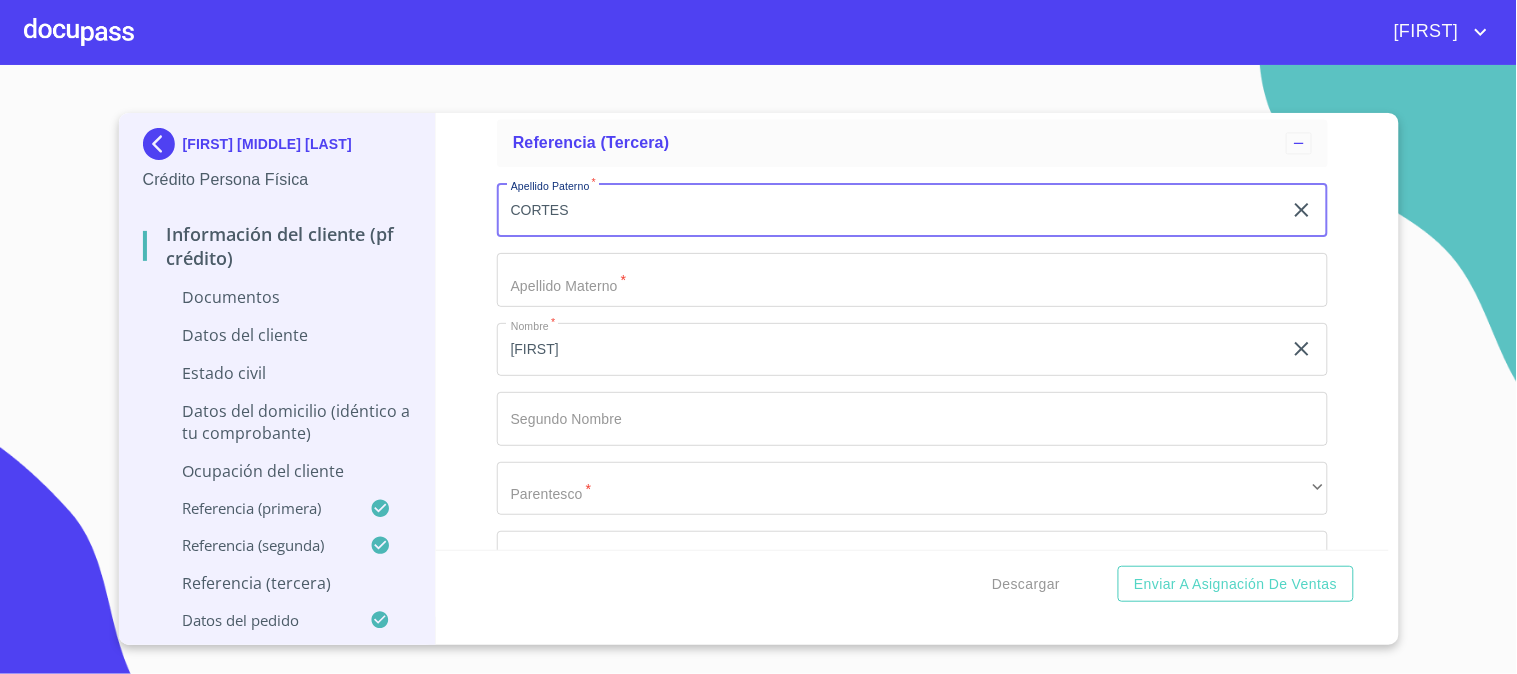 type on "CORTES" 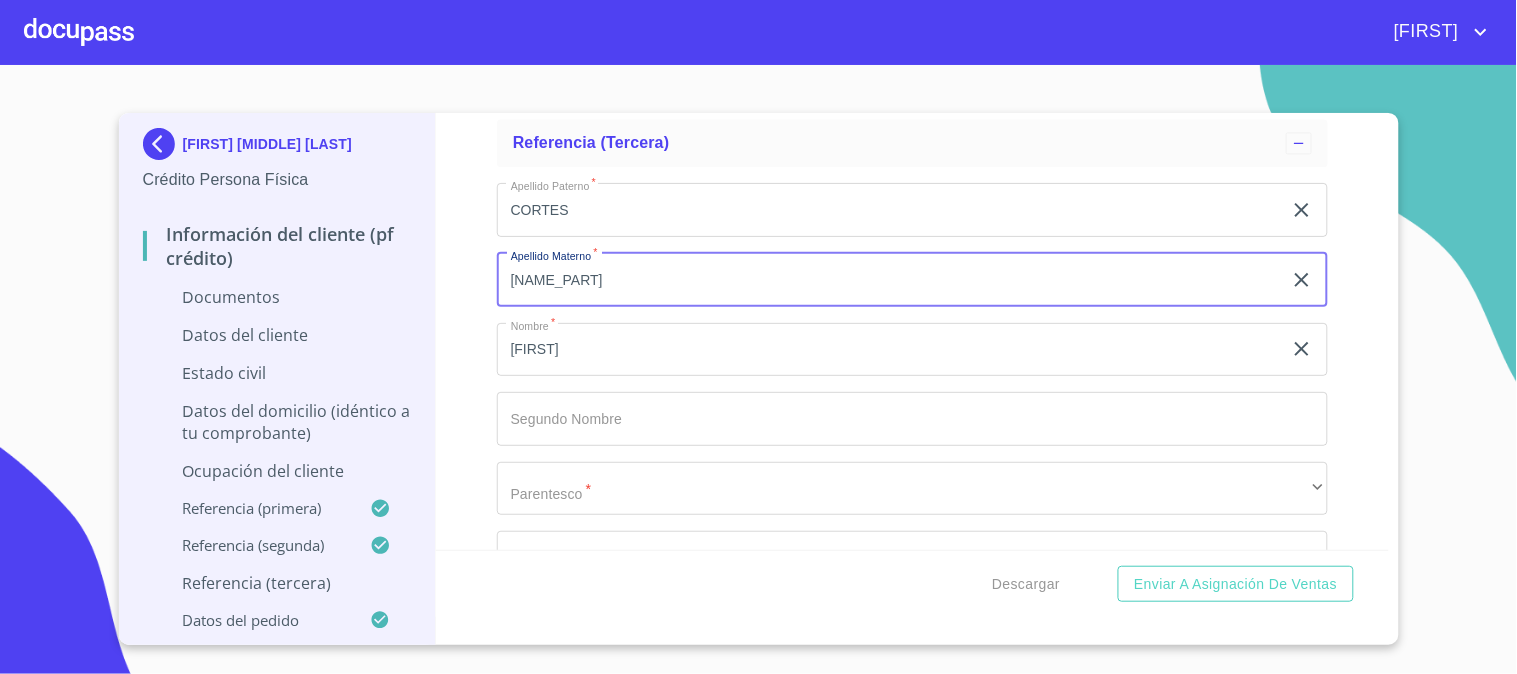 type on "[NAME_PART]" 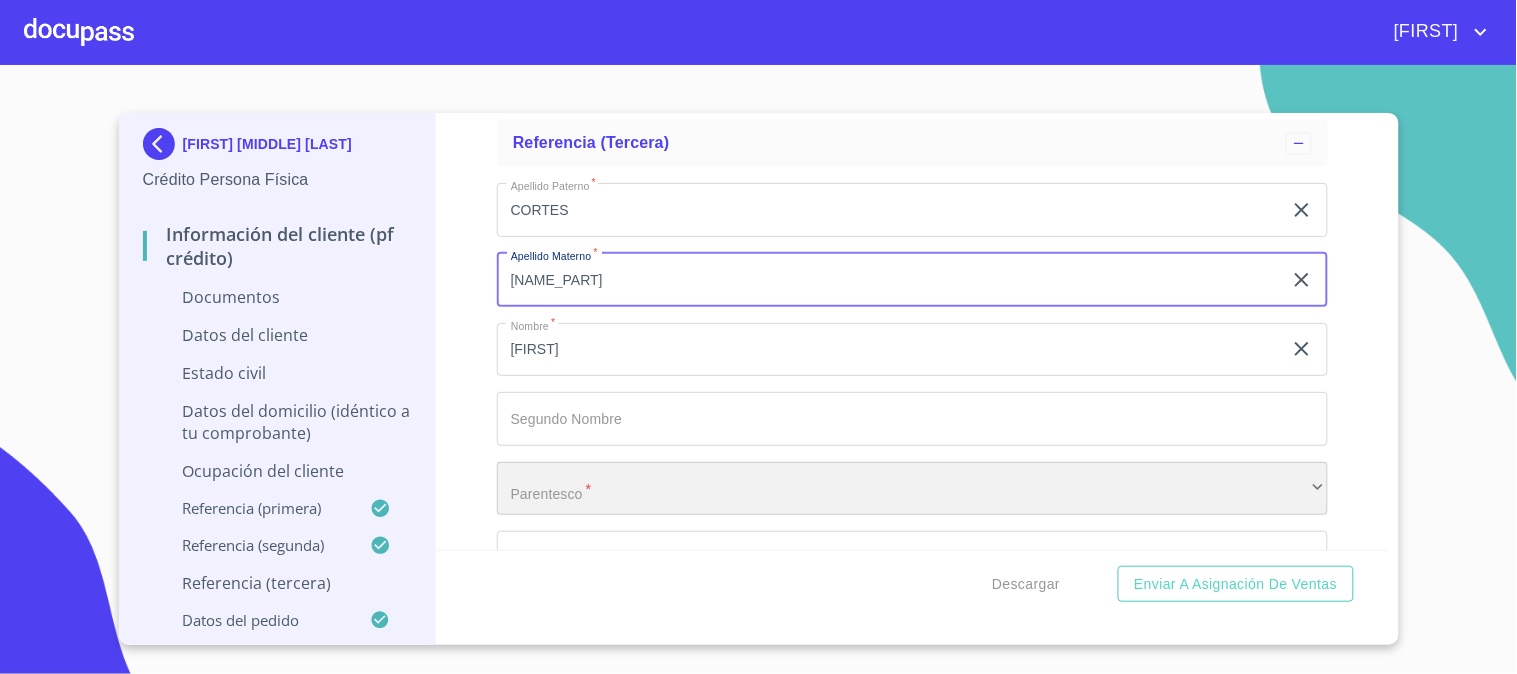 click on "​" at bounding box center [912, 489] 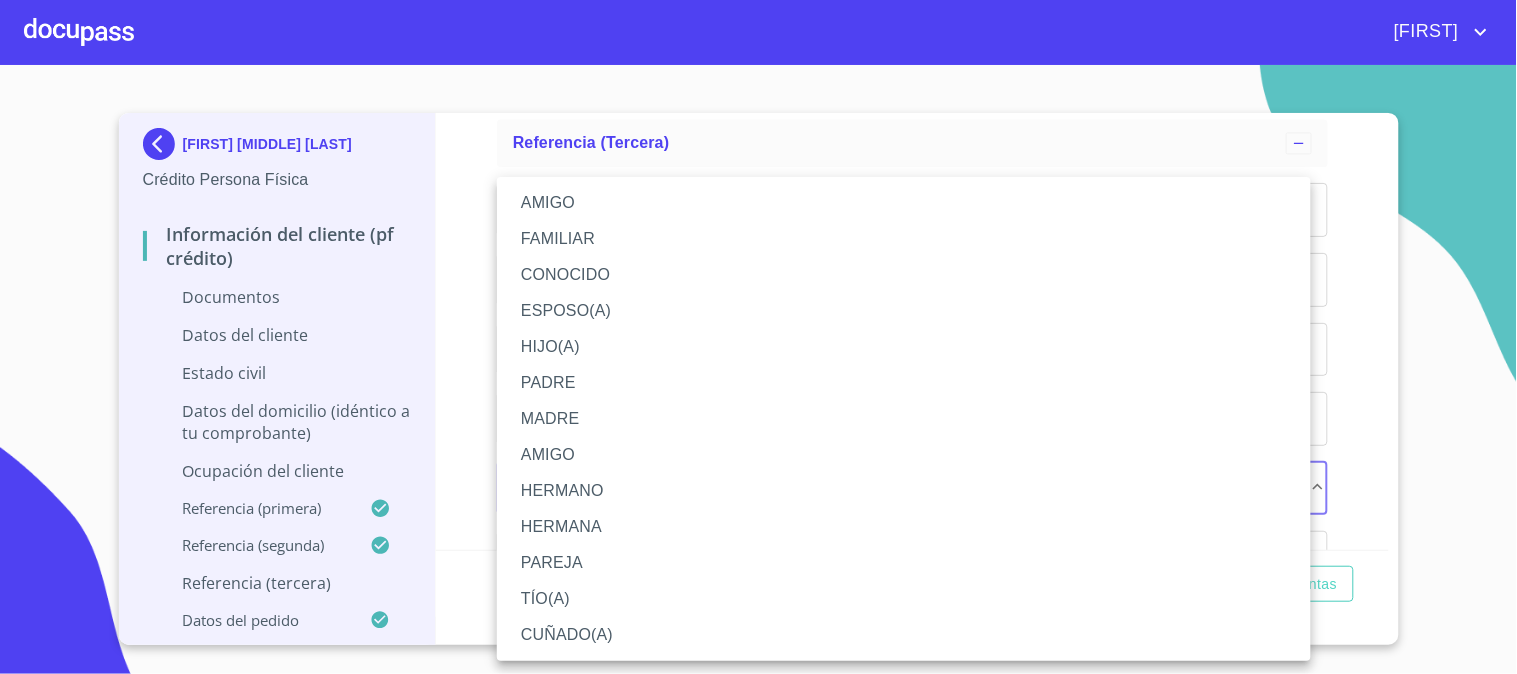 click on "FAMILIAR" at bounding box center (904, 239) 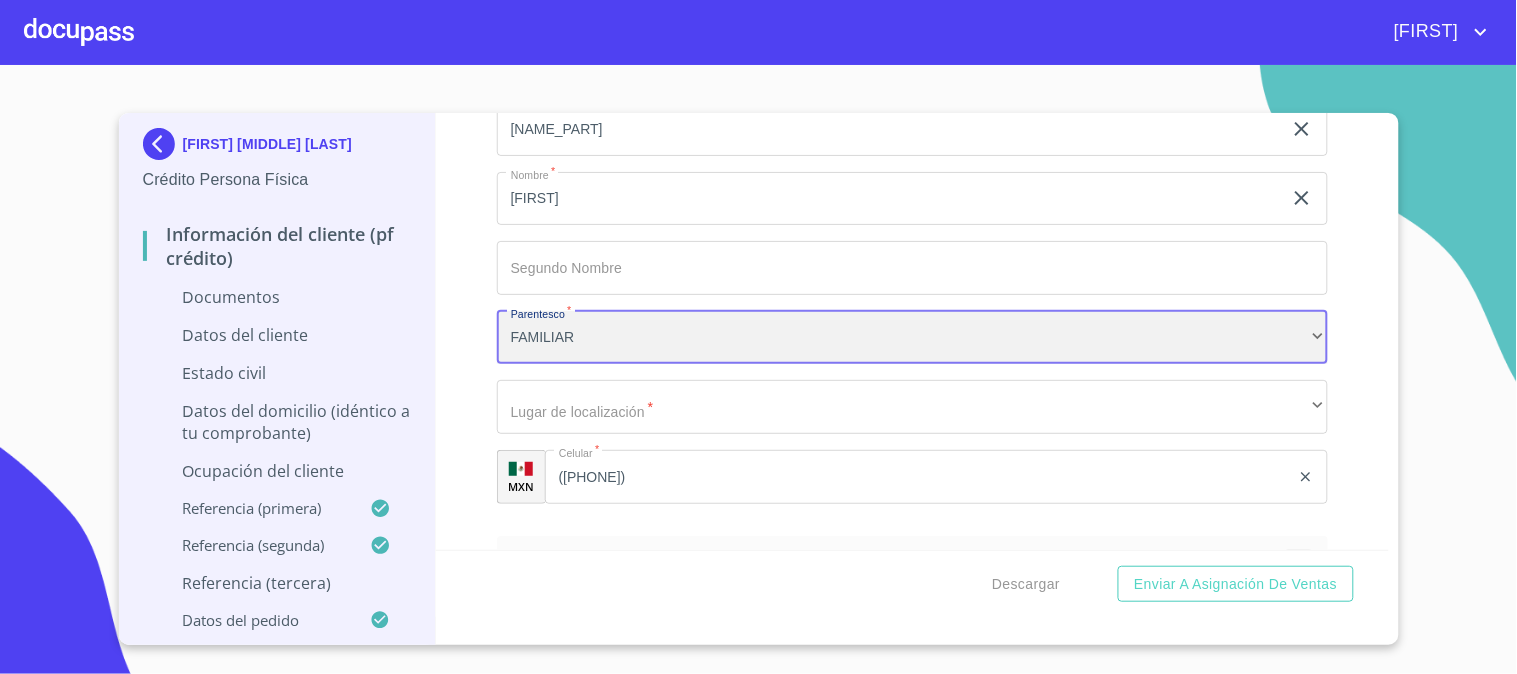 scroll, scrollTop: 7246, scrollLeft: 0, axis: vertical 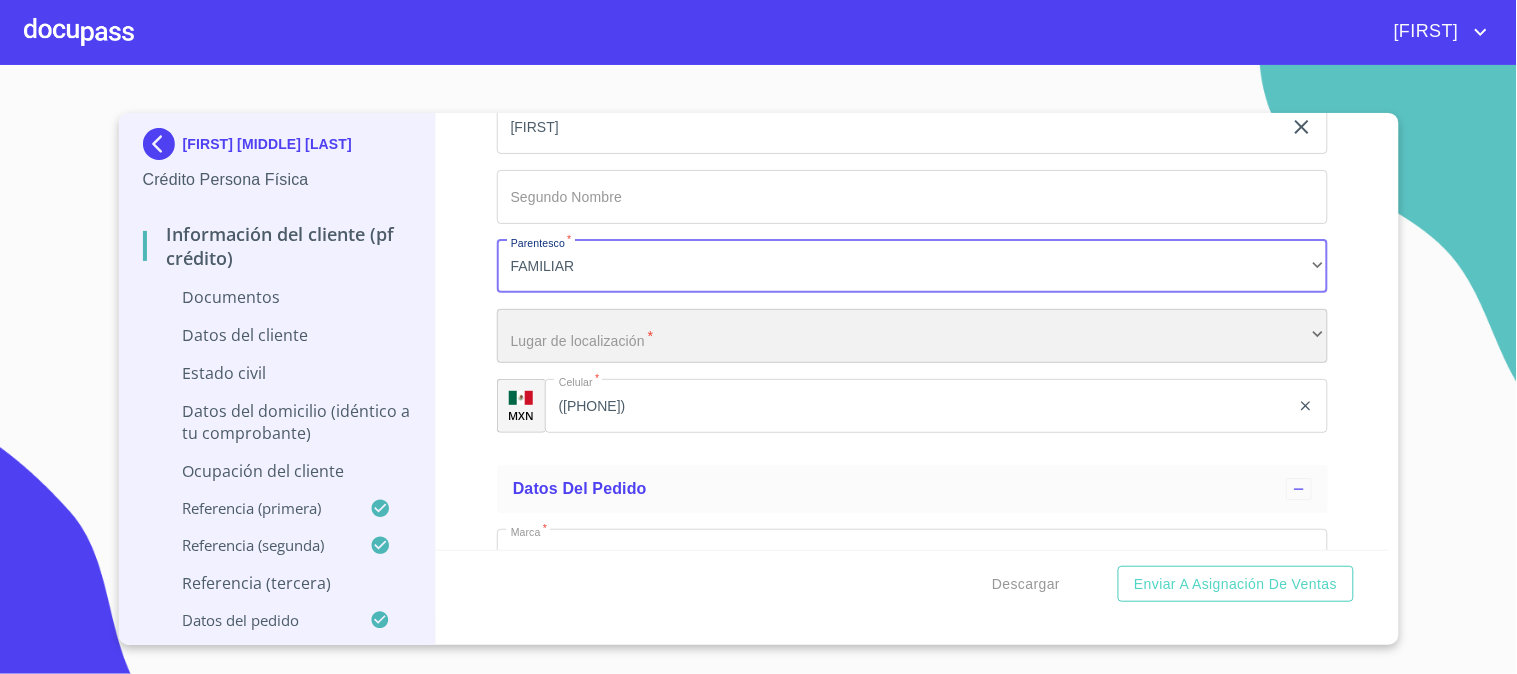 click on "​" at bounding box center [912, 336] 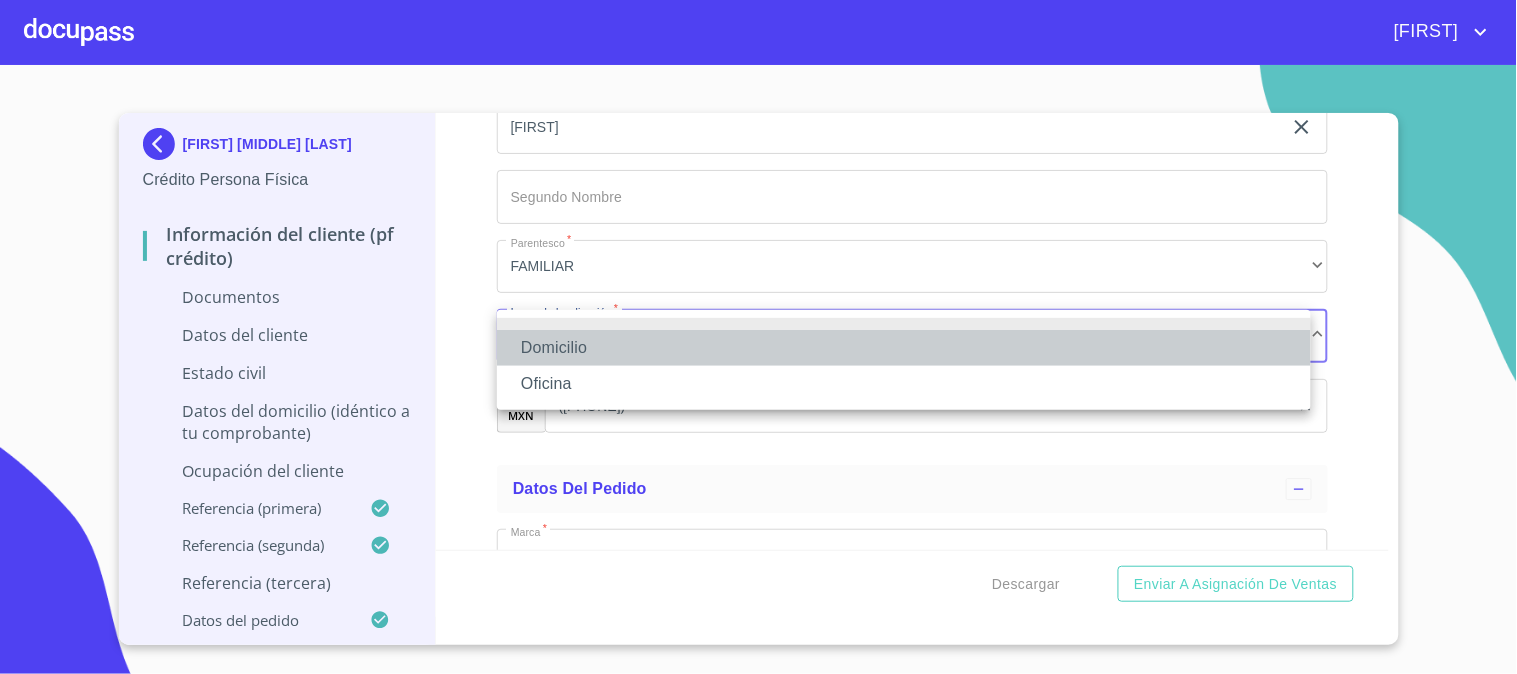 click on "Domicilio" at bounding box center (904, 348) 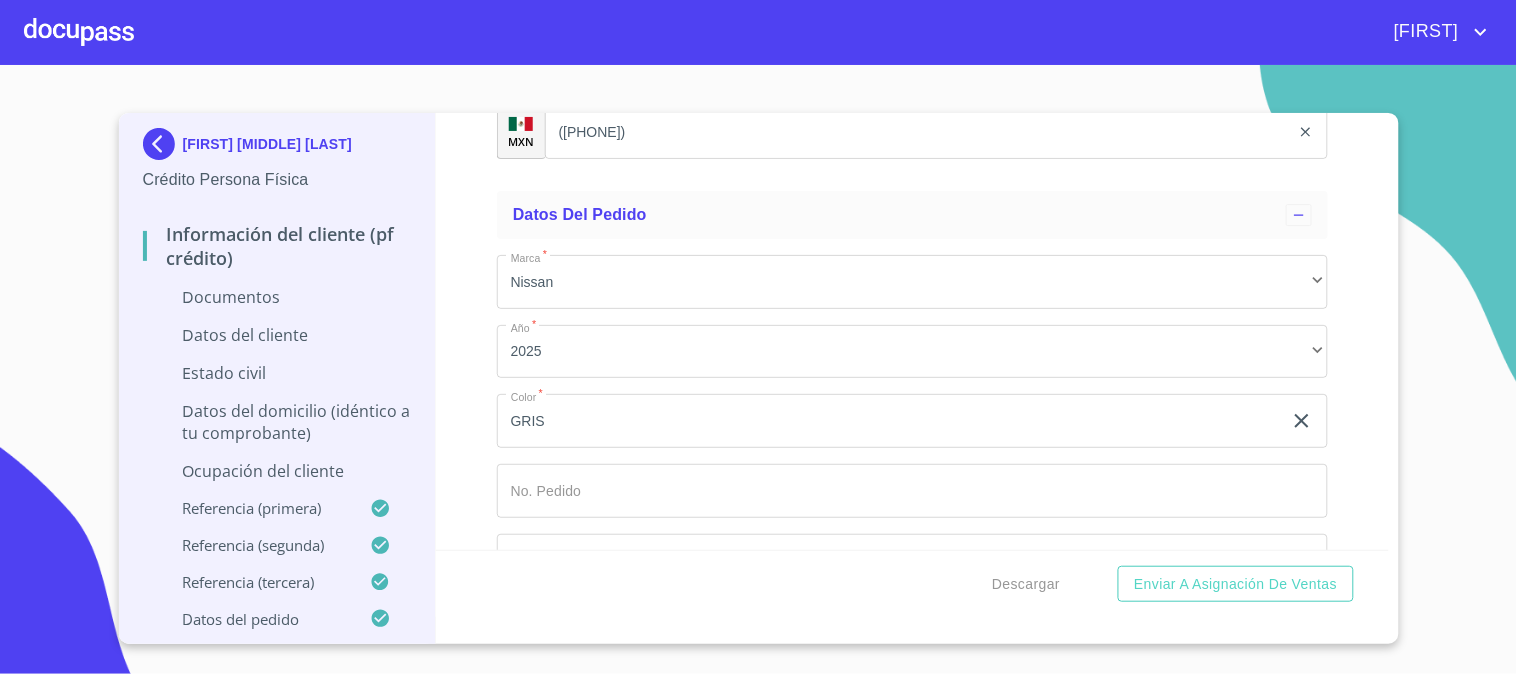 scroll, scrollTop: 7468, scrollLeft: 0, axis: vertical 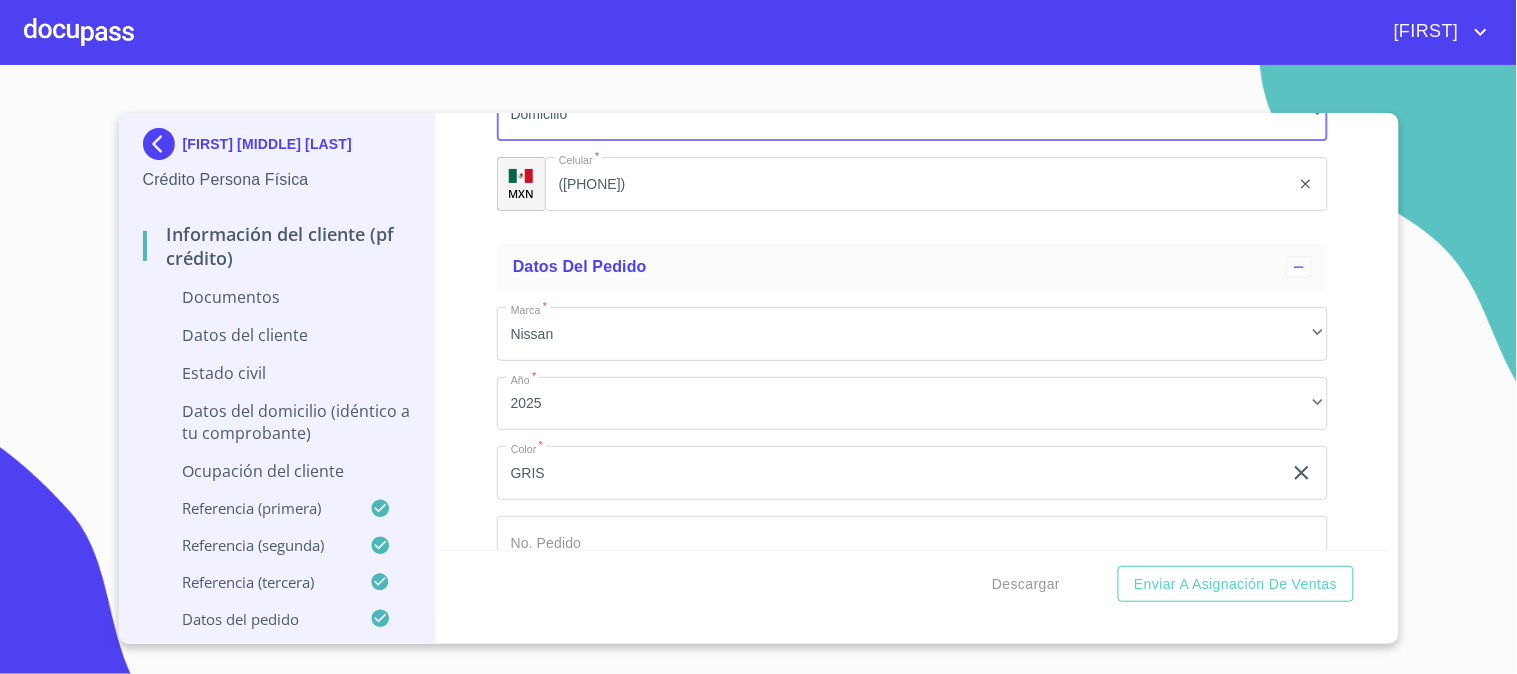 click on "Ocupación del Cliente" at bounding box center [277, 471] 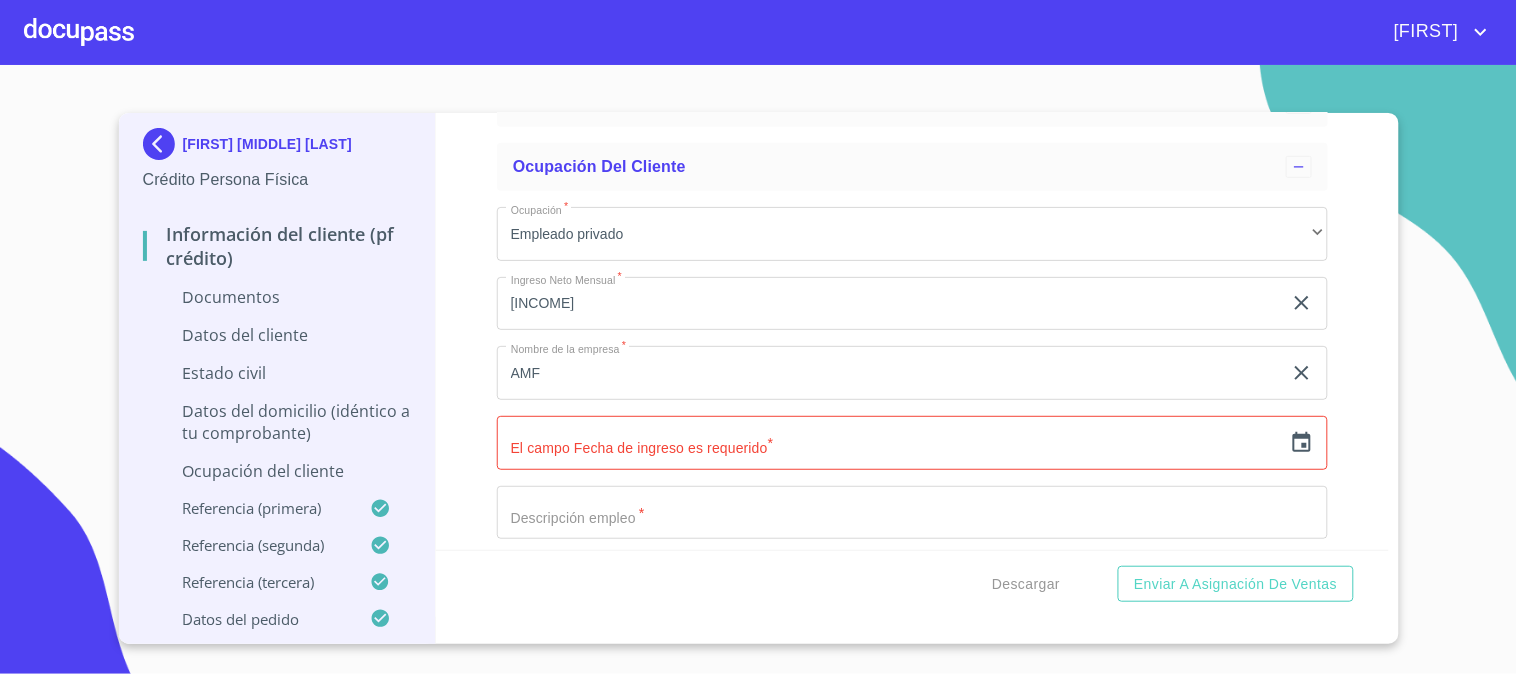 scroll, scrollTop: 381, scrollLeft: 0, axis: vertical 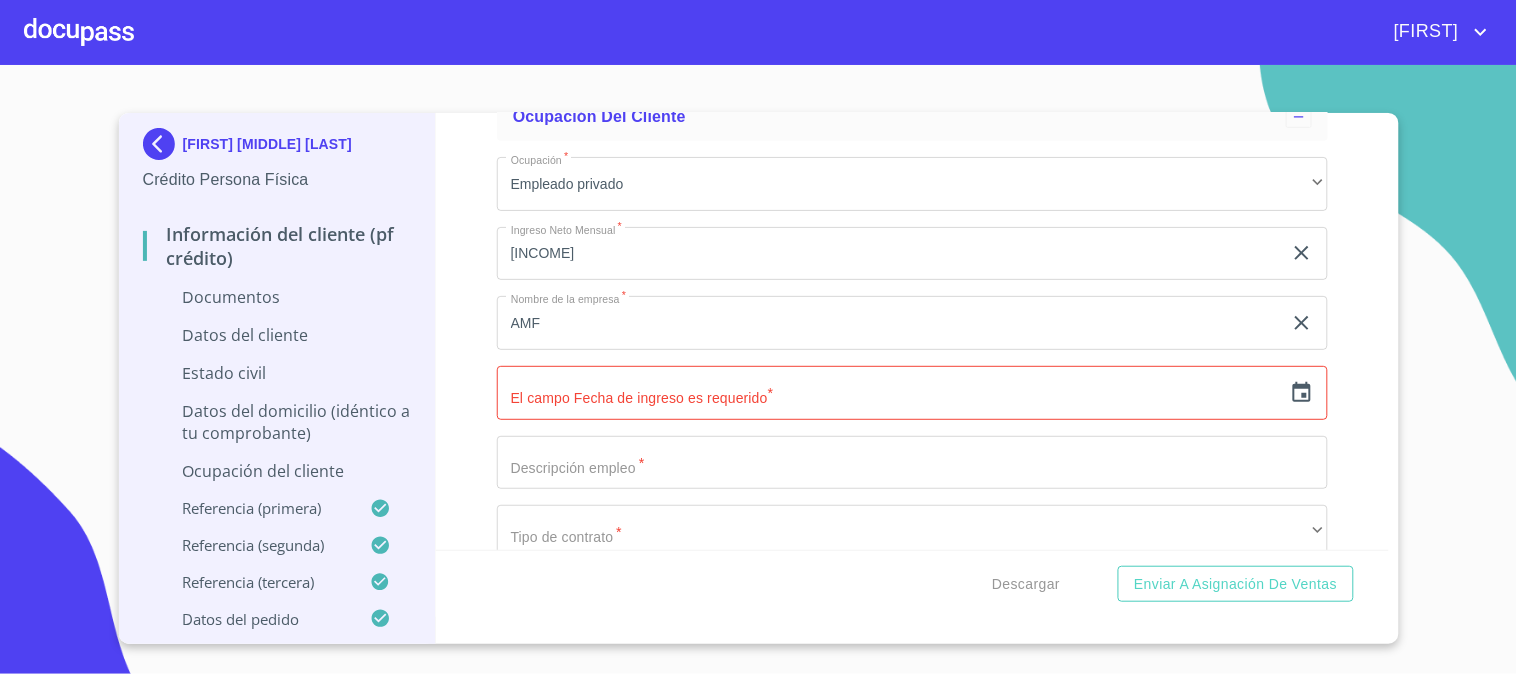 click on "Ocupación   *" at bounding box center (889, 254) 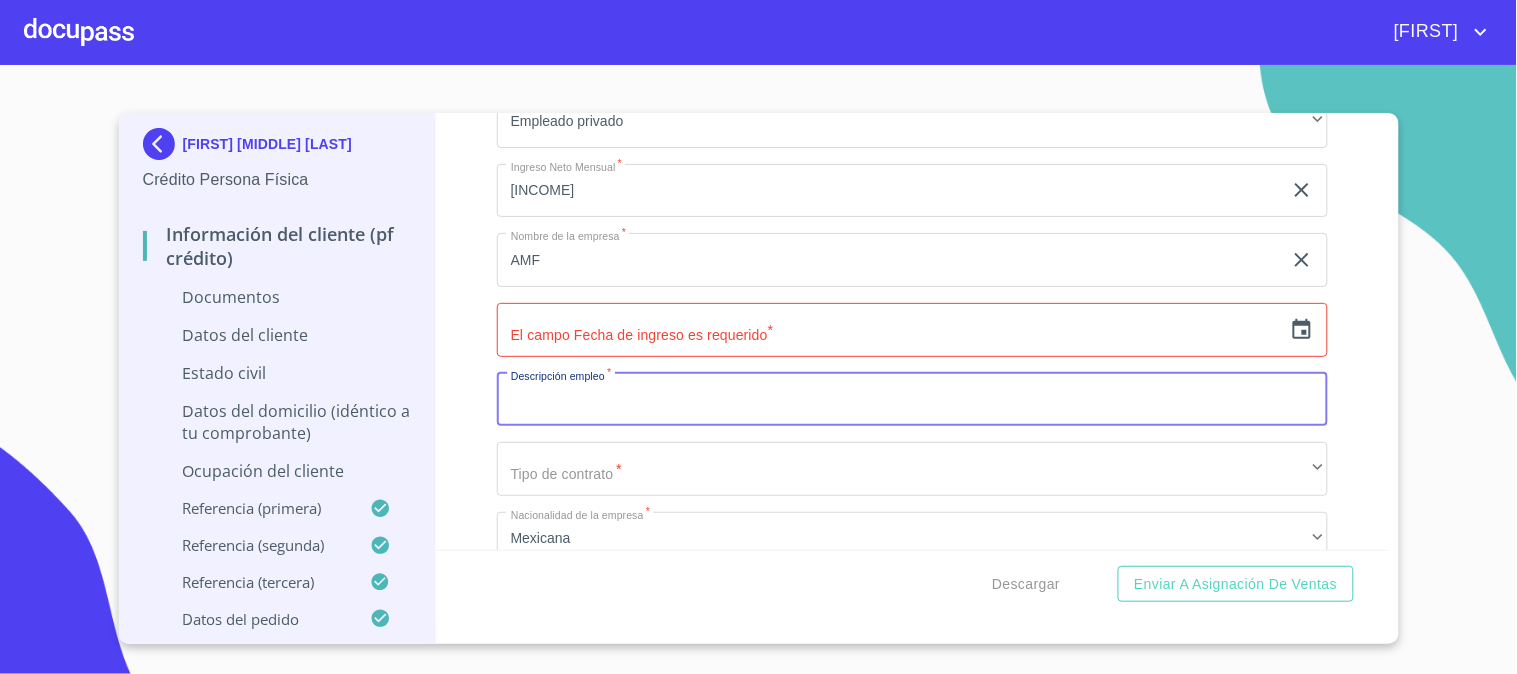 scroll, scrollTop: 492, scrollLeft: 0, axis: vertical 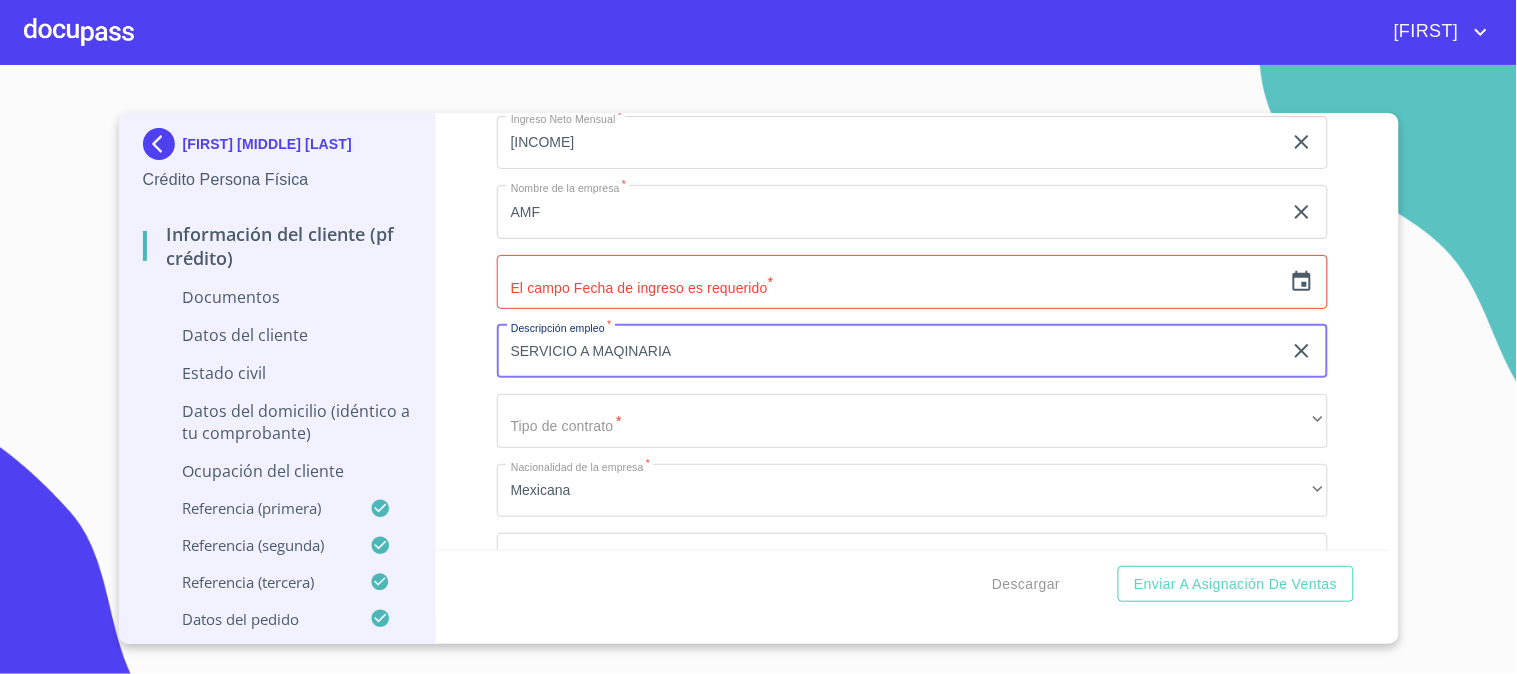 type on "SERVICIO A MAQINARIA" 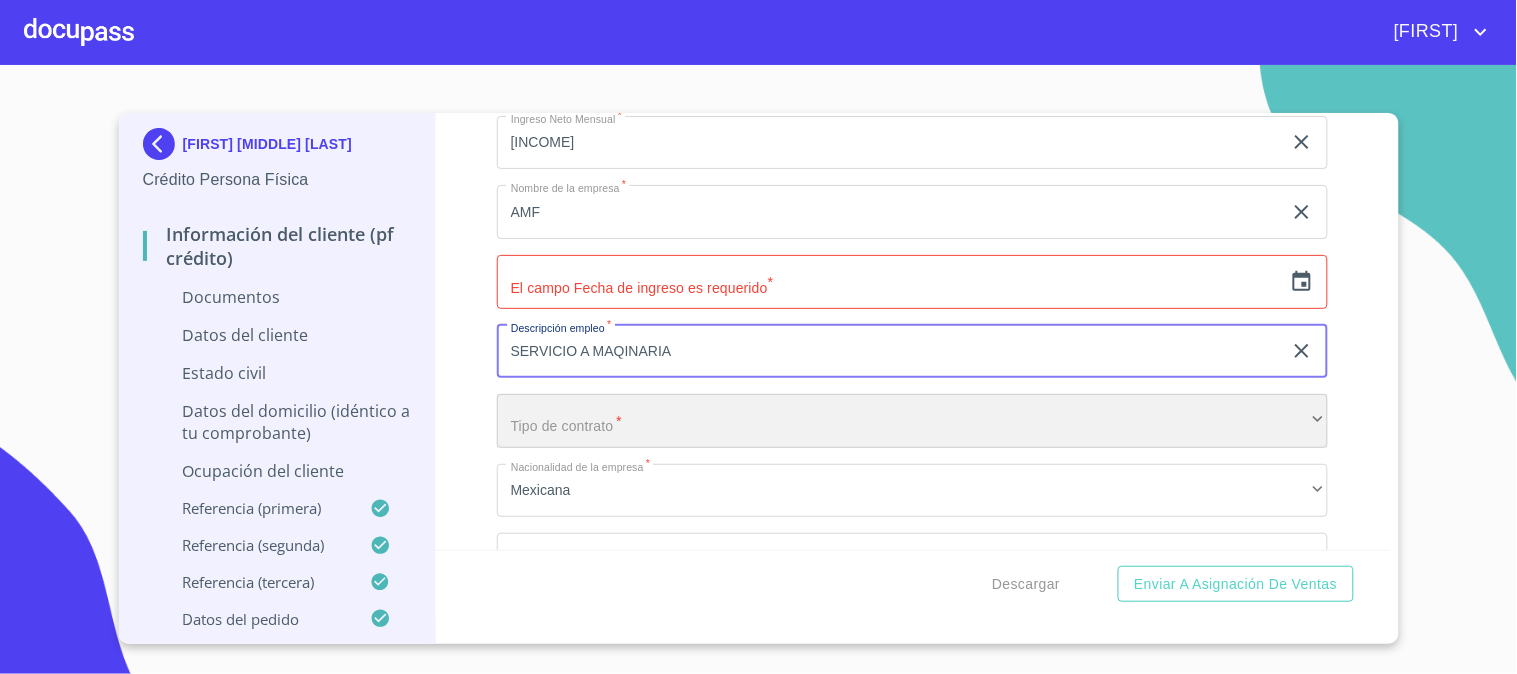 click on "​" at bounding box center [912, 421] 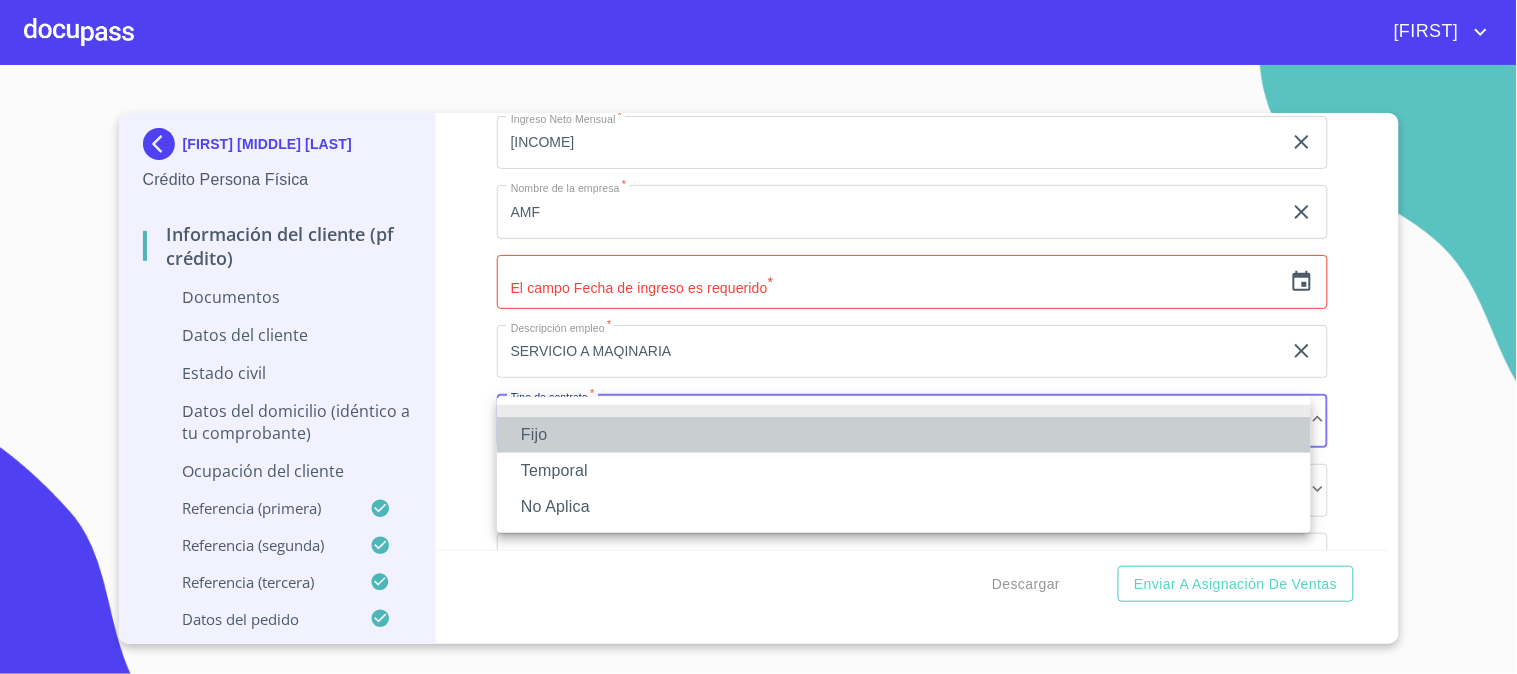 click on "Fijo" at bounding box center [904, 435] 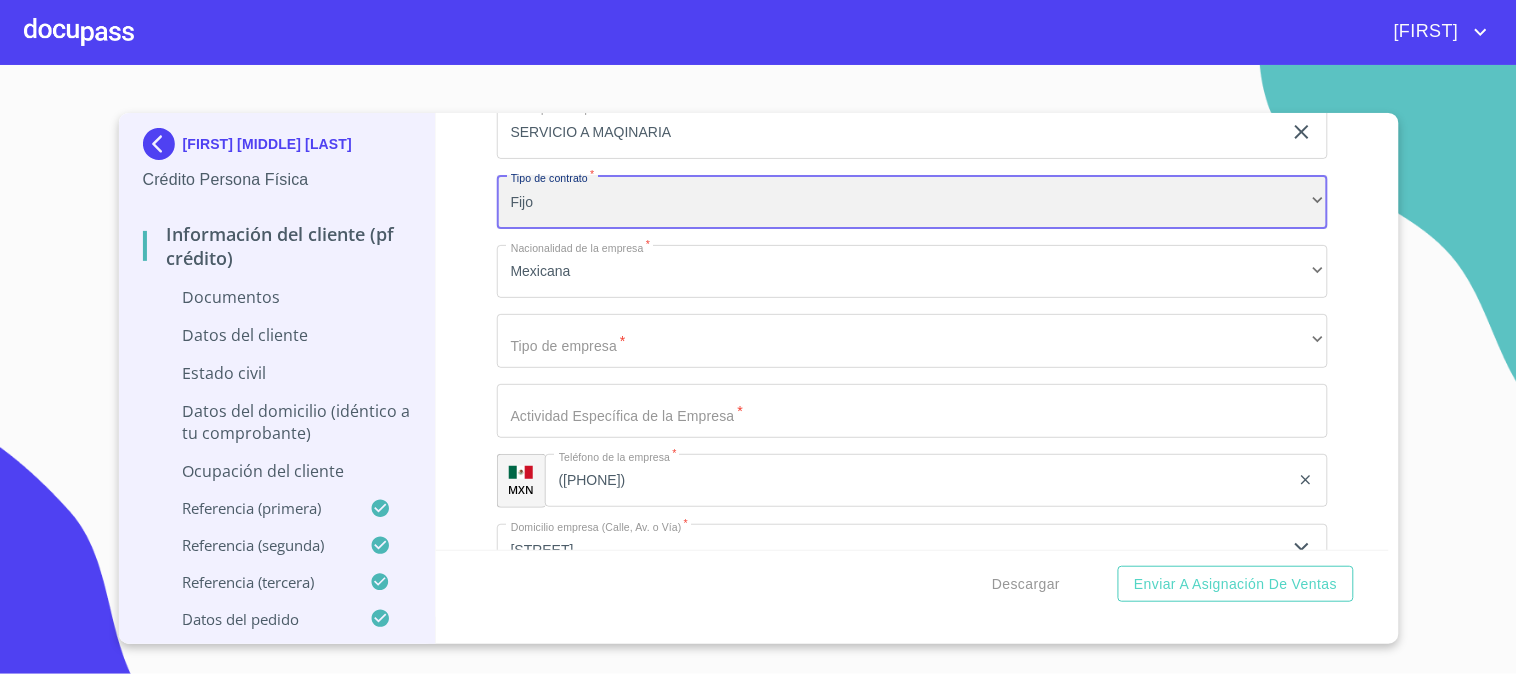 scroll, scrollTop: 714, scrollLeft: 0, axis: vertical 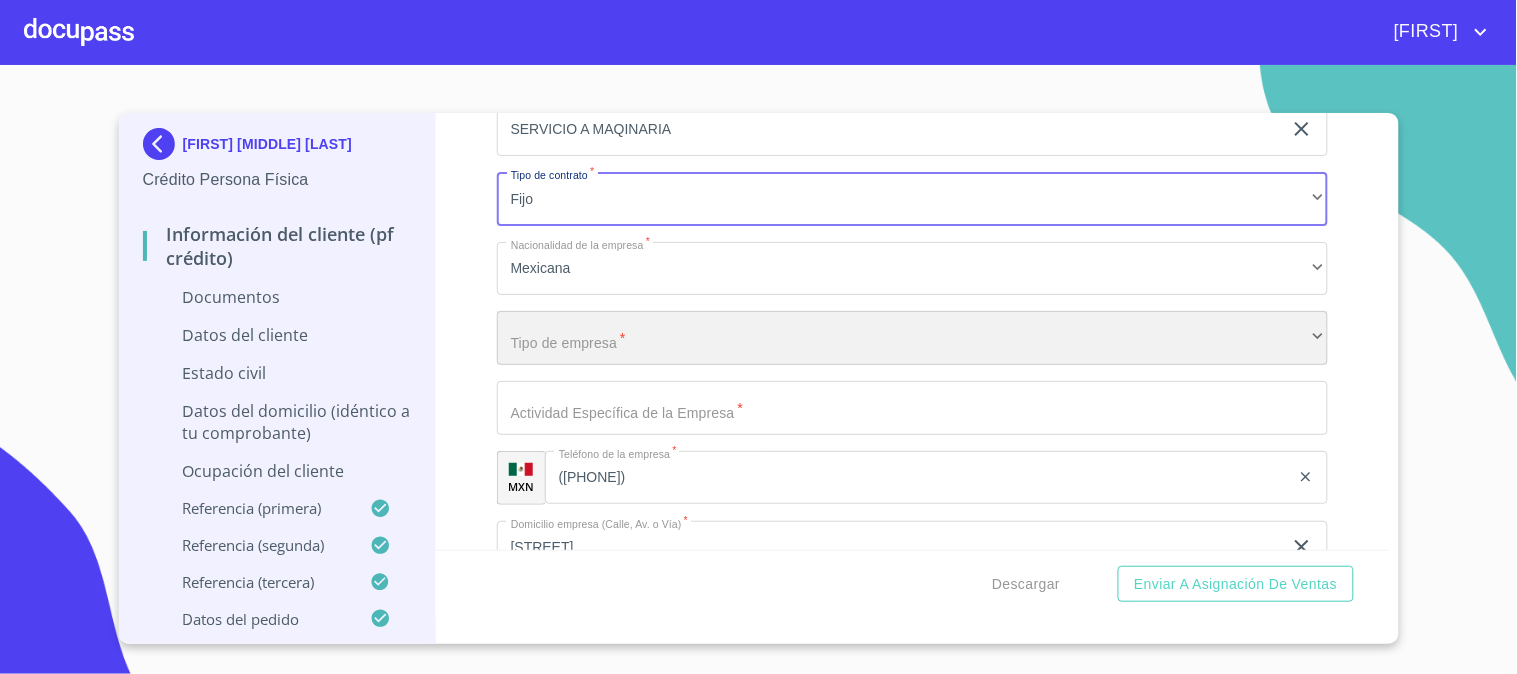click on "​" at bounding box center (912, 338) 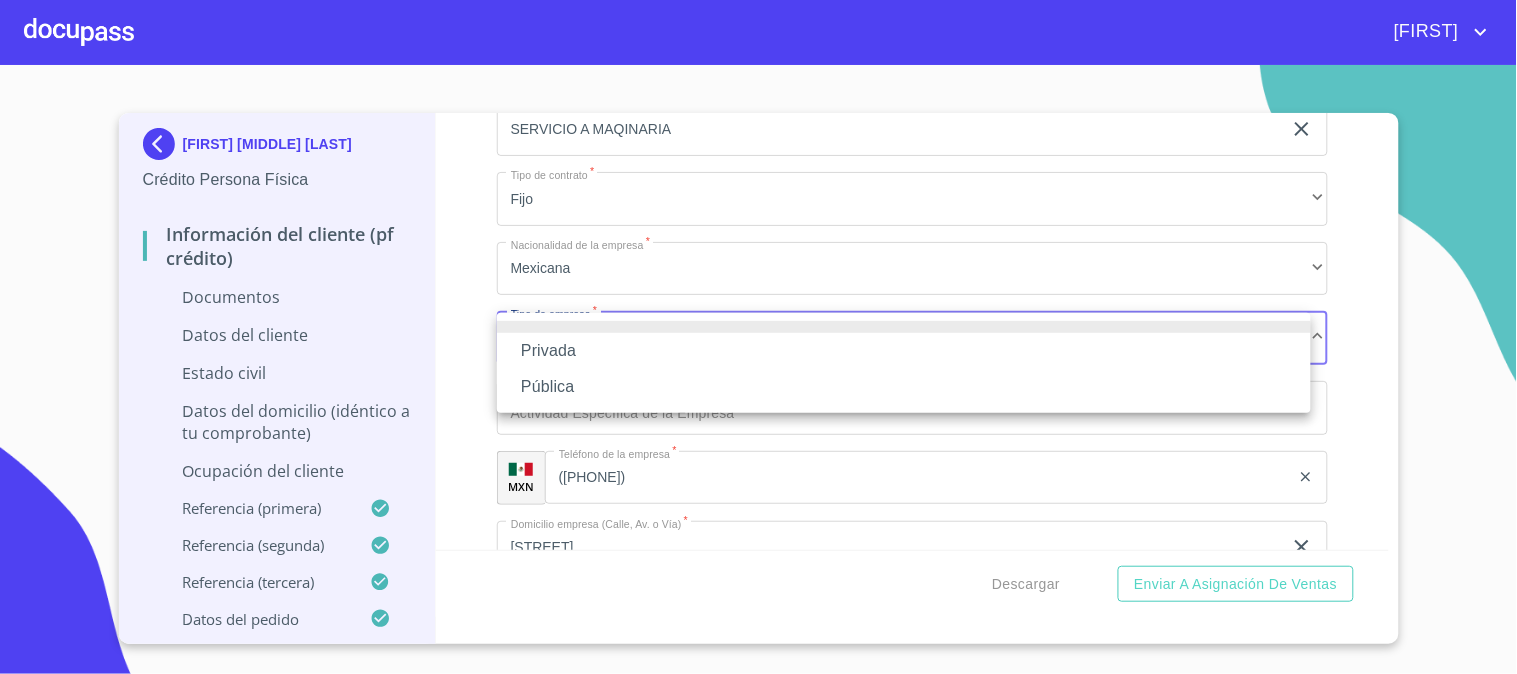 click on "Privada" at bounding box center (904, 351) 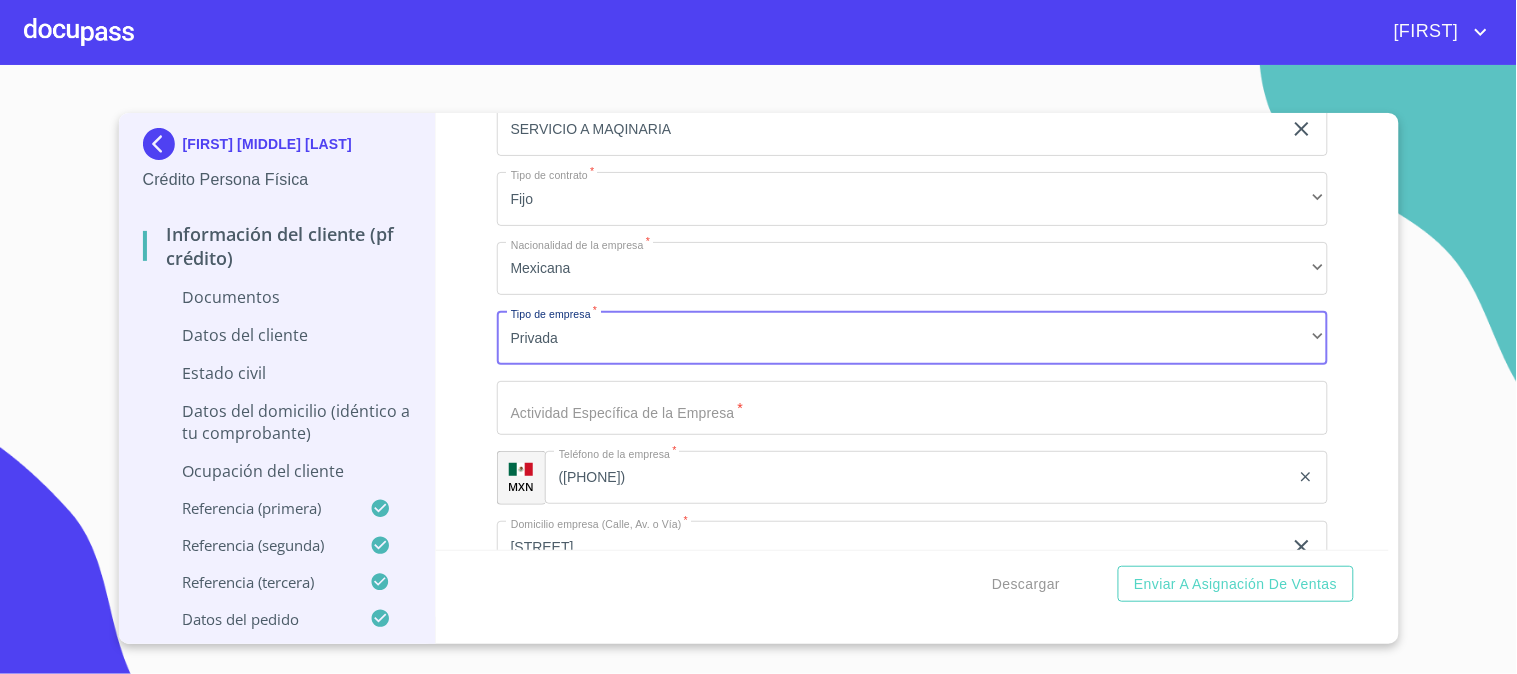 click on "Ocupación   *" at bounding box center [889, -79] 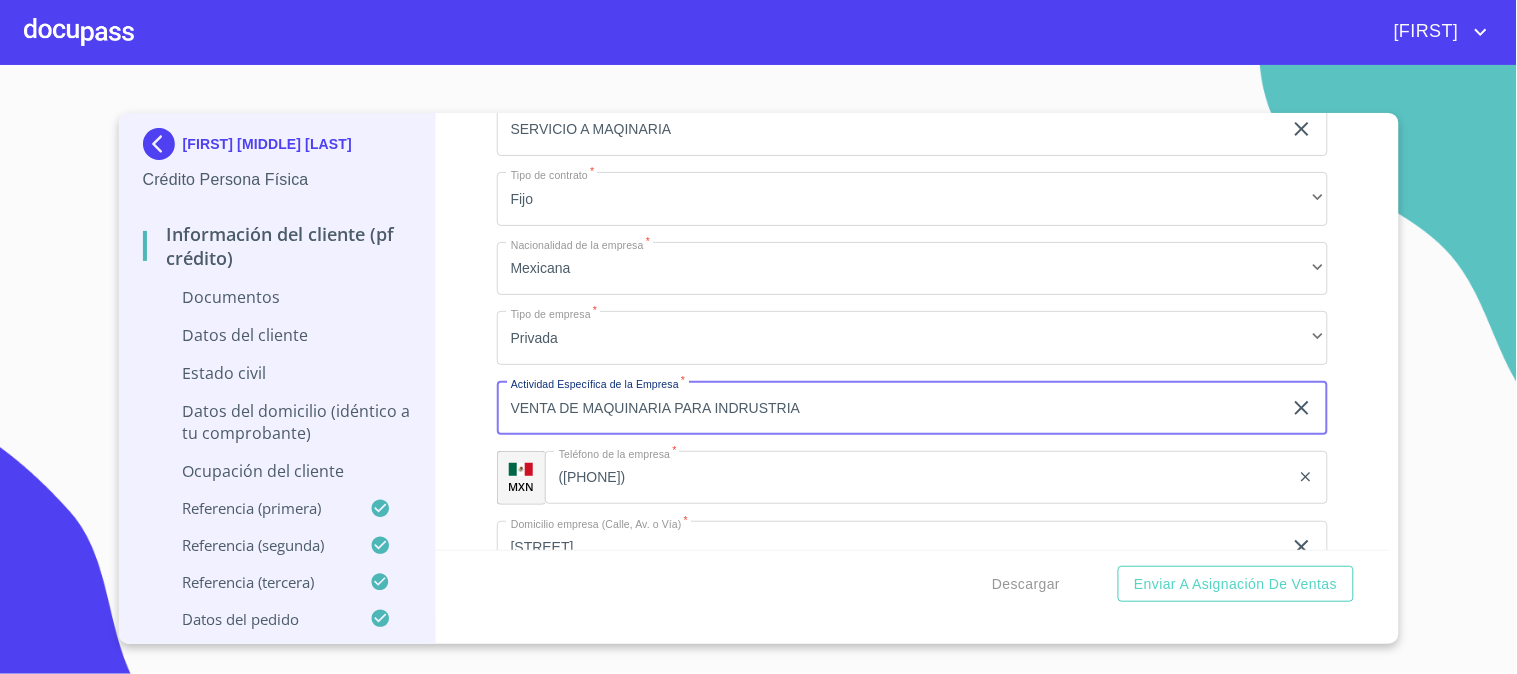 type on "VENTA DE MAQUINARIA PARA INDRUSTRIA" 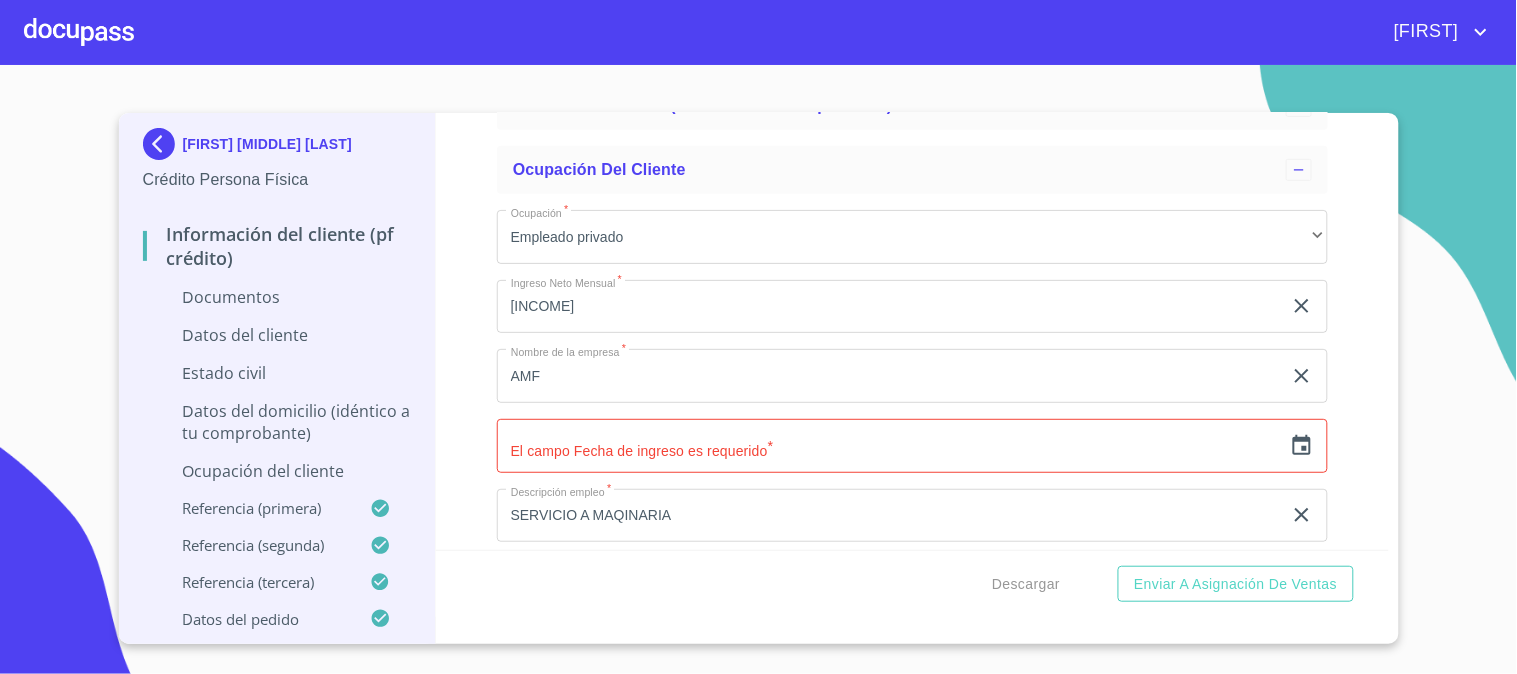 scroll, scrollTop: 381, scrollLeft: 0, axis: vertical 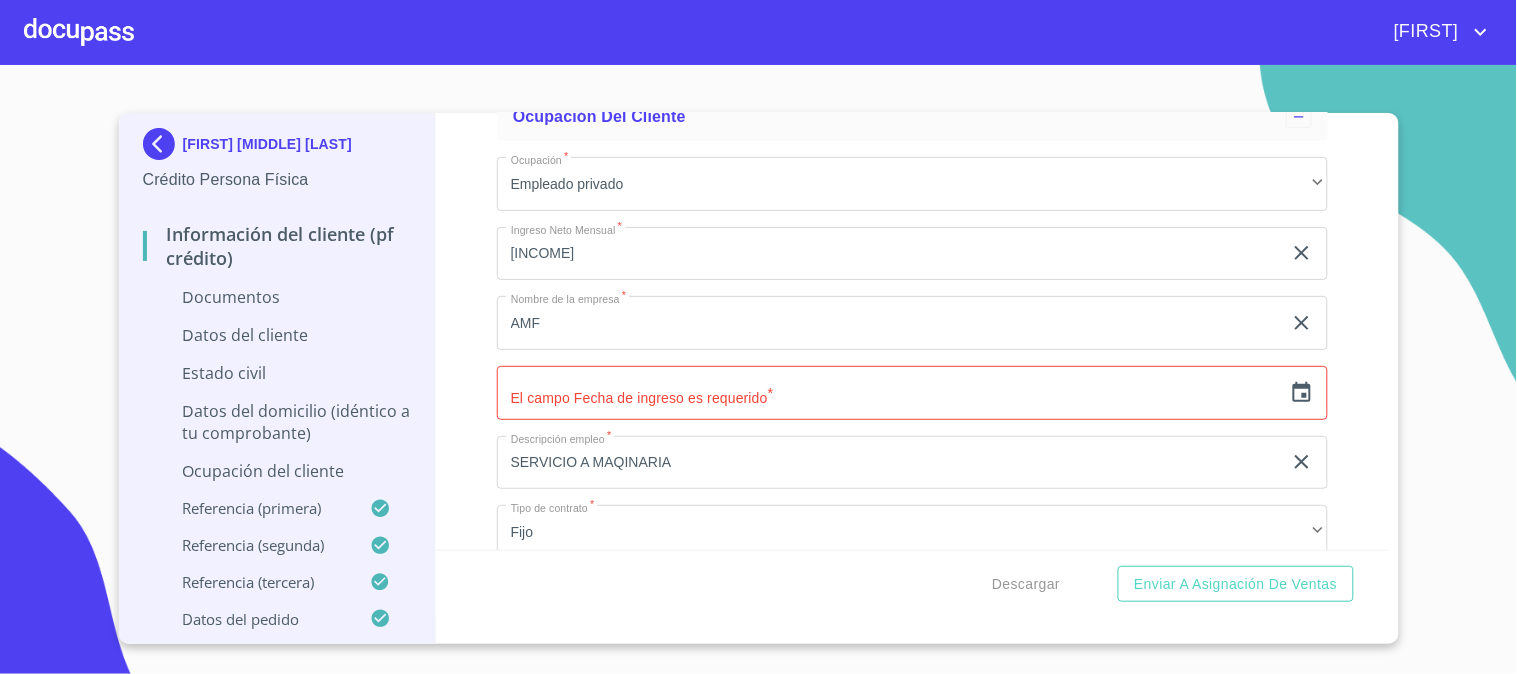 click 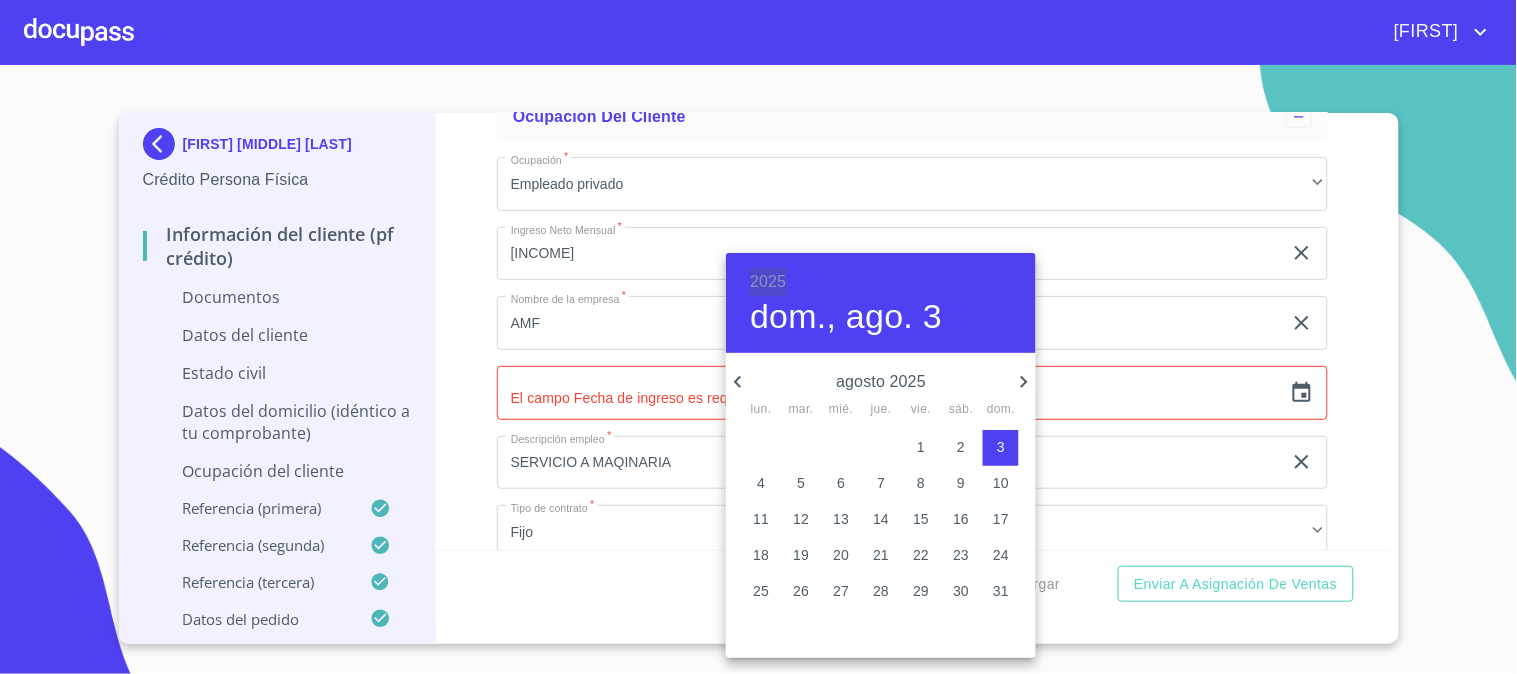 click on "2025" at bounding box center (768, 282) 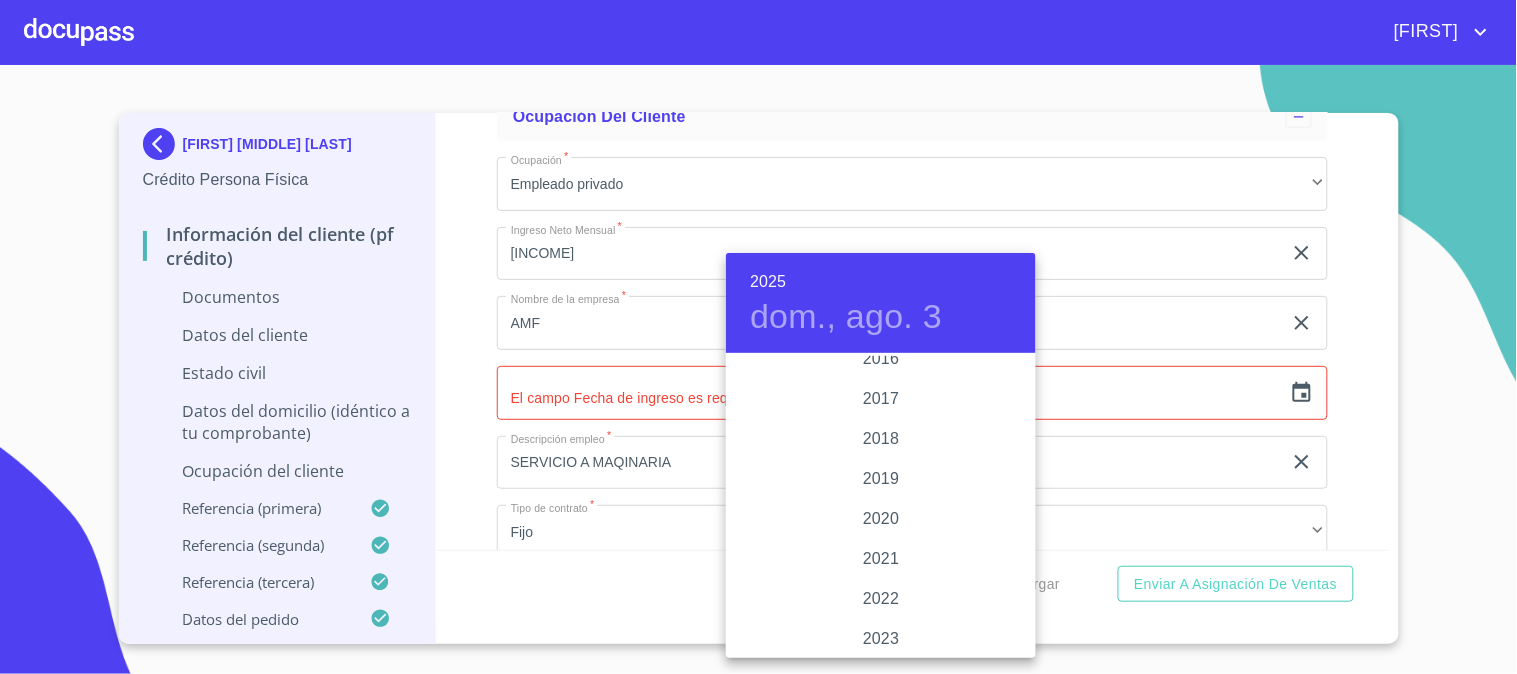 scroll, scrollTop: 3546, scrollLeft: 0, axis: vertical 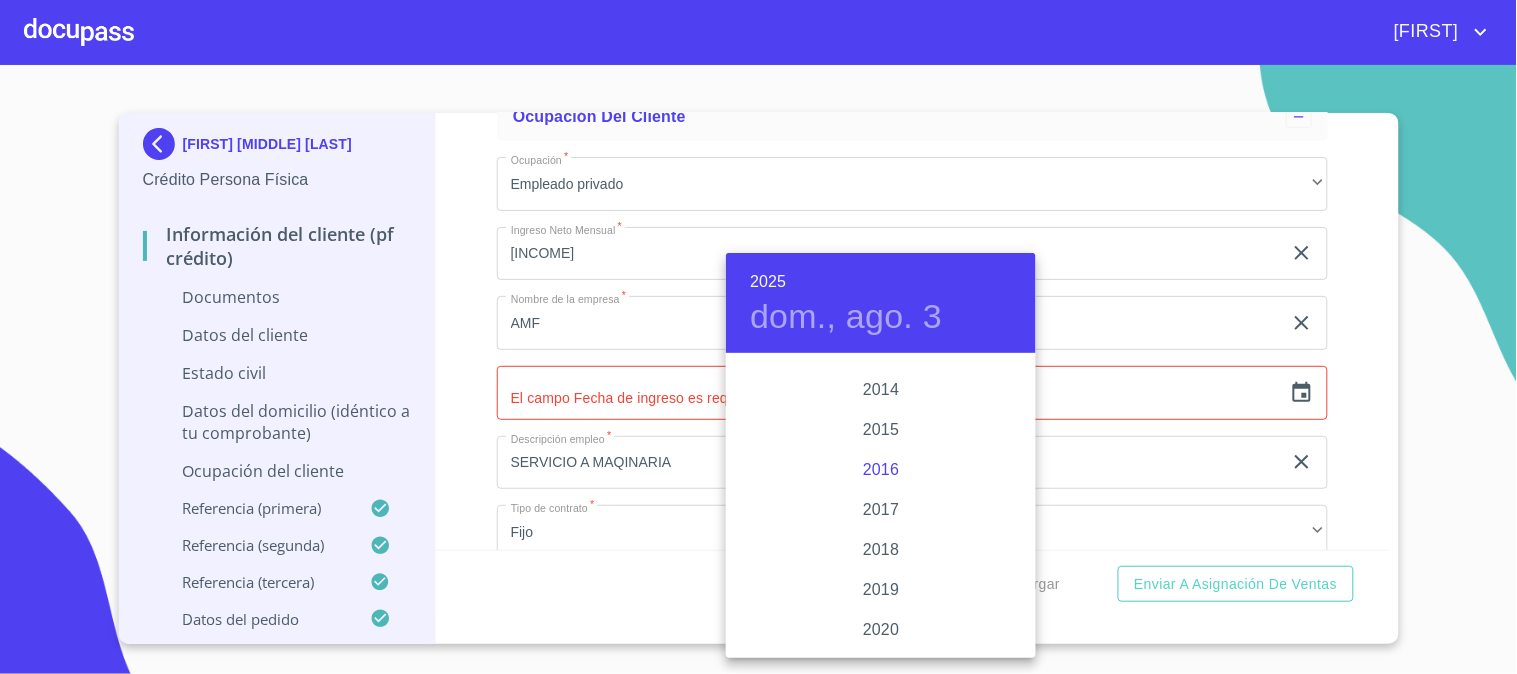 click on "2016" at bounding box center [881, 470] 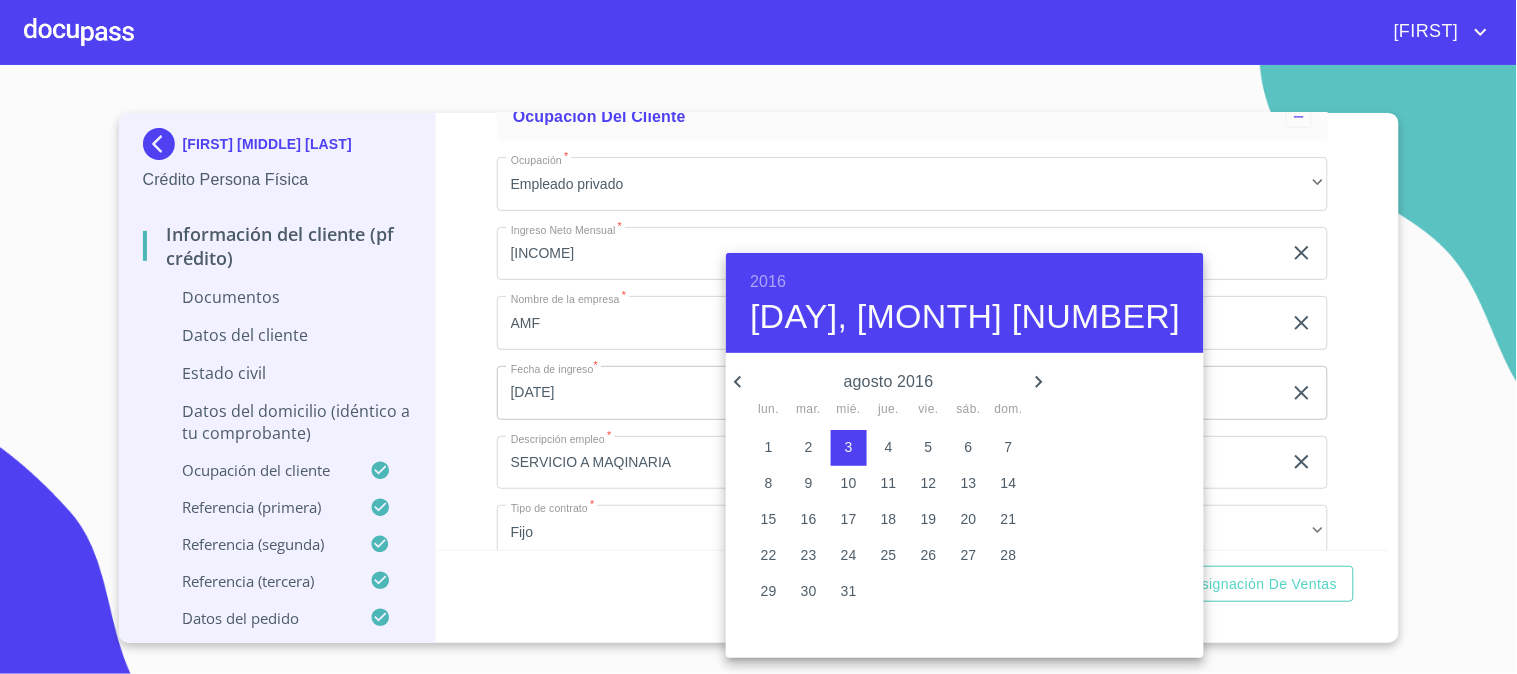 click 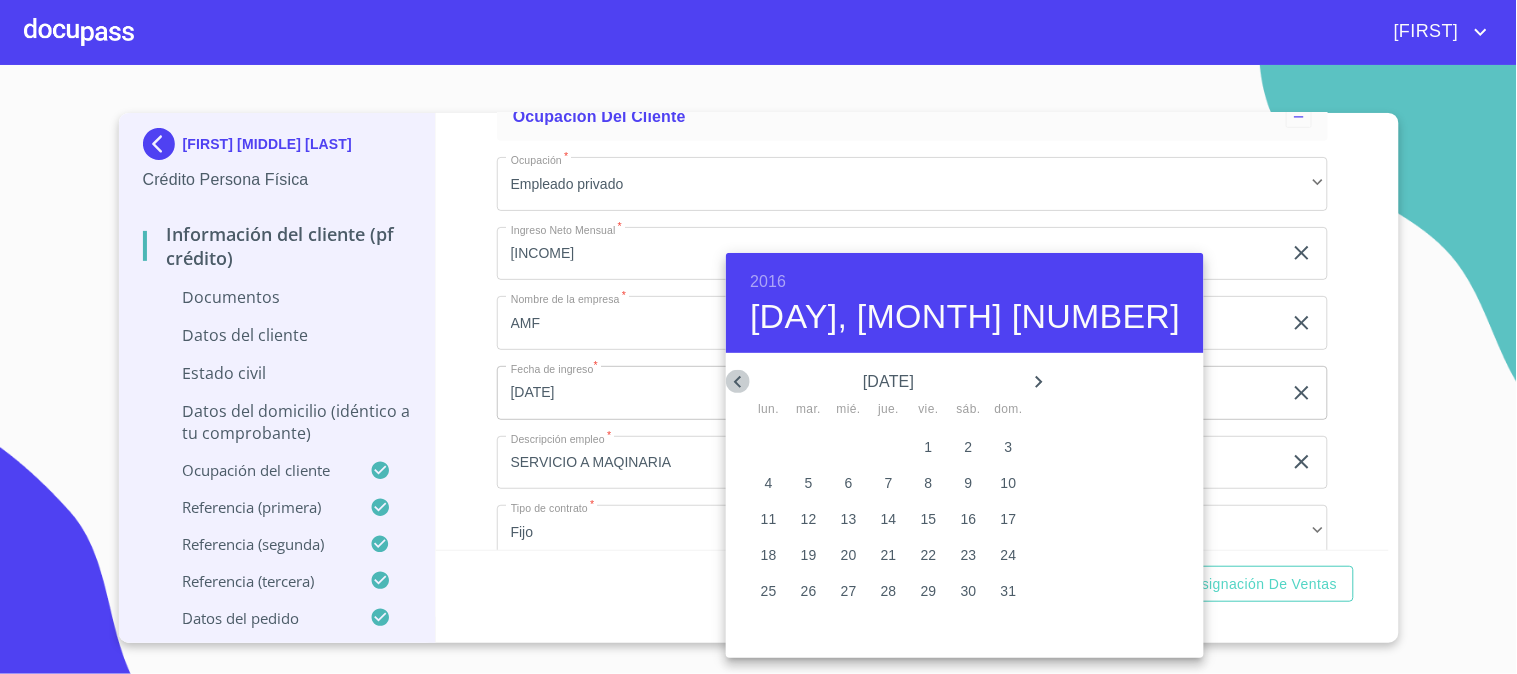 click 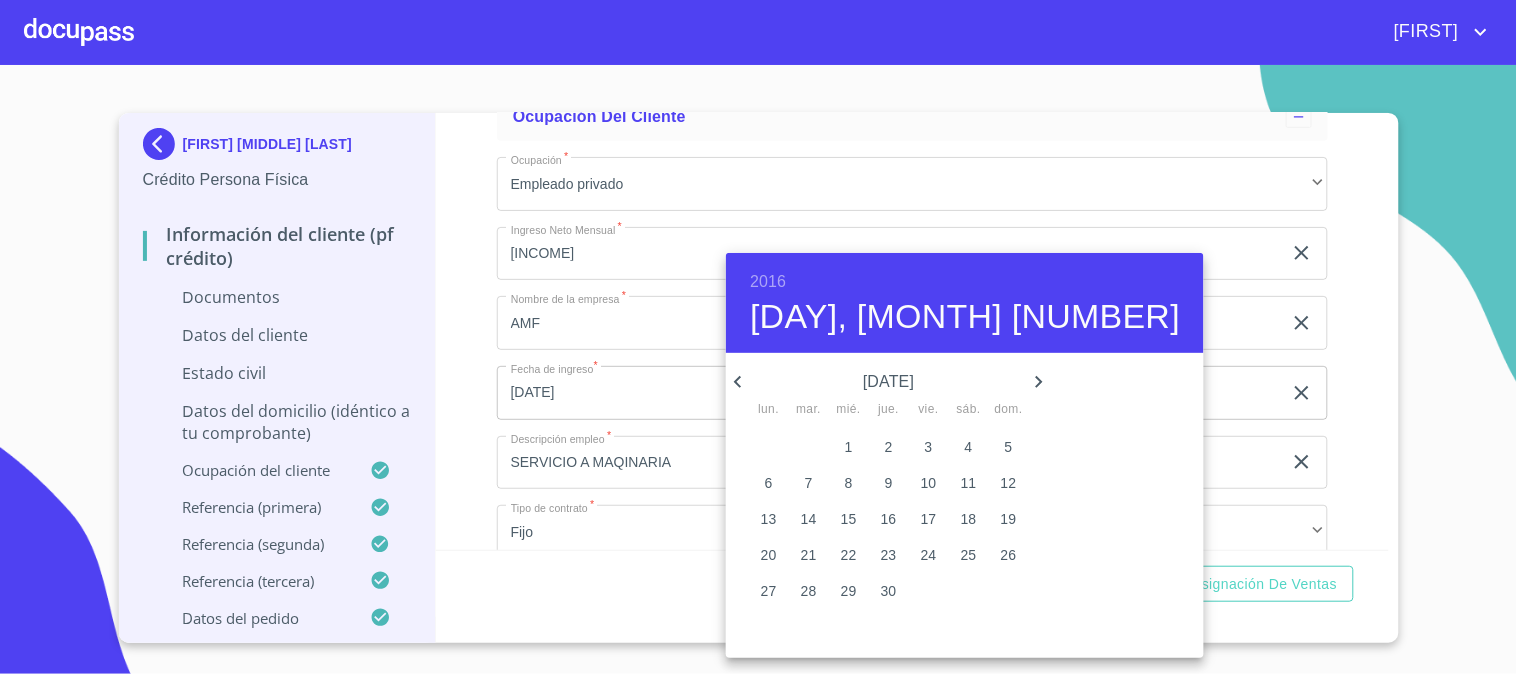 click 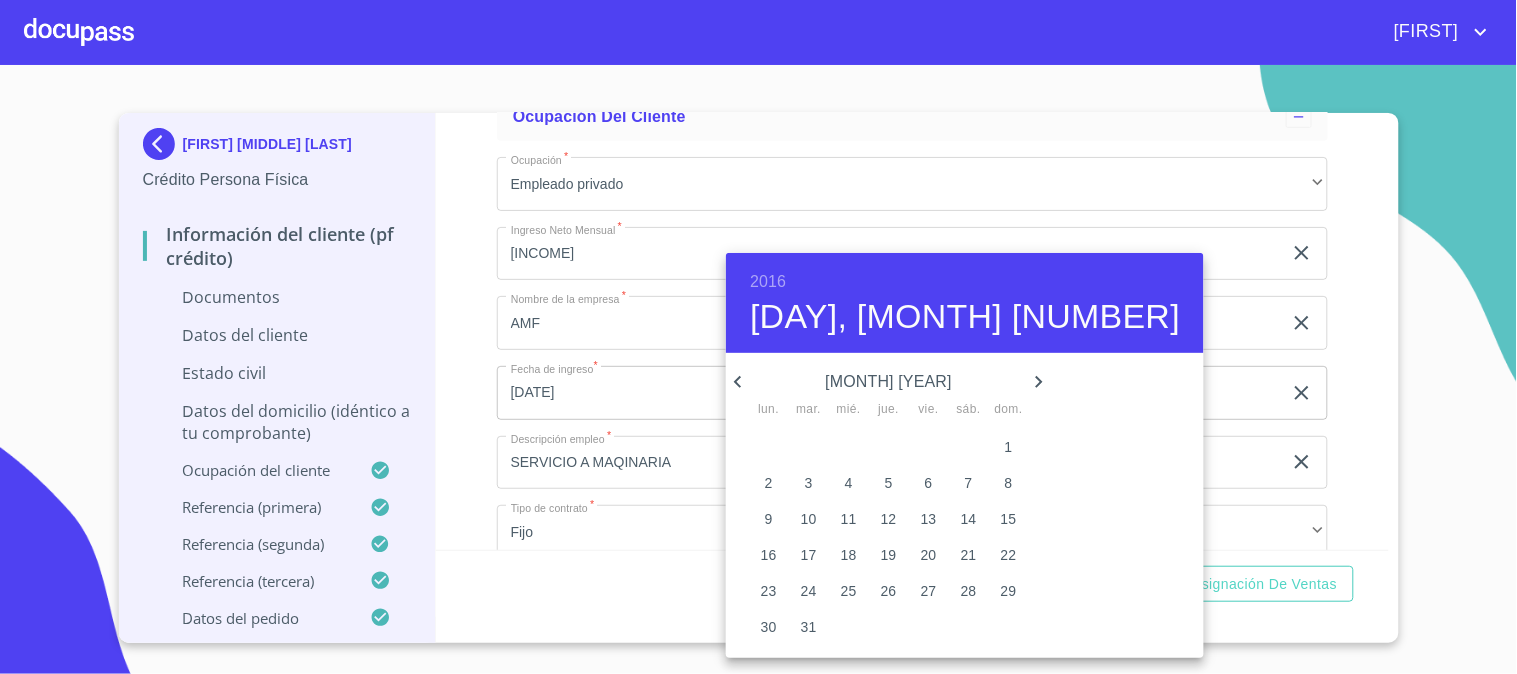 click 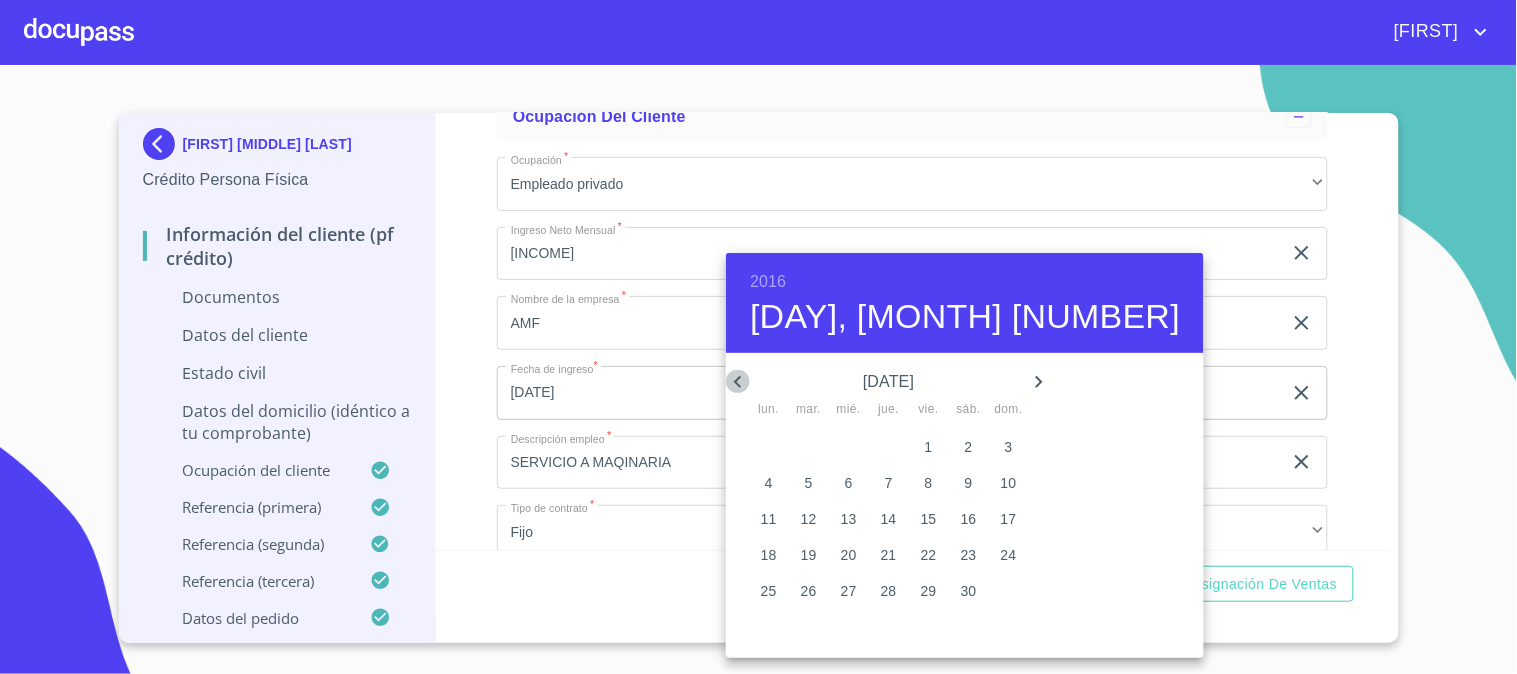 click 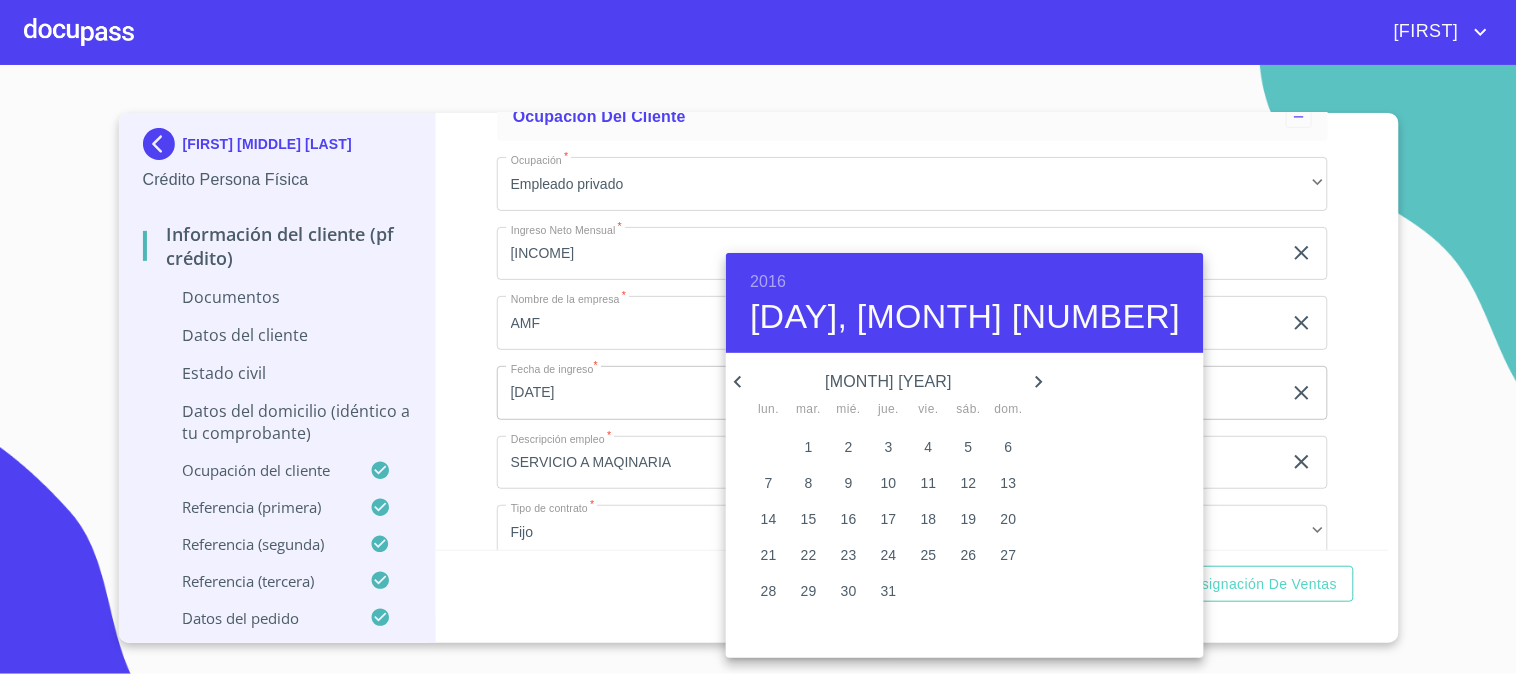 click 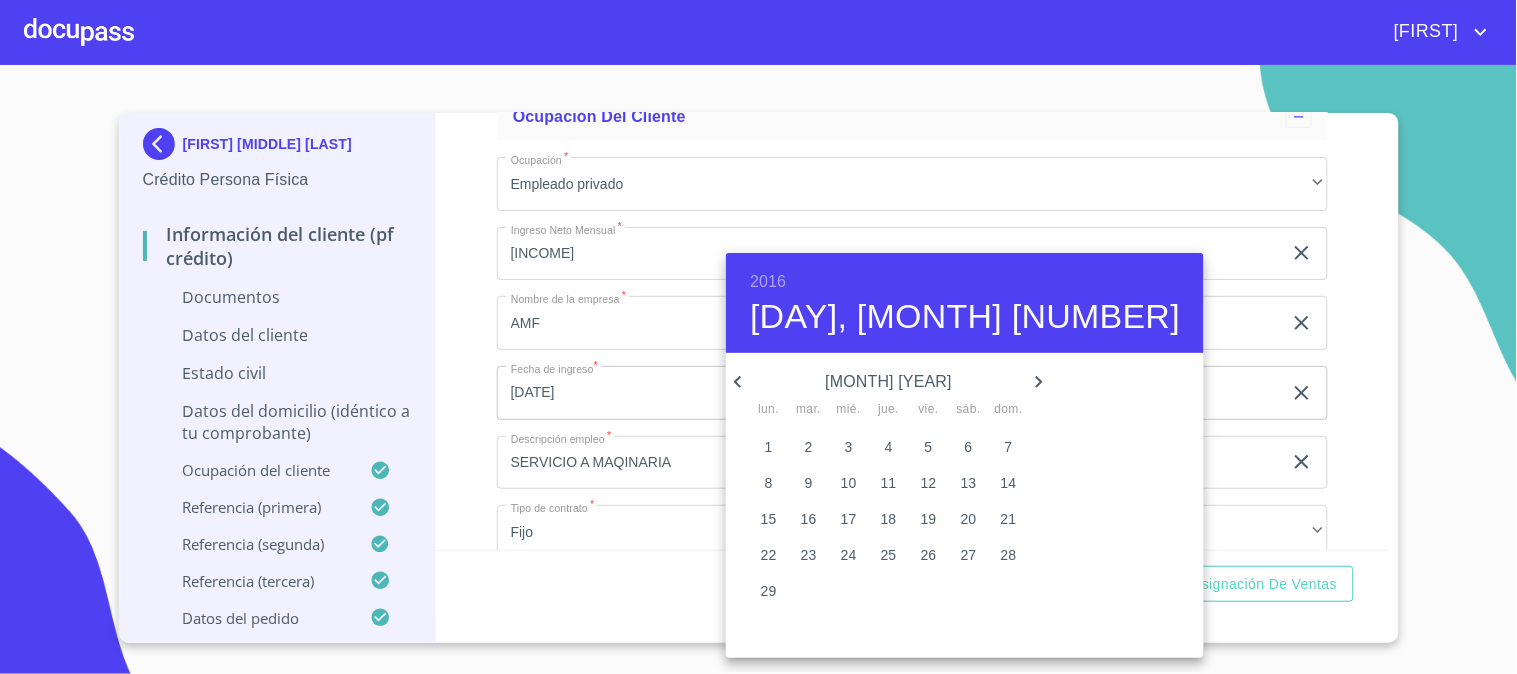 click 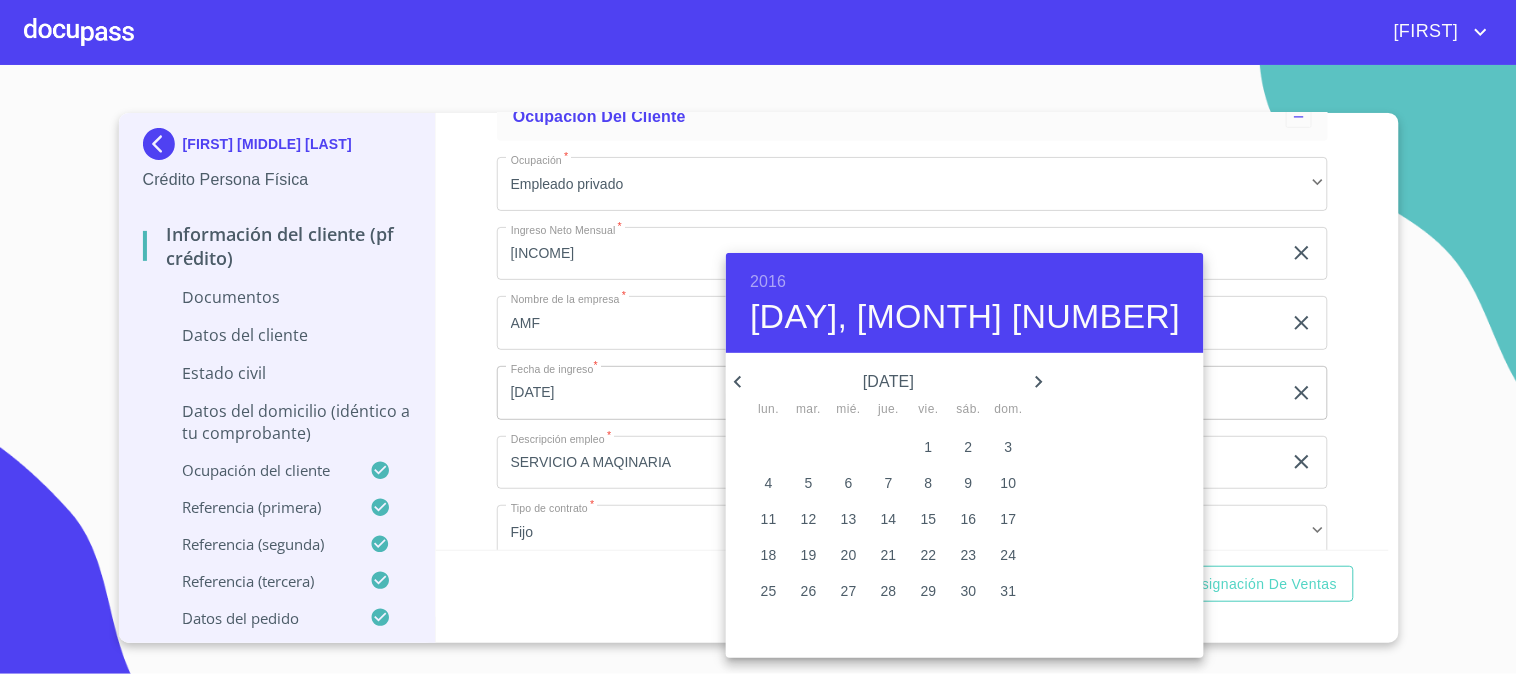 click on "1" at bounding box center [929, 447] 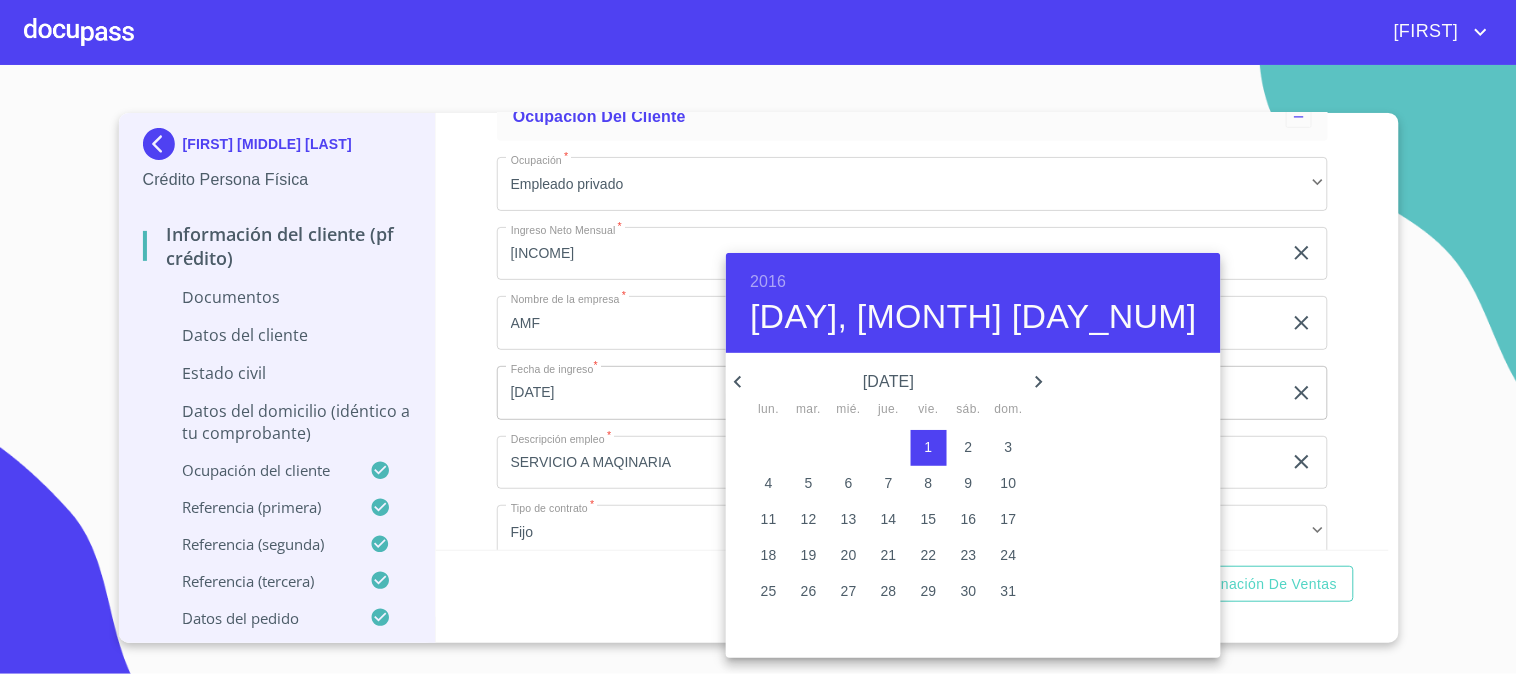 click at bounding box center (758, 337) 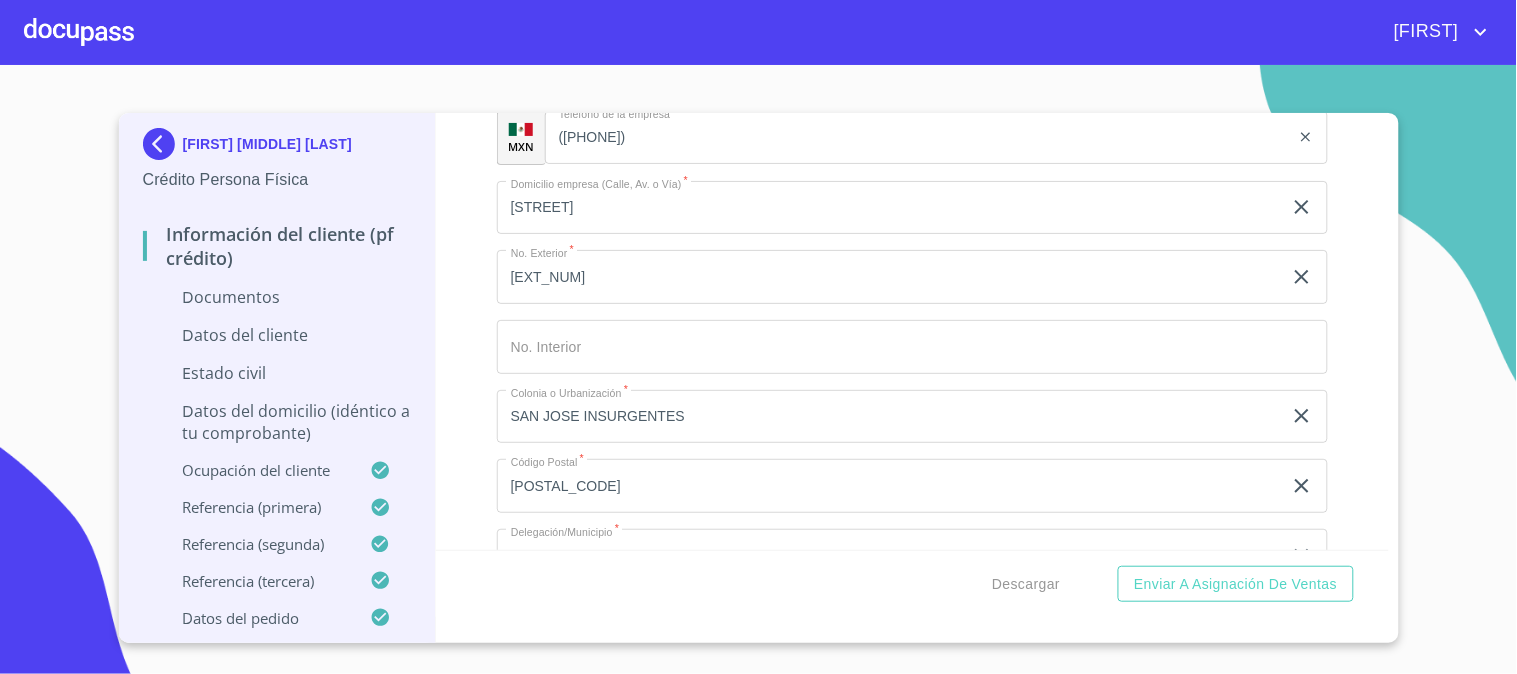 scroll, scrollTop: 825, scrollLeft: 0, axis: vertical 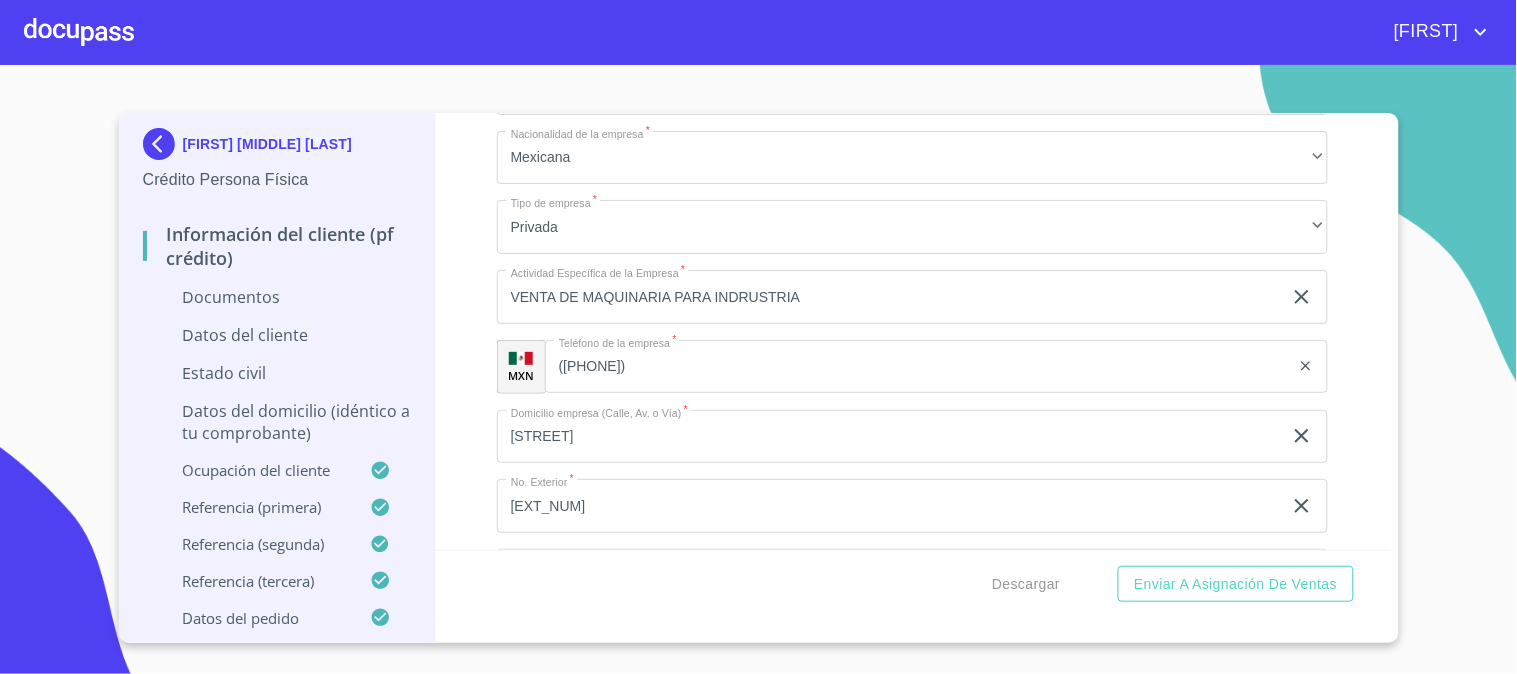 click on "([PHONE])" 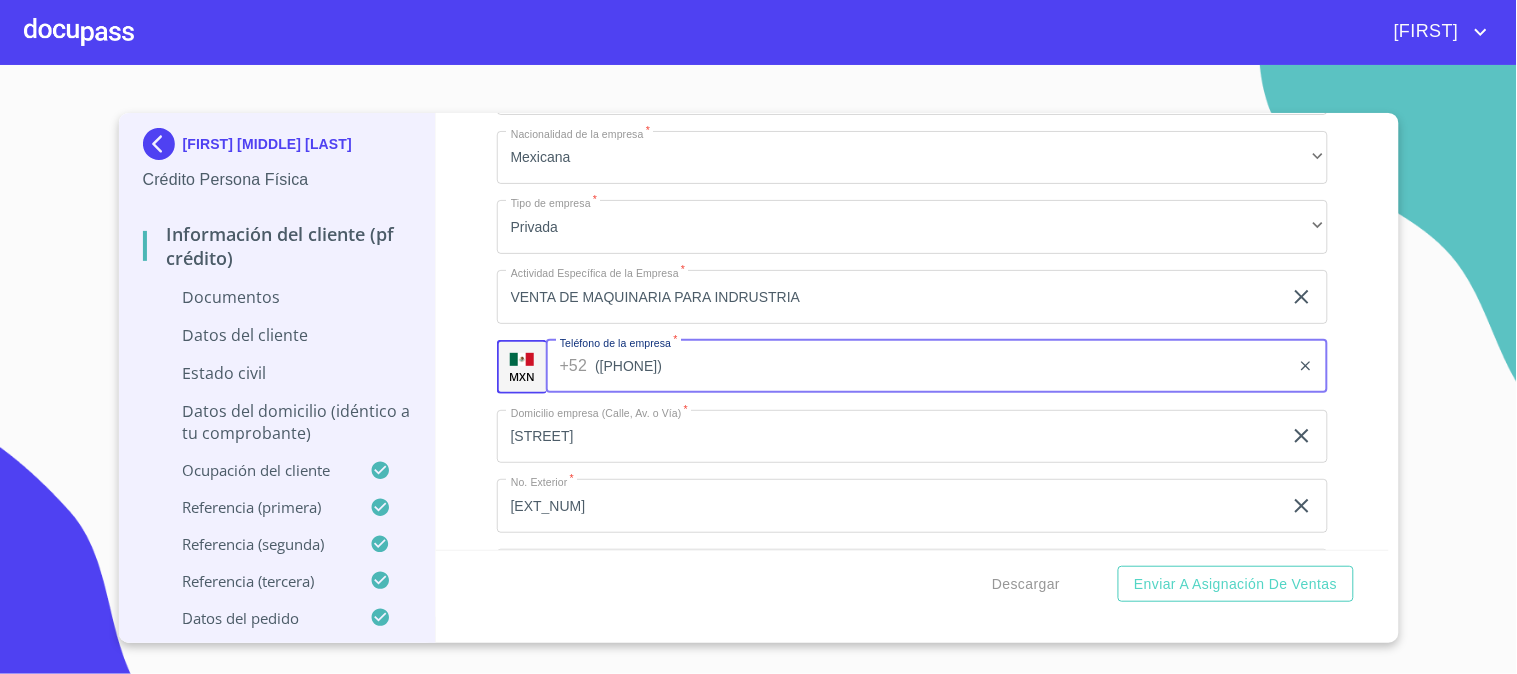 click on "Información del cliente (PF crédito)   Documentos Datos del cliente Estado Civil Datos del domicilio (idéntico a tu comprobante) Ocupación del Cliente Ocupación   * Empleado privado ​ Ingreso Neto Mensual   * [NUMBER] ​ Nombre de la empresa   * AMF ​ Fecha de ingreso * [DATE] ​ Descripción empleo   * SERVICIO A MAQINARIA ​ Tipo de contrato   * Fijo ​ Nacionalidad de la empresa   * Mexicana ​ Tipo de empresa   * Privada ​ Actividad Específica de la Empresa   * VENTA DE MAQUINARIA PARA INDRUSTRIA ​ MXN Teléfono de la empresa   * +52 ([PHONE]) ​ Domicilio empresa (Calle, Av. o Vía)   * AV INSURGENETES SUR ​ No. Exterior   * [NUMBER] ​ No. Interior ​ Colonia o Urbanización   * SAN JOSE INSURGENTES ​ Código Postal   * [POSTAL_CODE] ​ Delegación/Municipio   * BENITO JAUREZ ​ Estado   * [STATE] ​ Nombre del jefe inmediato   * [FIRST] [LAST] ​ Puesto del jefe inmediato   * SUPERVISOR ​ MXN Teléfono del jefe inmediato   *" at bounding box center (912, 331) 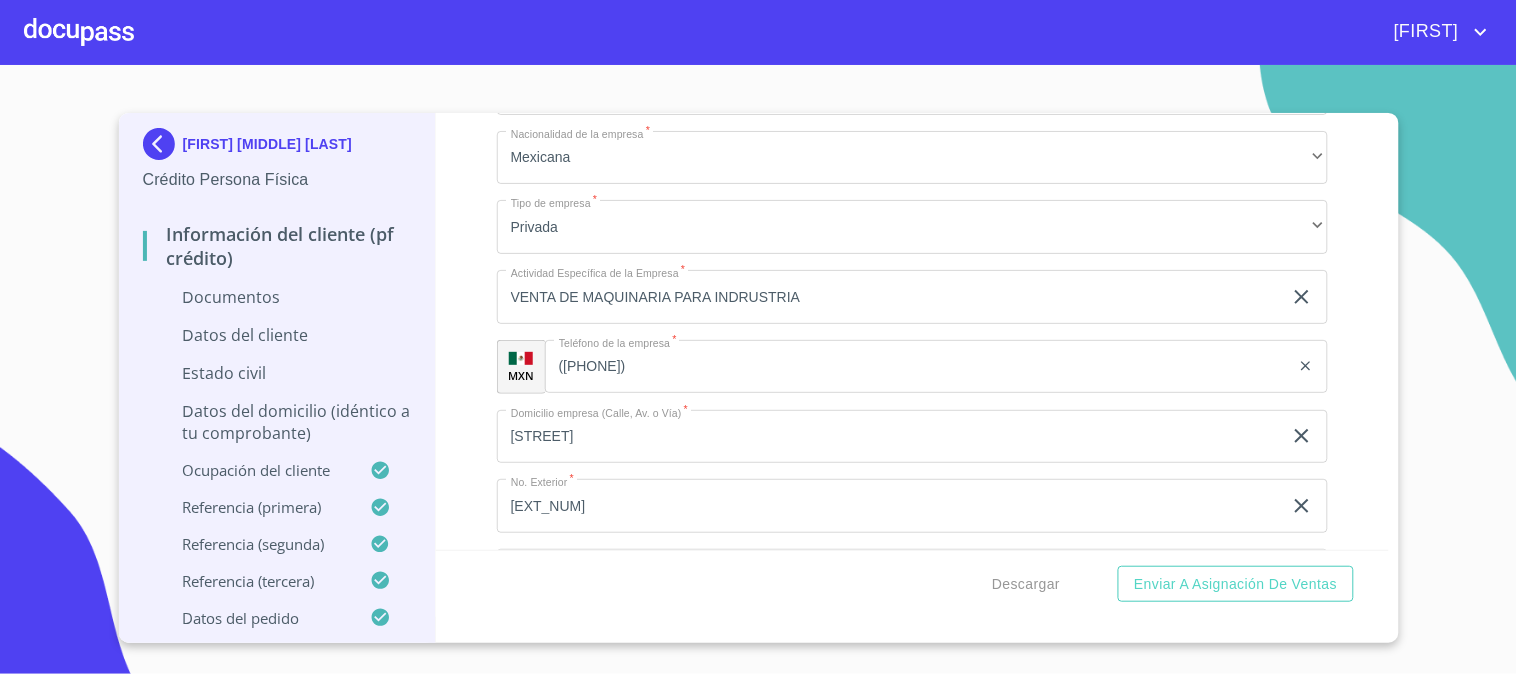 click on "[OCCUPATION] [INCOME] [COMPANY_NAME] [DATE] [JOB_DESCRIPTION] [CONTRACT_TYPE] [NATIONALITY] [COMPANY_TYPE] [ACTIVITY] [CURRENCY] [PHONE] [STREET] [EXT_NUM] [COLONY] [POSTAL_CODE] [BOROUGH] [STATE] [SUPERVISOR_NAME] [SUPERVISOR_TITLE] [SUPERVISOR_PHONE]" at bounding box center [912, 331] 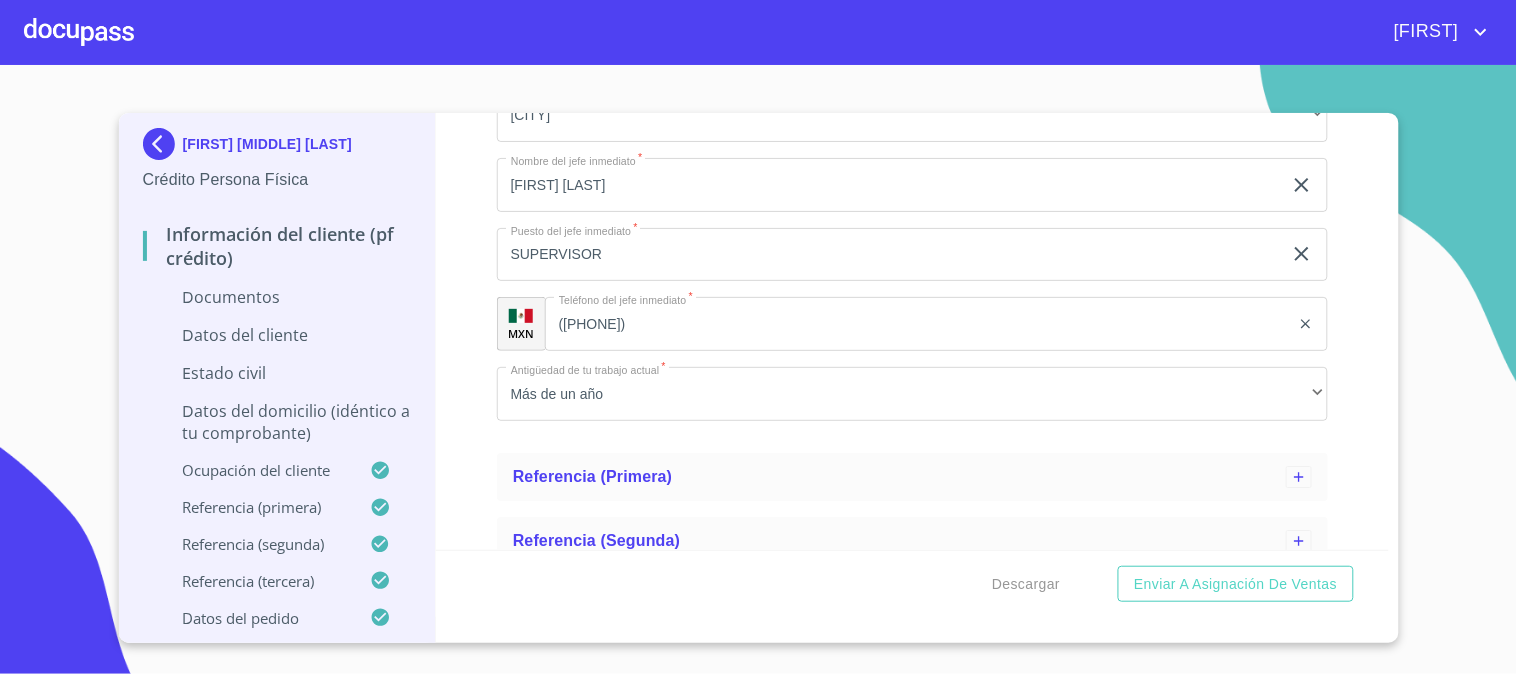 scroll, scrollTop: 1603, scrollLeft: 0, axis: vertical 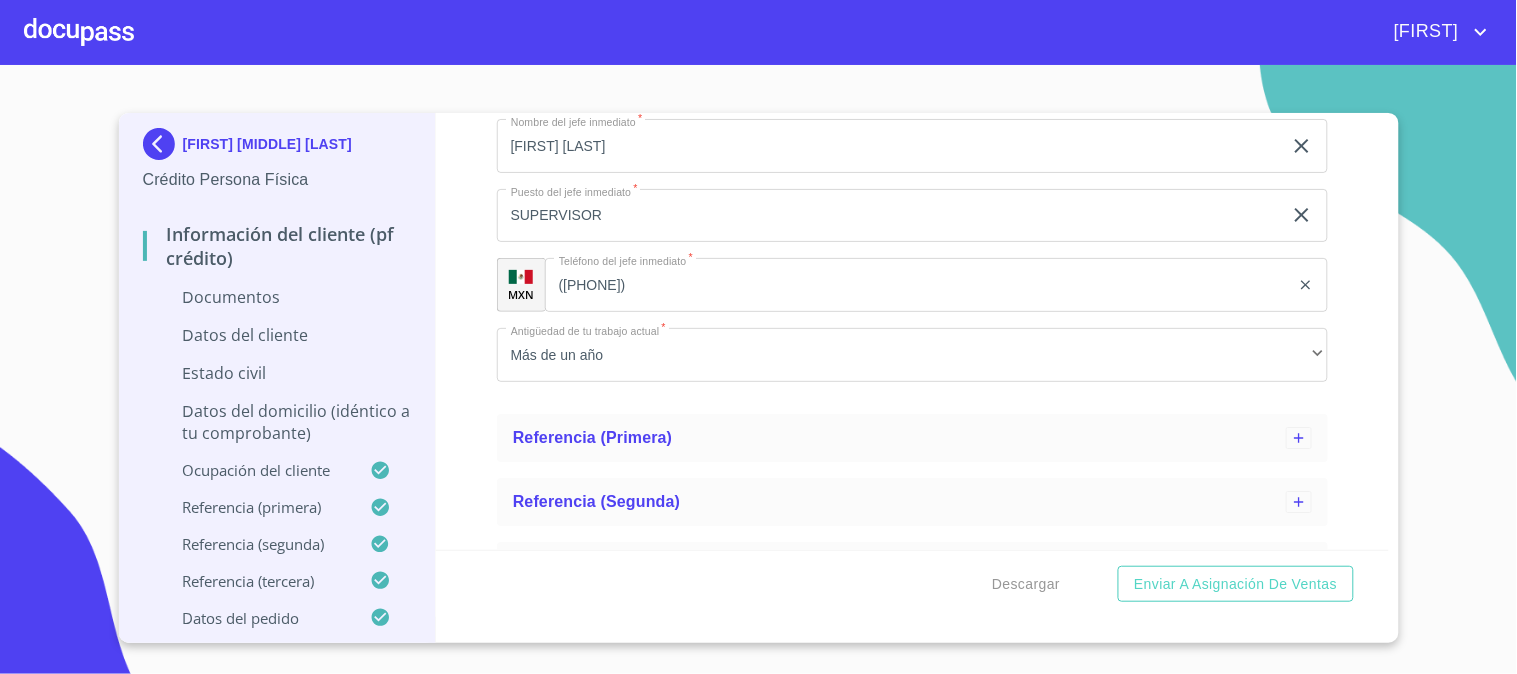 click on "[OCCUPATION] [INCOME] [COMPANY_NAME] [DATE] [JOB_DESCRIPTION] [CONTRACT_TYPE] [NATIONALITY] [COMPANY_TYPE] [ACTIVITY] [CURRENCY] [PHONE] [STREET] [EXT_NUM] [COLONY] [POSTAL_CODE] [BOROUGH] [STATE] [SUPERVISOR_NAME] [SUPERVISOR_TITLE] [SUPERVISOR_PHONE]" at bounding box center [912, 331] 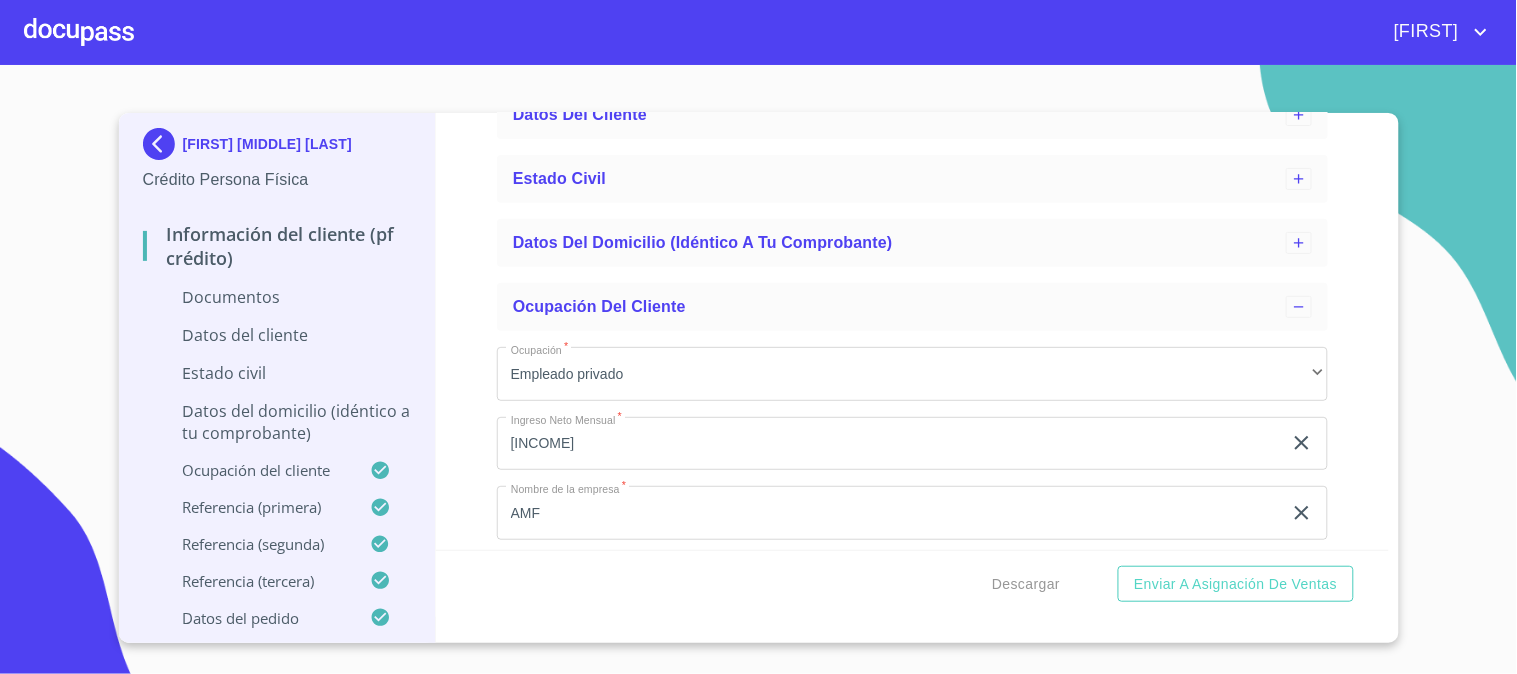 scroll, scrollTop: 166, scrollLeft: 0, axis: vertical 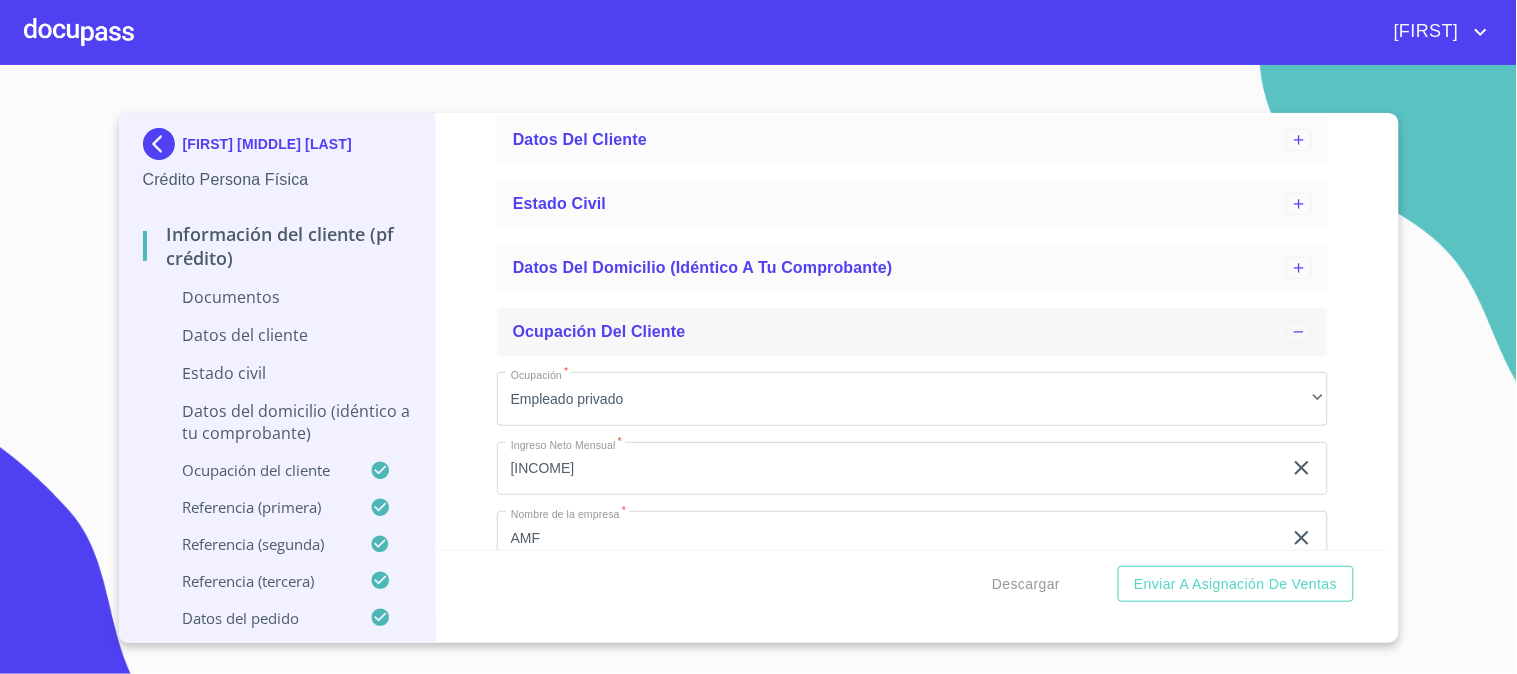click on "Ocupación del Cliente" at bounding box center (899, 332) 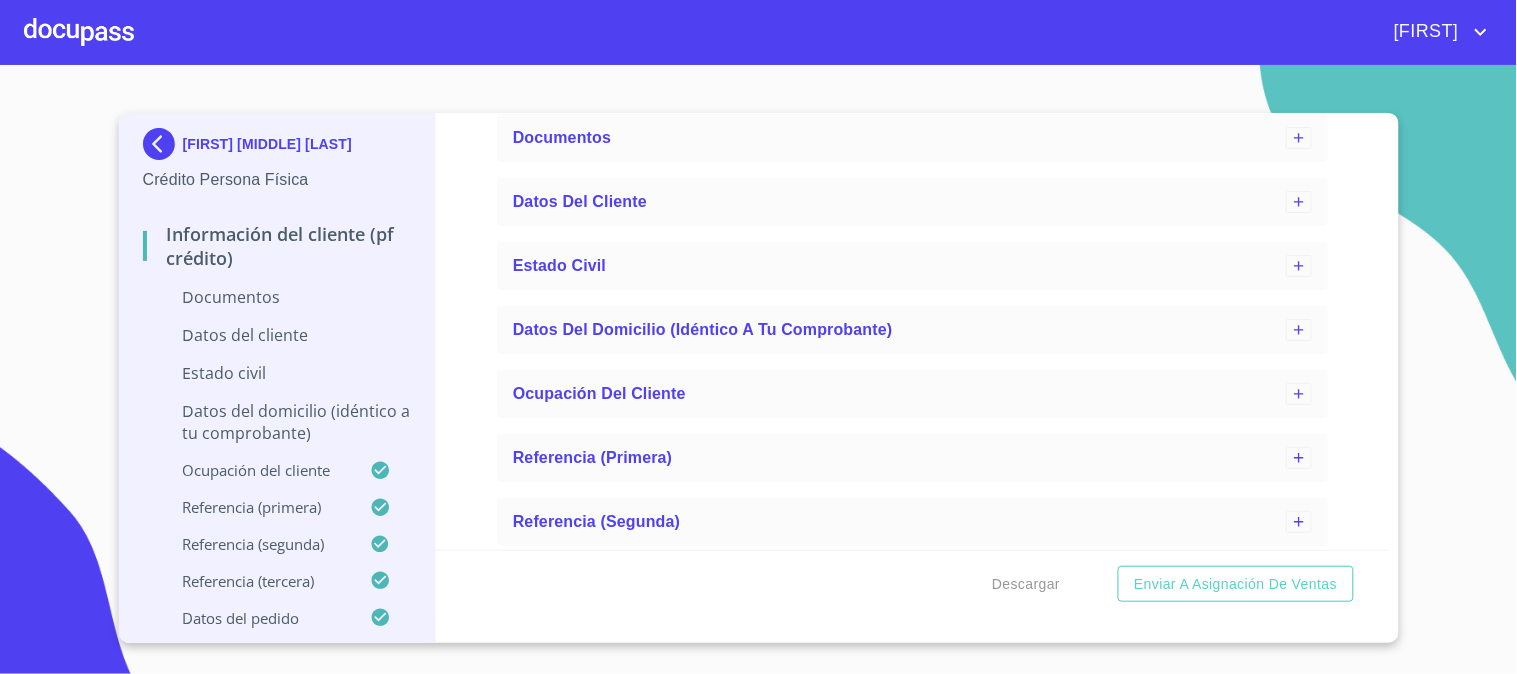 scroll, scrollTop: 0, scrollLeft: 0, axis: both 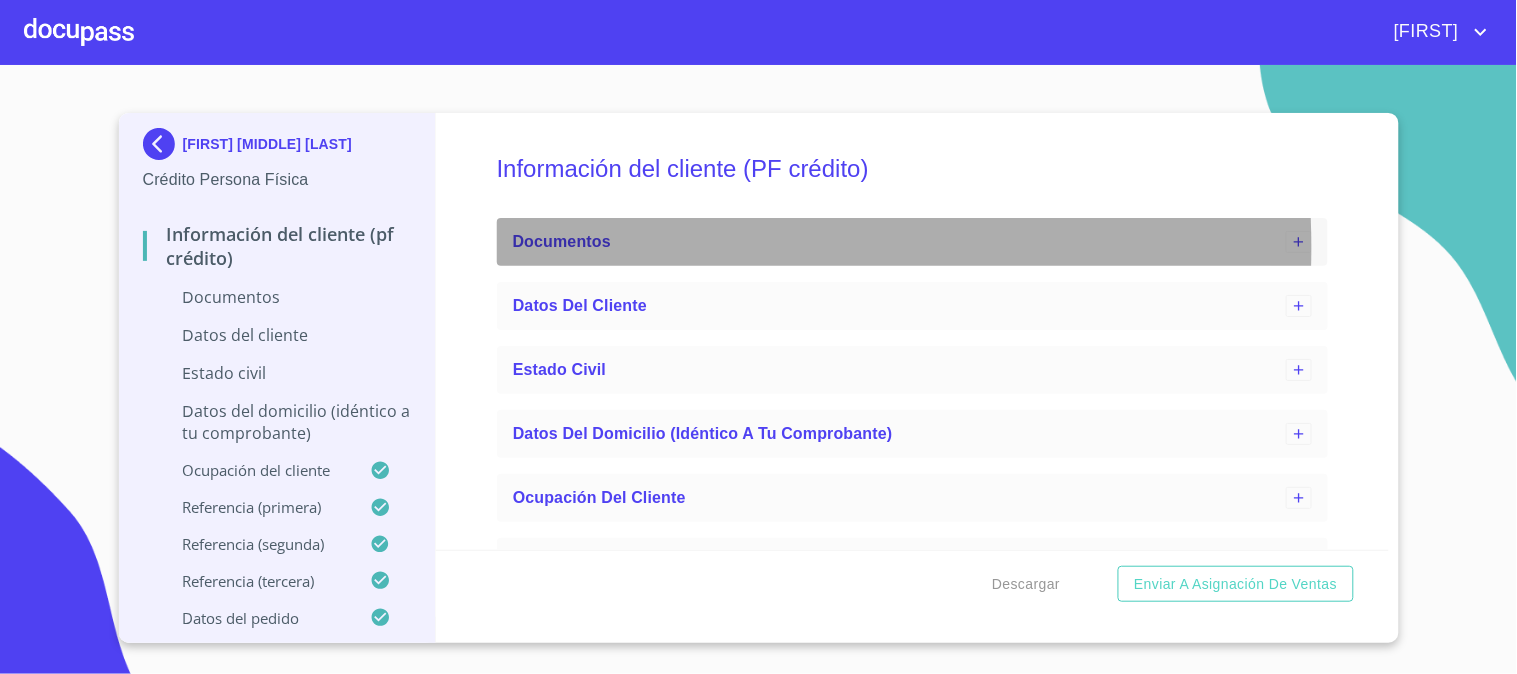 click on "Documentos" at bounding box center [562, 241] 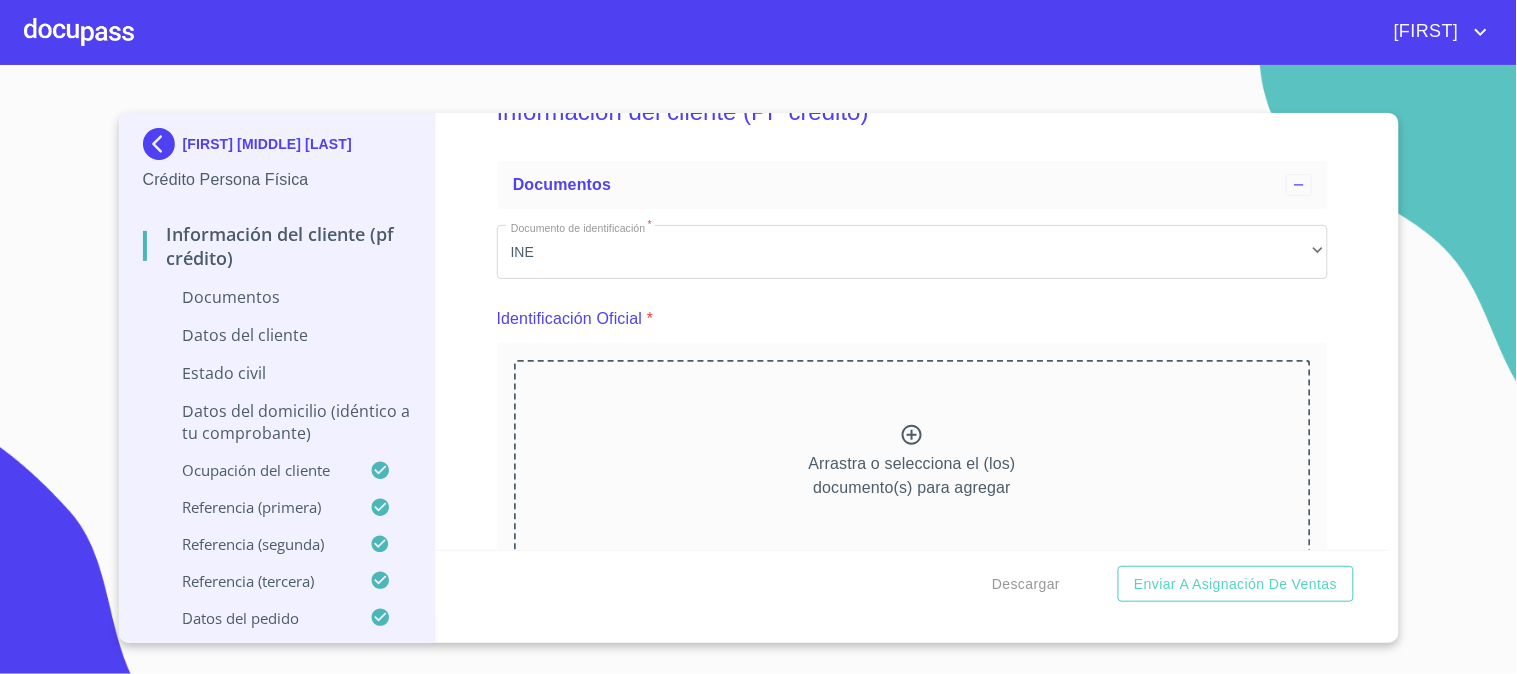 scroll, scrollTop: 111, scrollLeft: 0, axis: vertical 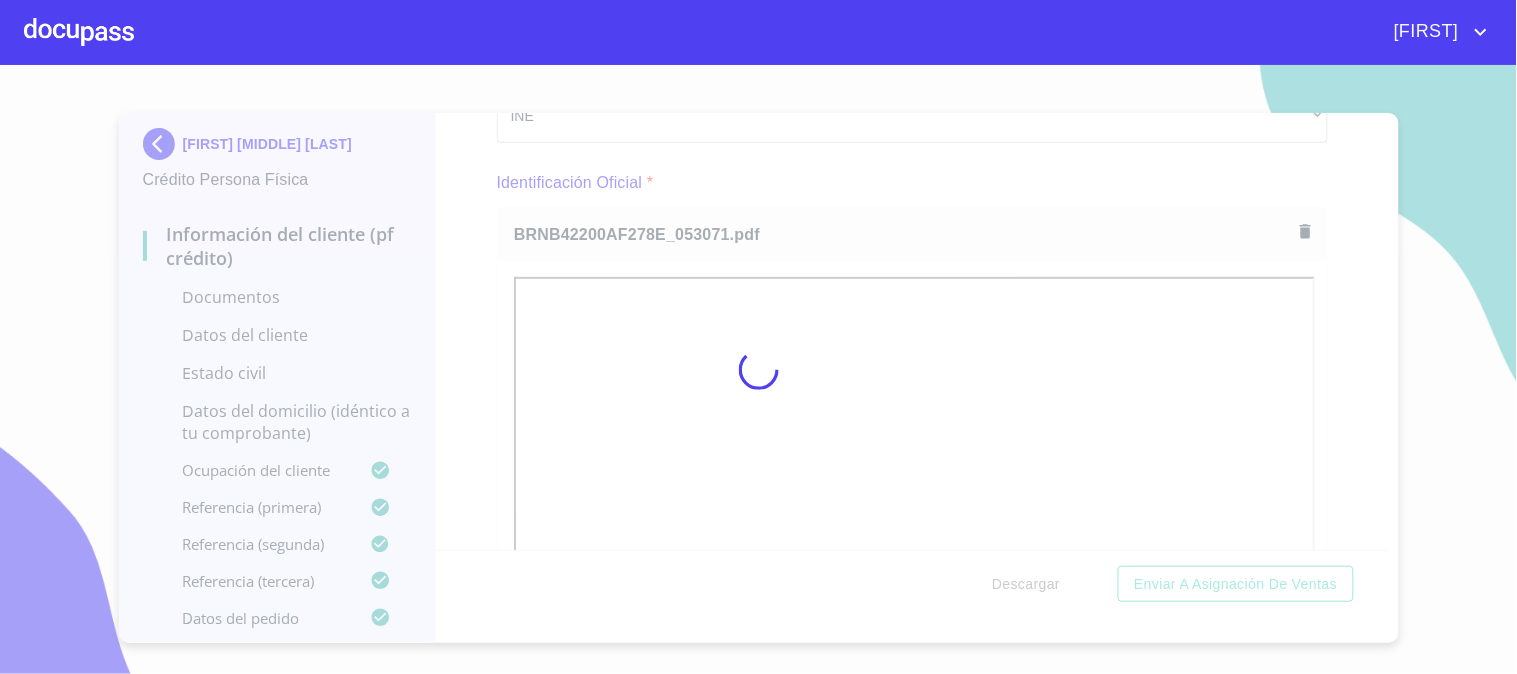click at bounding box center (758, 369) 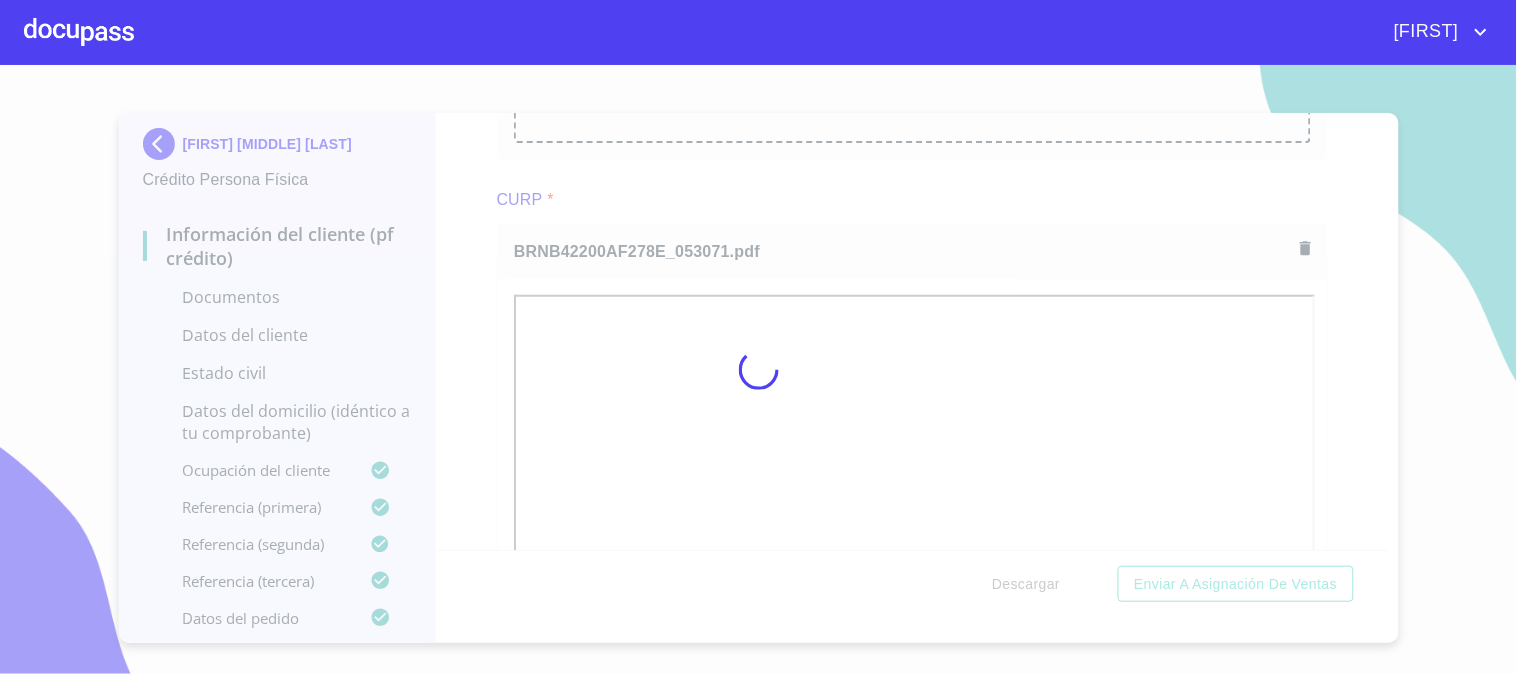 scroll, scrollTop: 2321, scrollLeft: 0, axis: vertical 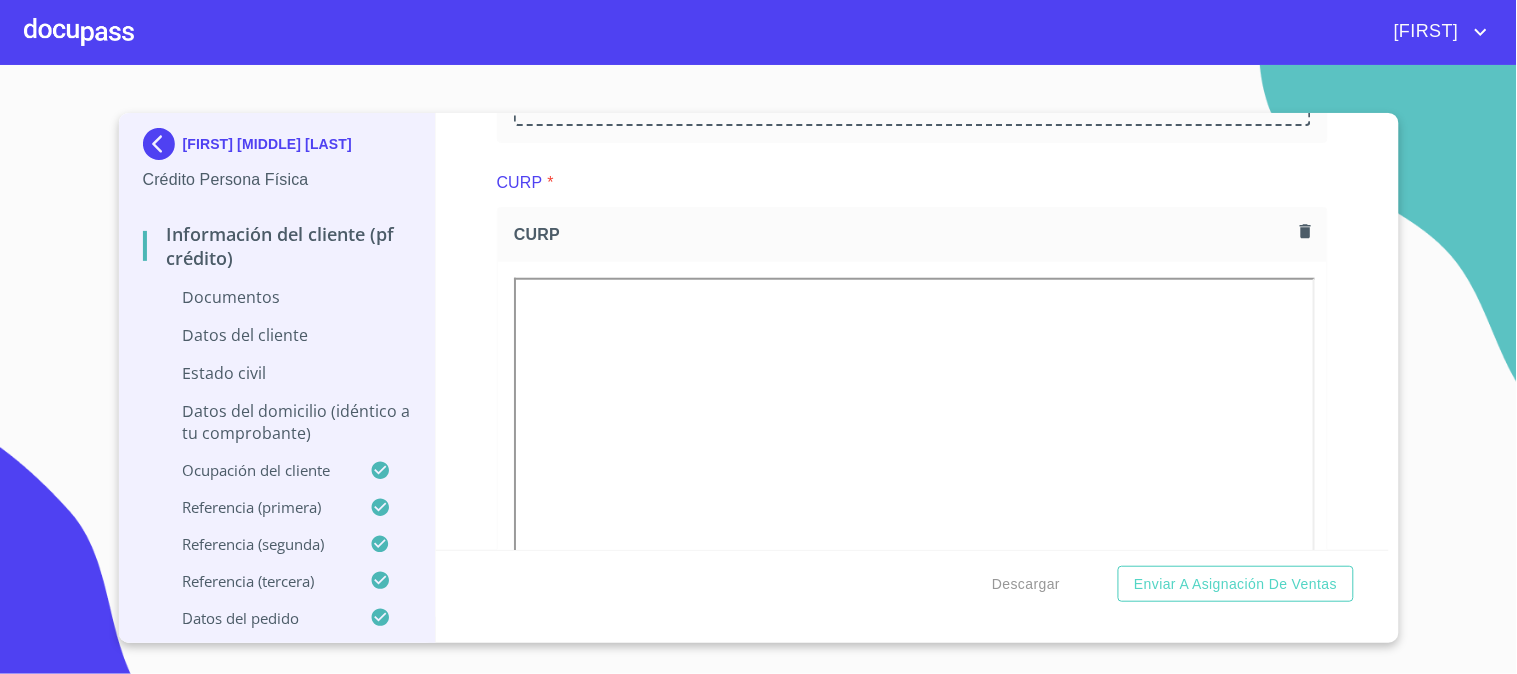 click at bounding box center (912, 331) 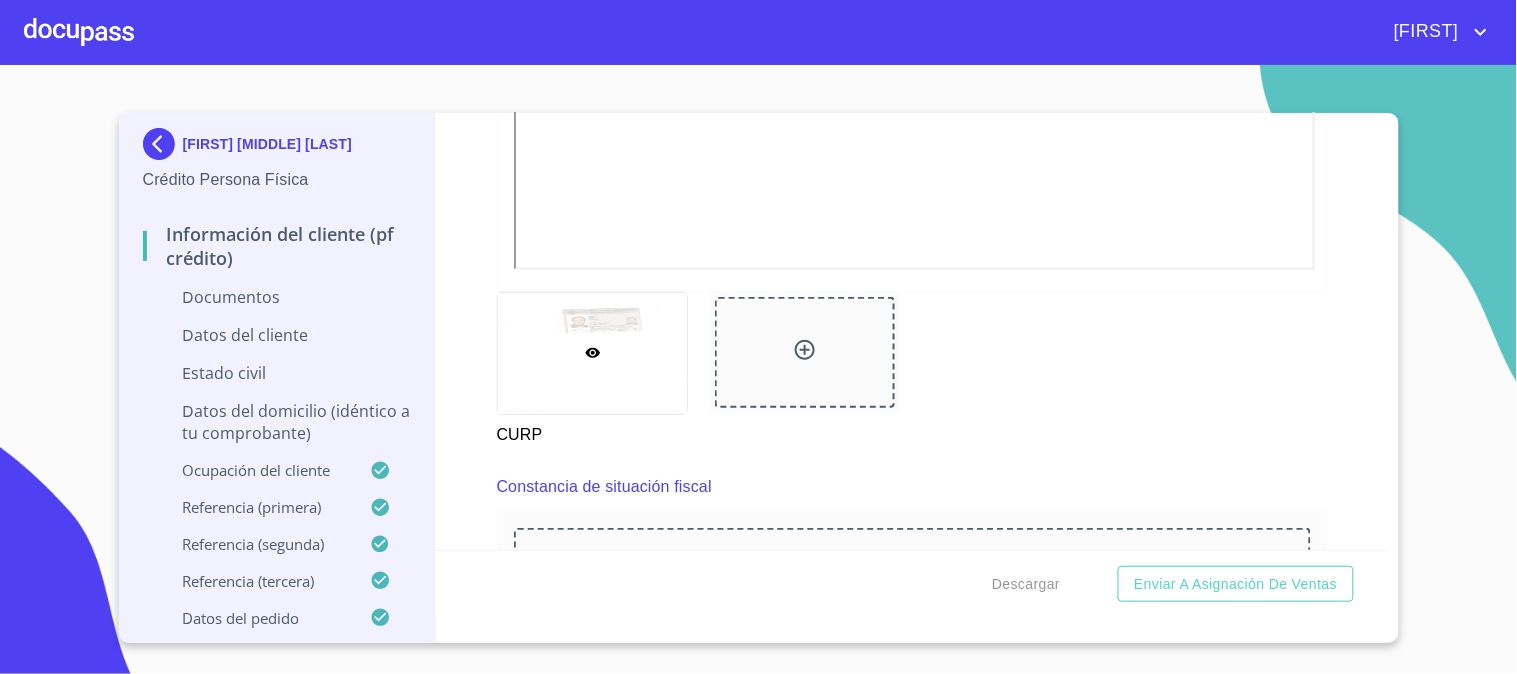 scroll, scrollTop: 3210, scrollLeft: 0, axis: vertical 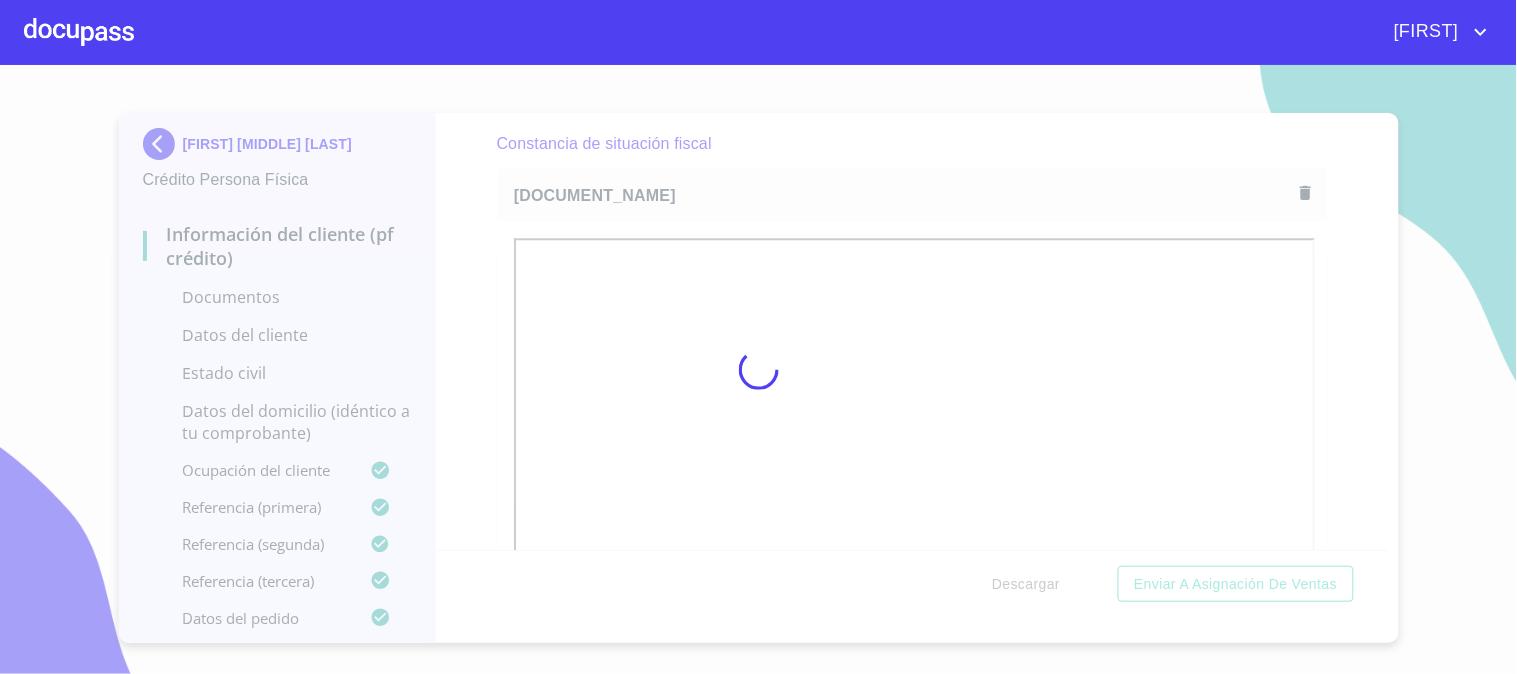 click at bounding box center (758, 369) 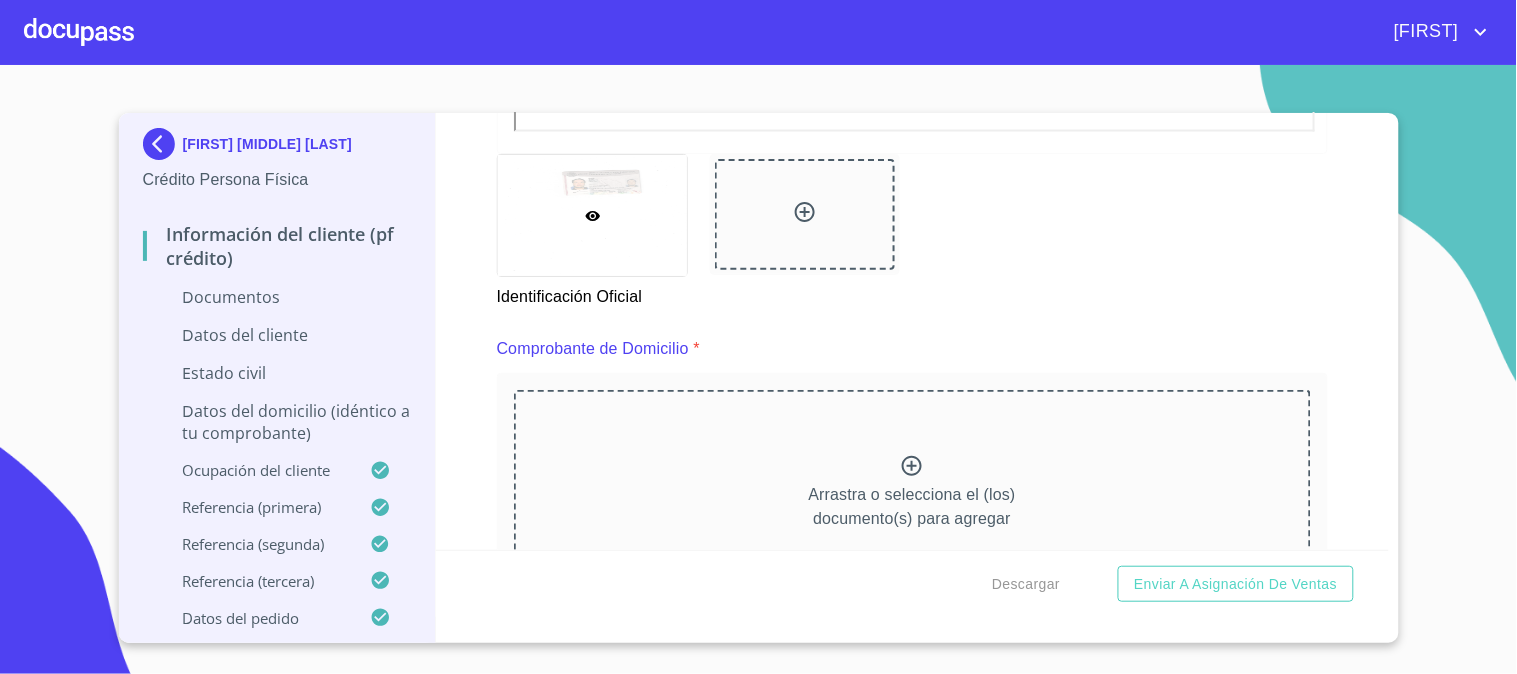 scroll, scrollTop: 987, scrollLeft: 0, axis: vertical 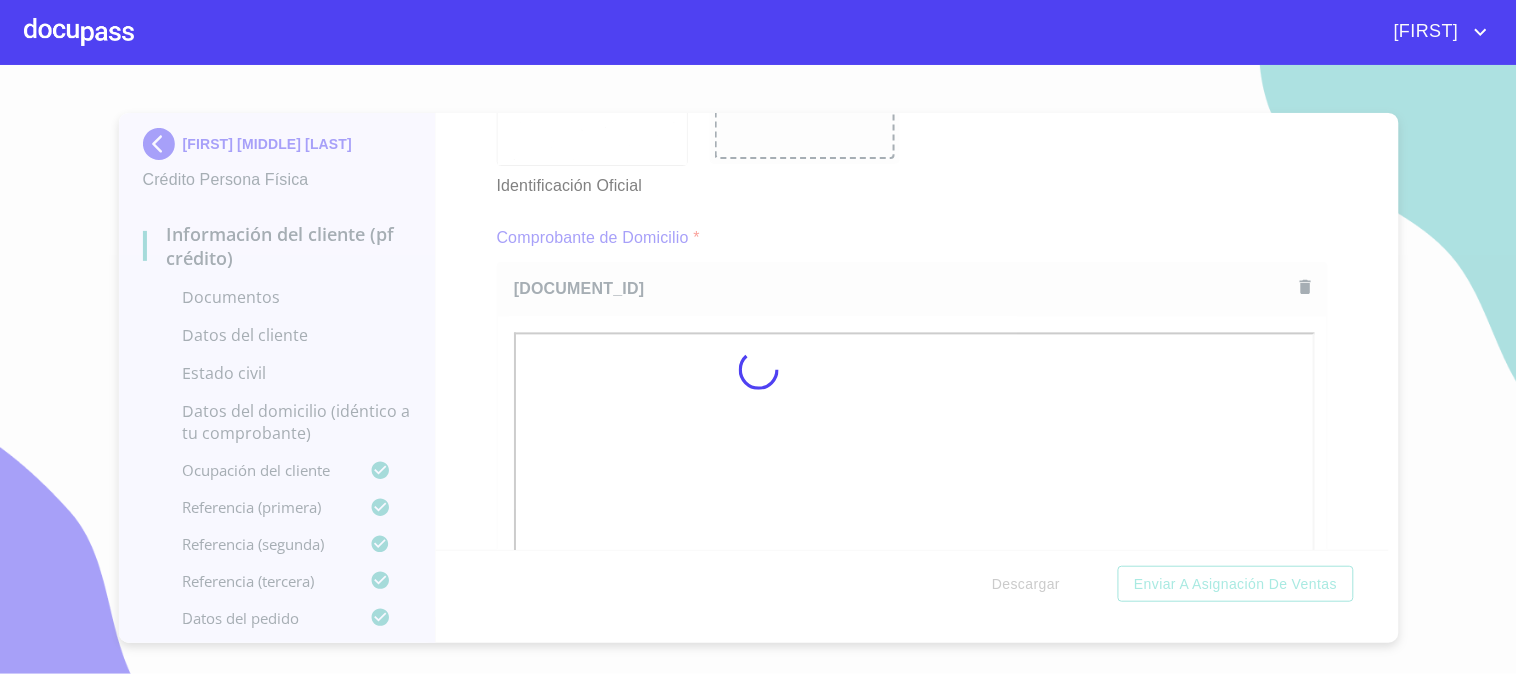 click at bounding box center (758, 369) 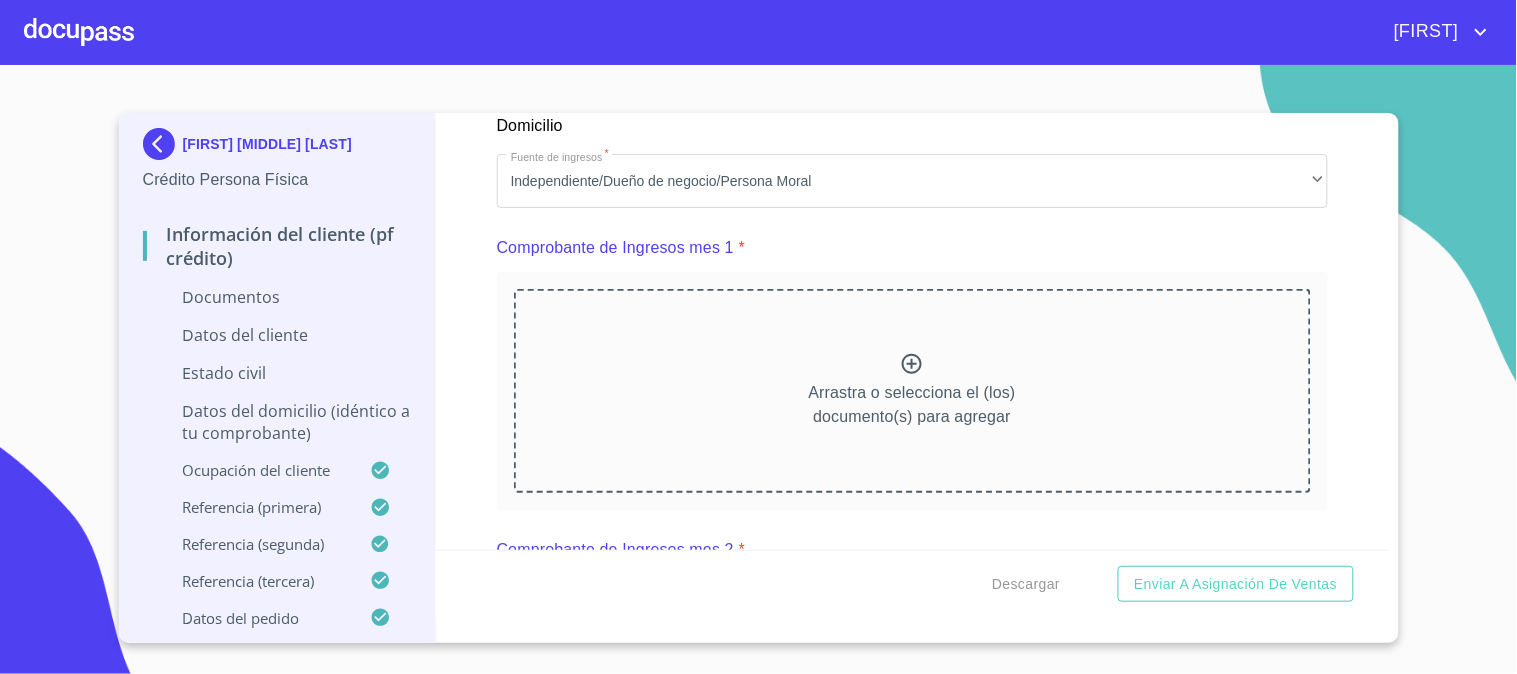 scroll, scrollTop: 1930, scrollLeft: 0, axis: vertical 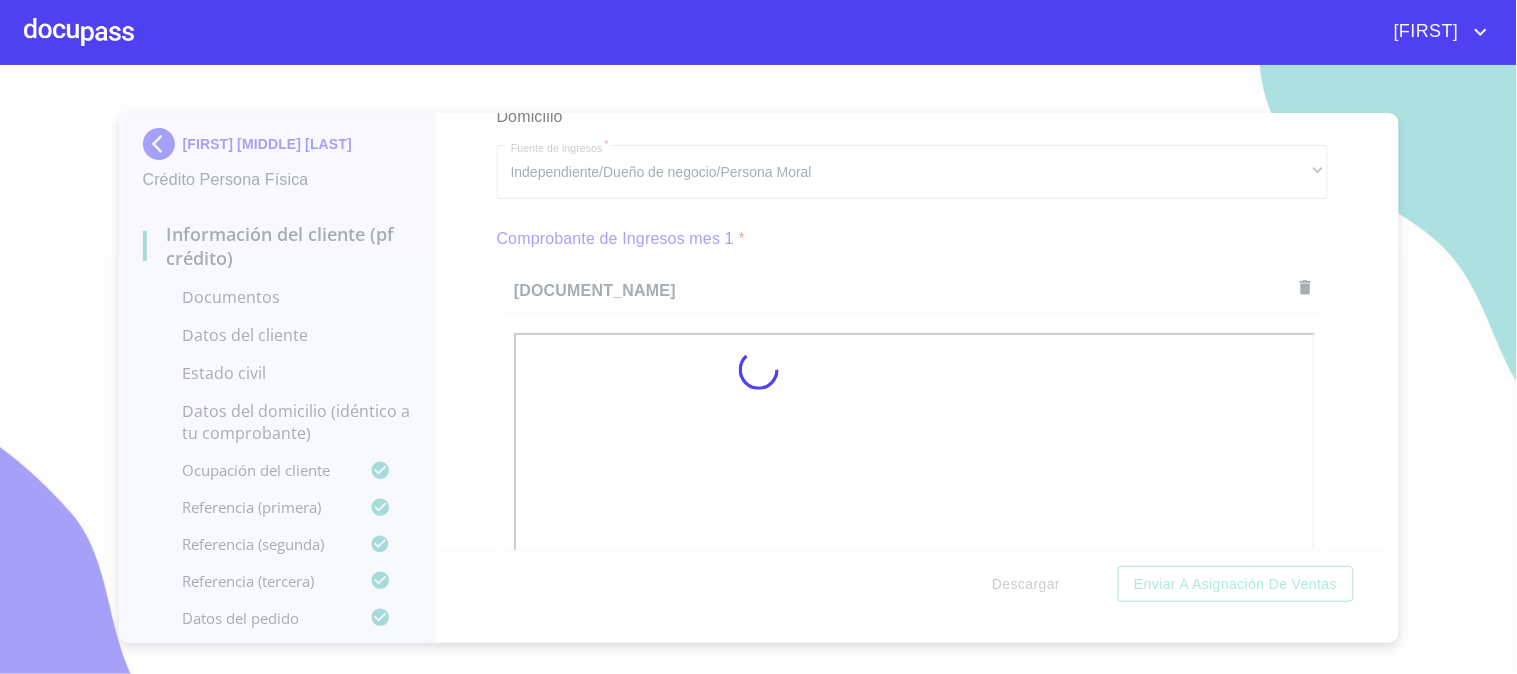 click at bounding box center [758, 369] 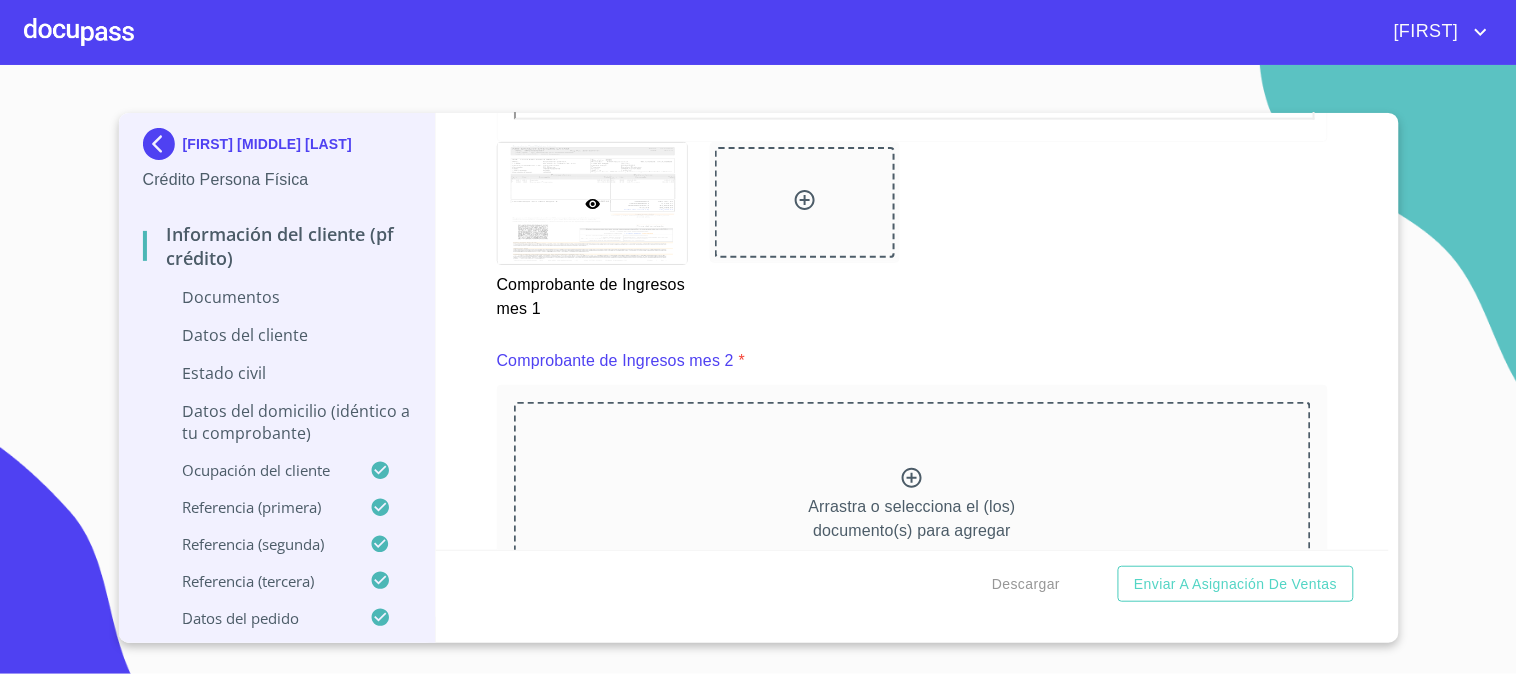 scroll, scrollTop: 2725, scrollLeft: 0, axis: vertical 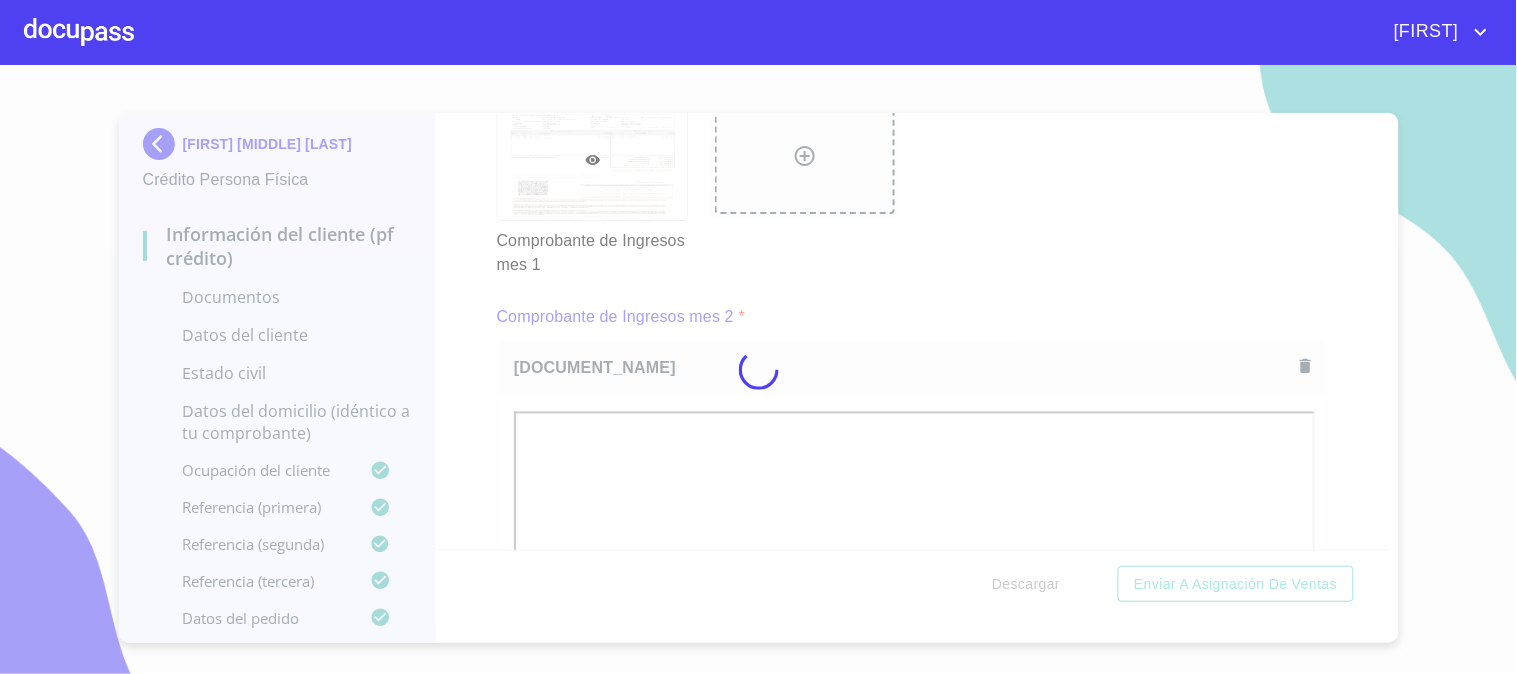 click at bounding box center [758, 369] 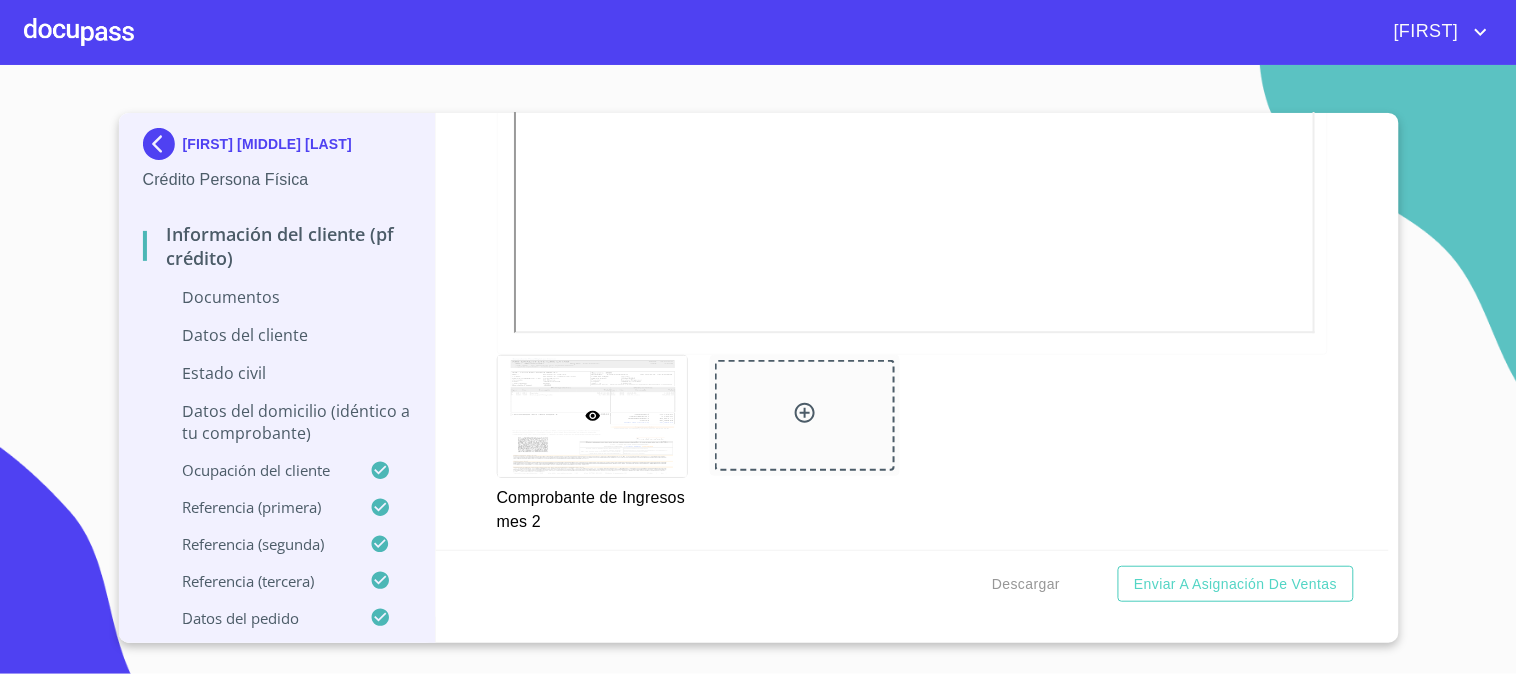 scroll, scrollTop: 3303, scrollLeft: 0, axis: vertical 